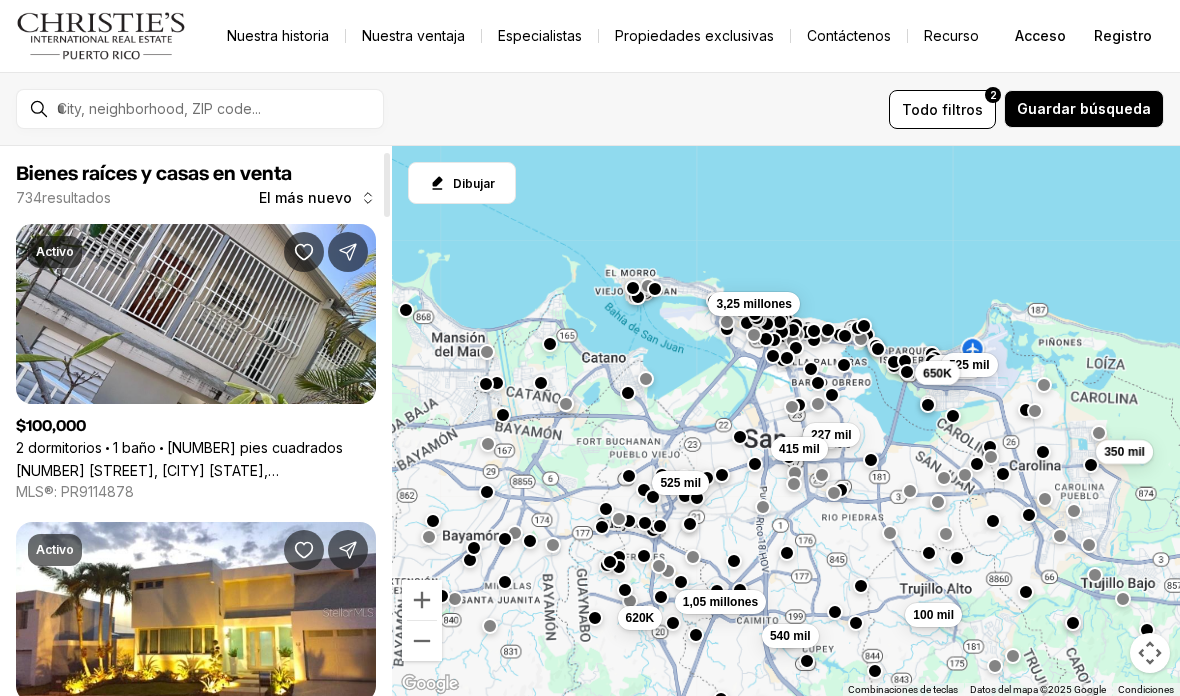 scroll, scrollTop: 0, scrollLeft: 0, axis: both 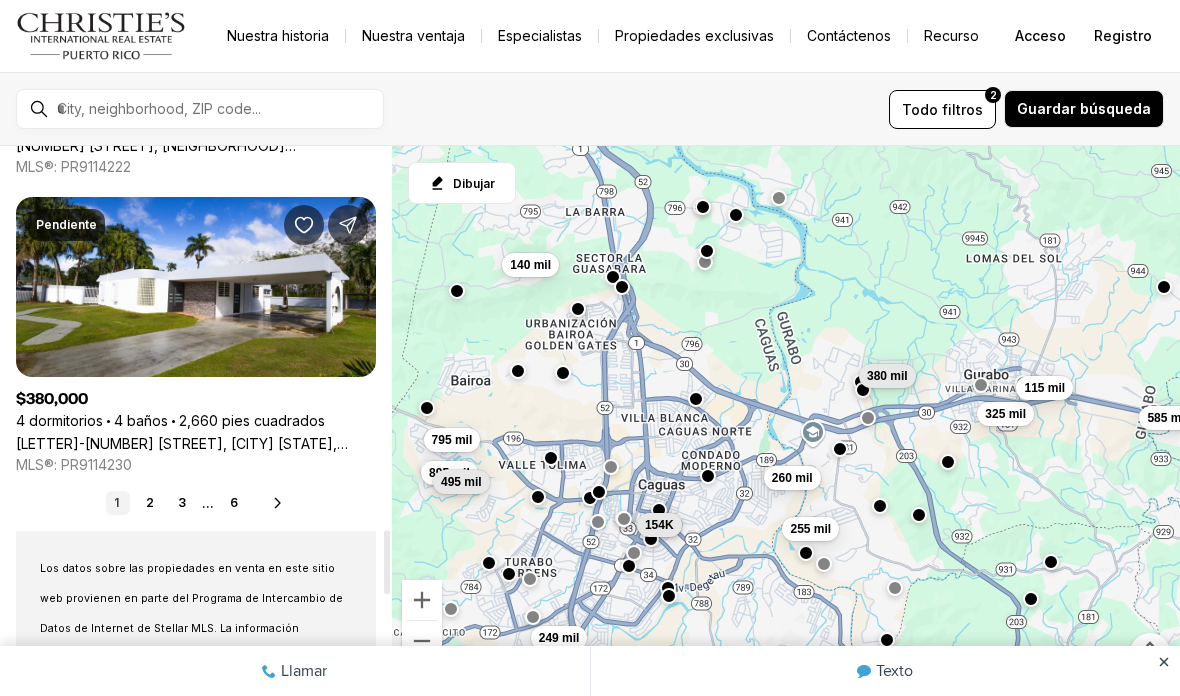 click on "D7 CALLE ZORZAL, GURABO PR, 00778" at bounding box center (196, 443) 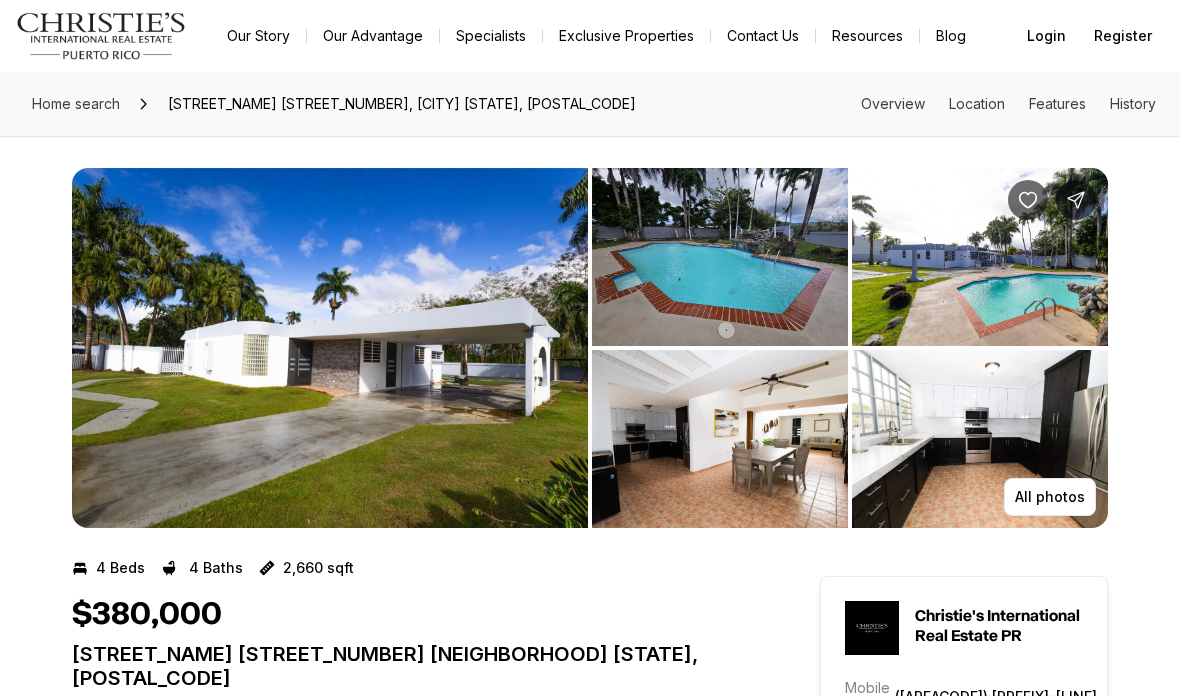 scroll, scrollTop: 0, scrollLeft: 0, axis: both 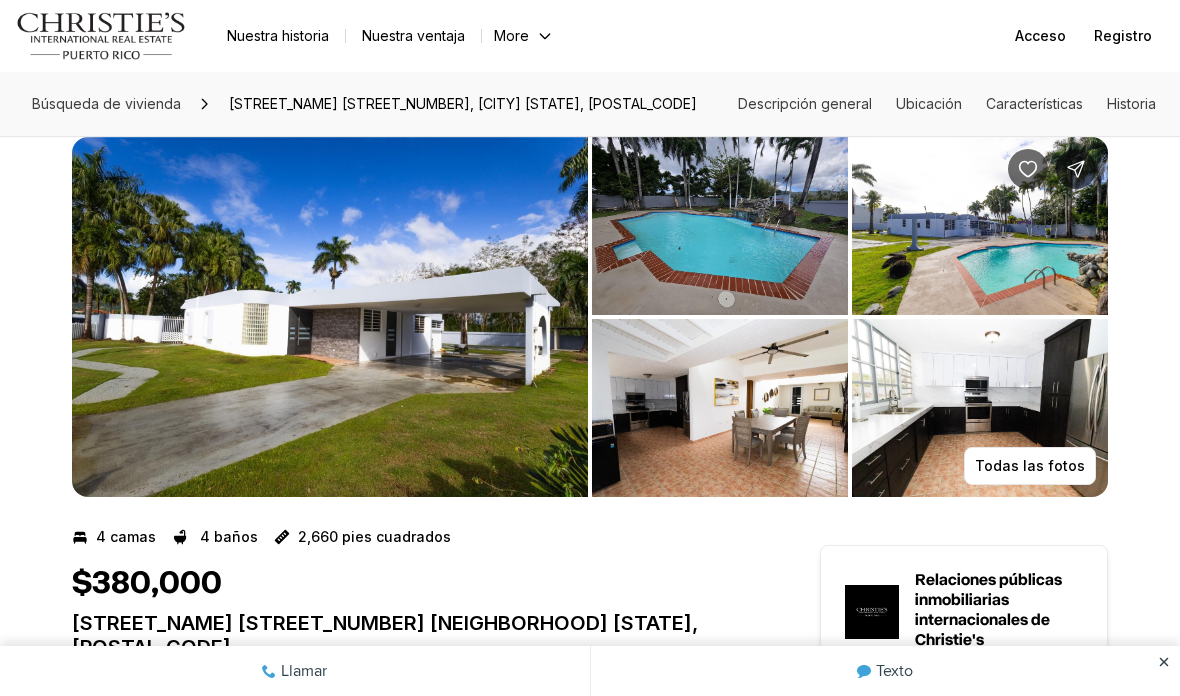 click at bounding box center (330, 317) 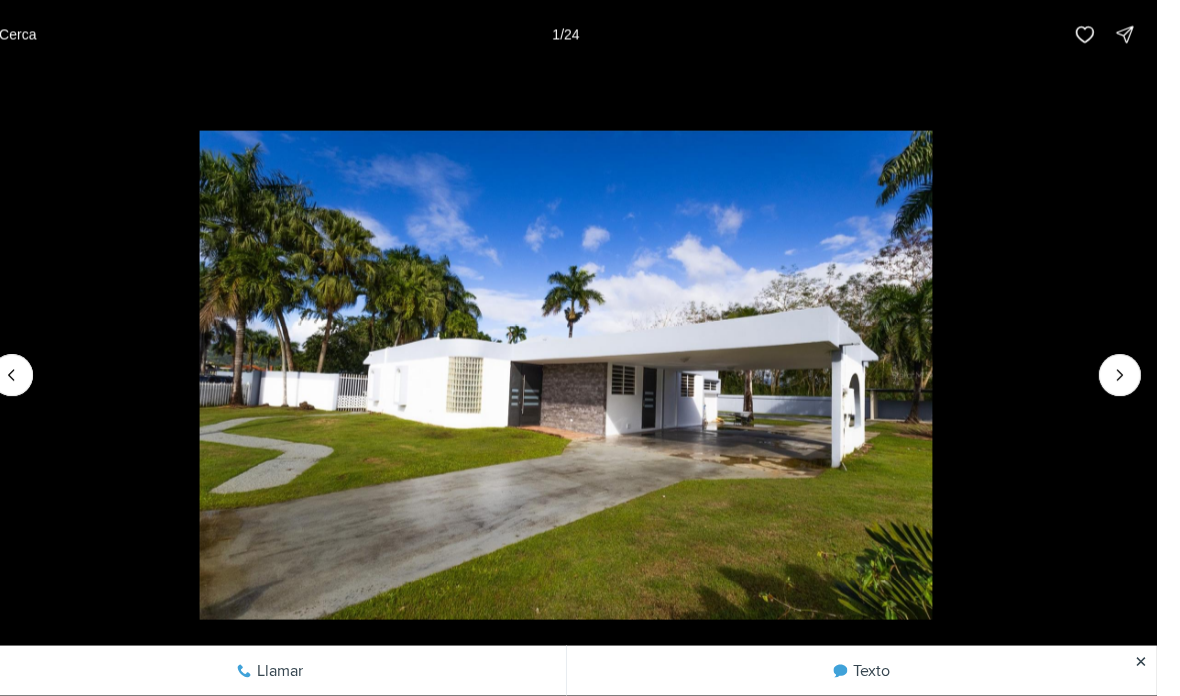 scroll, scrollTop: 31, scrollLeft: 0, axis: vertical 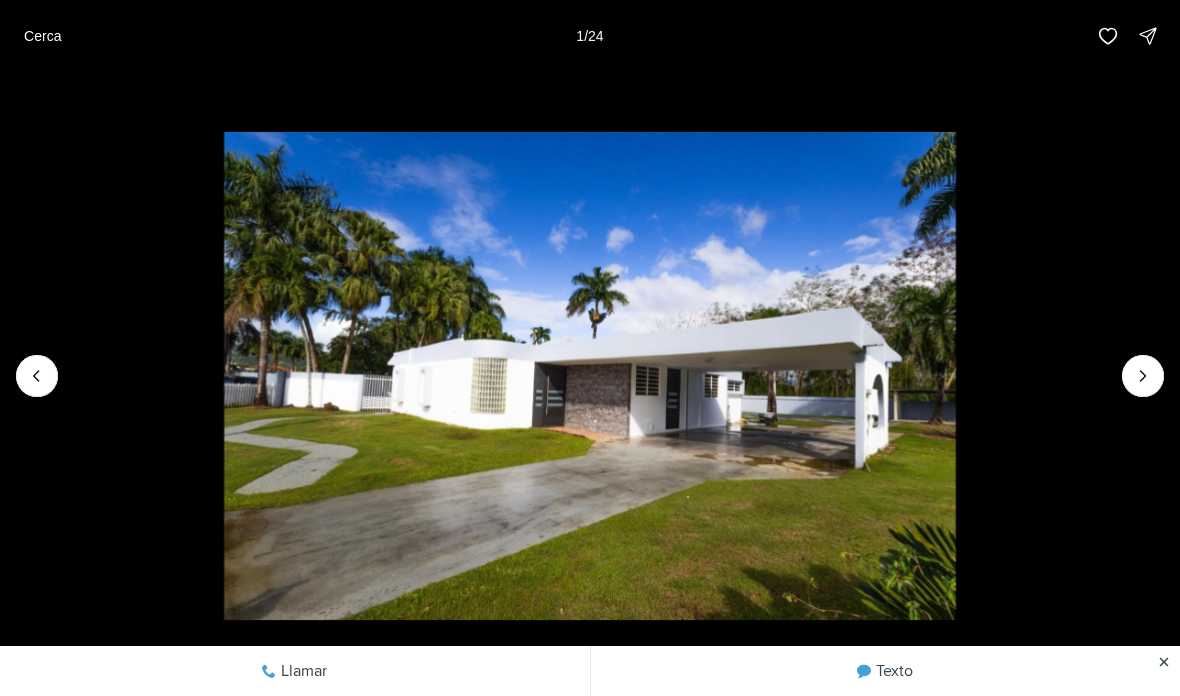 click at bounding box center (1143, 376) 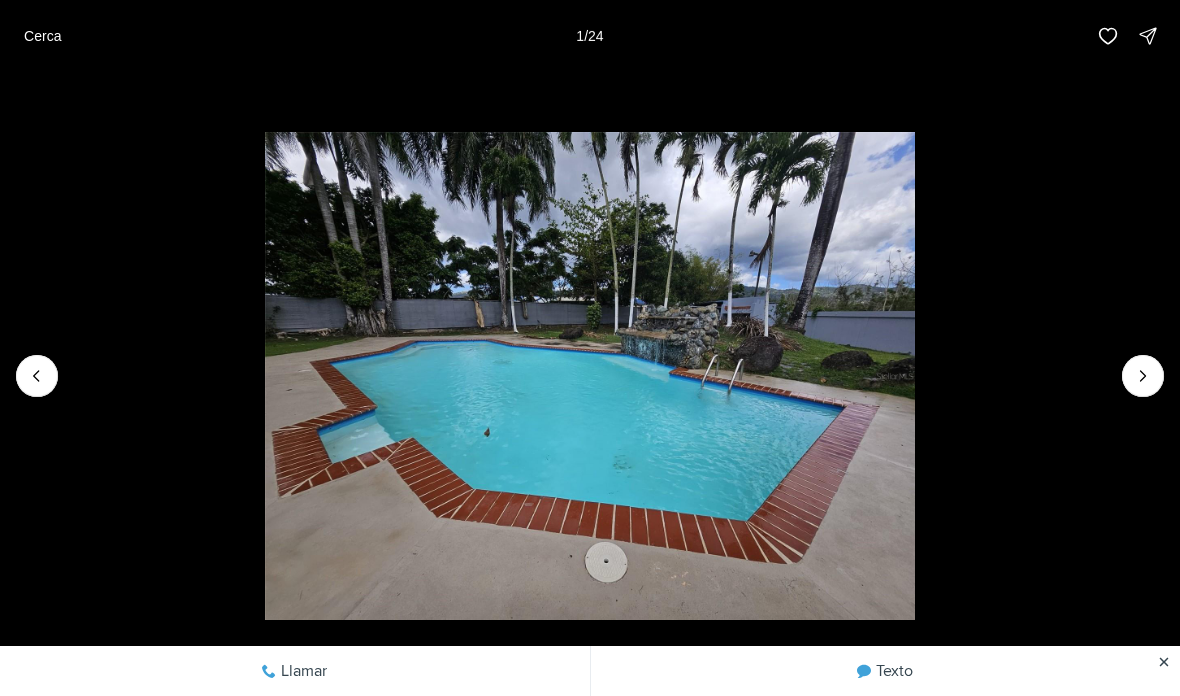 click 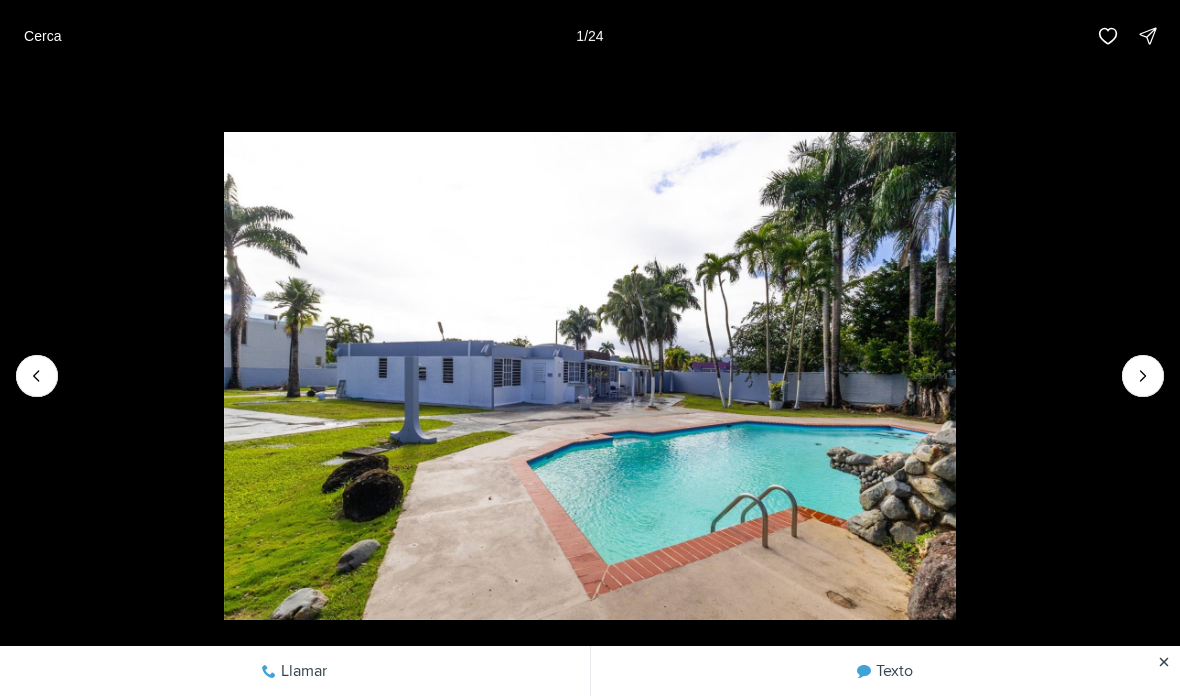 click 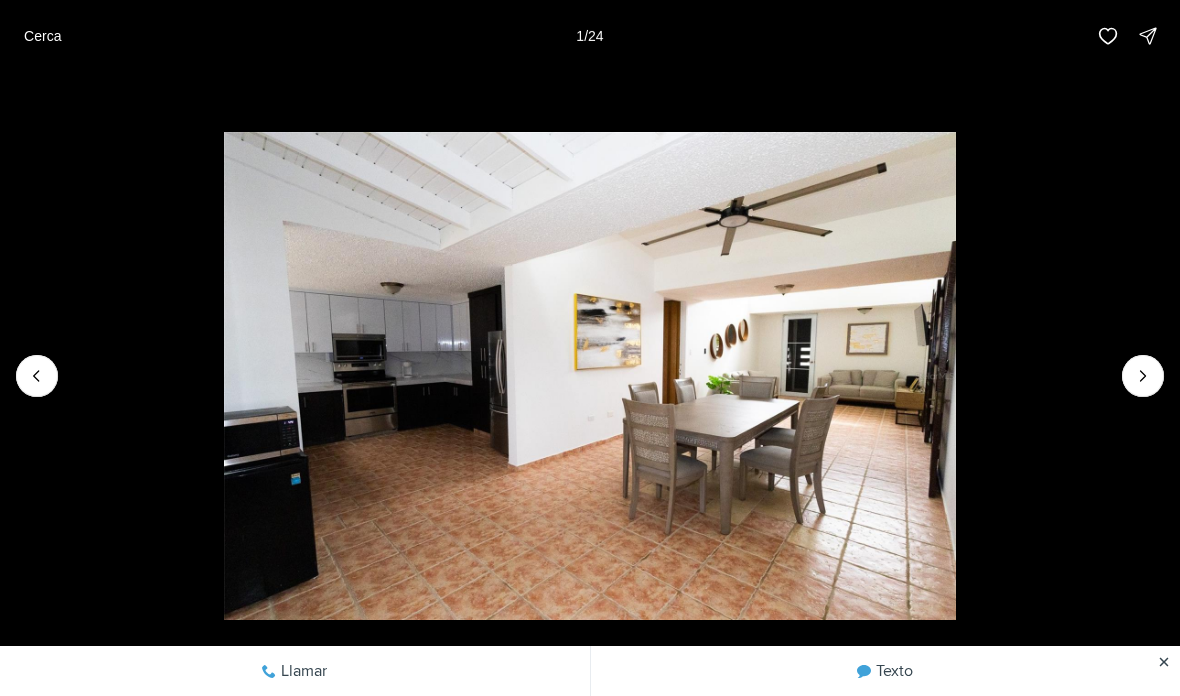 click at bounding box center (589, 375) 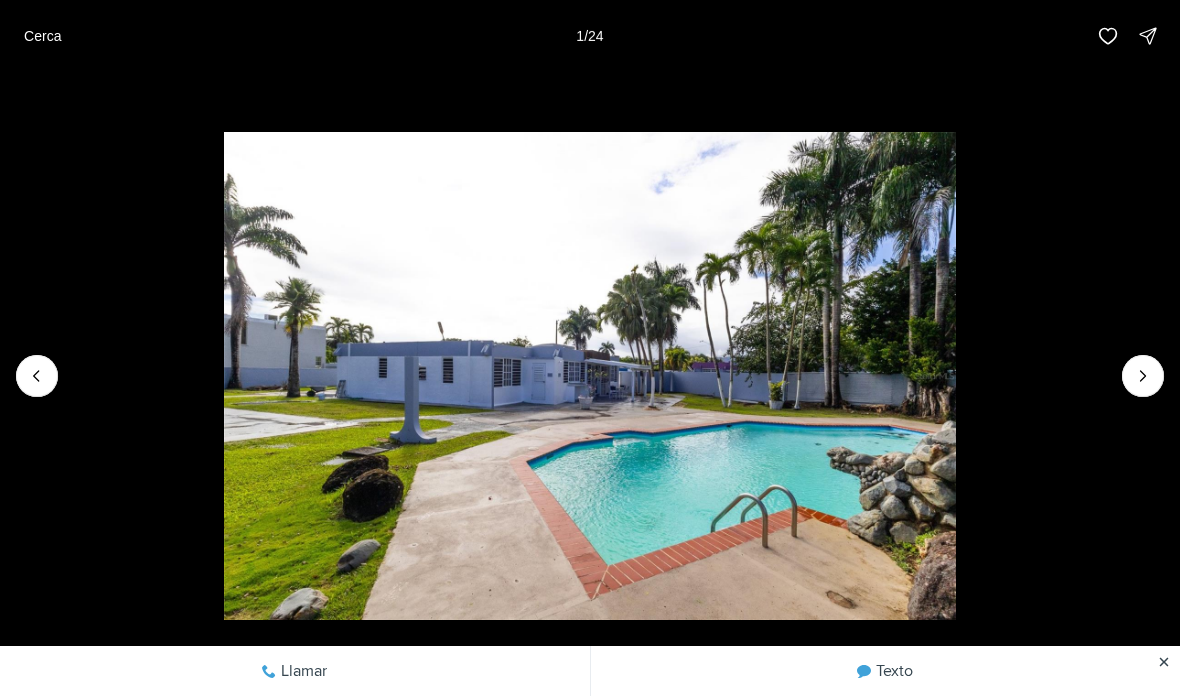 click 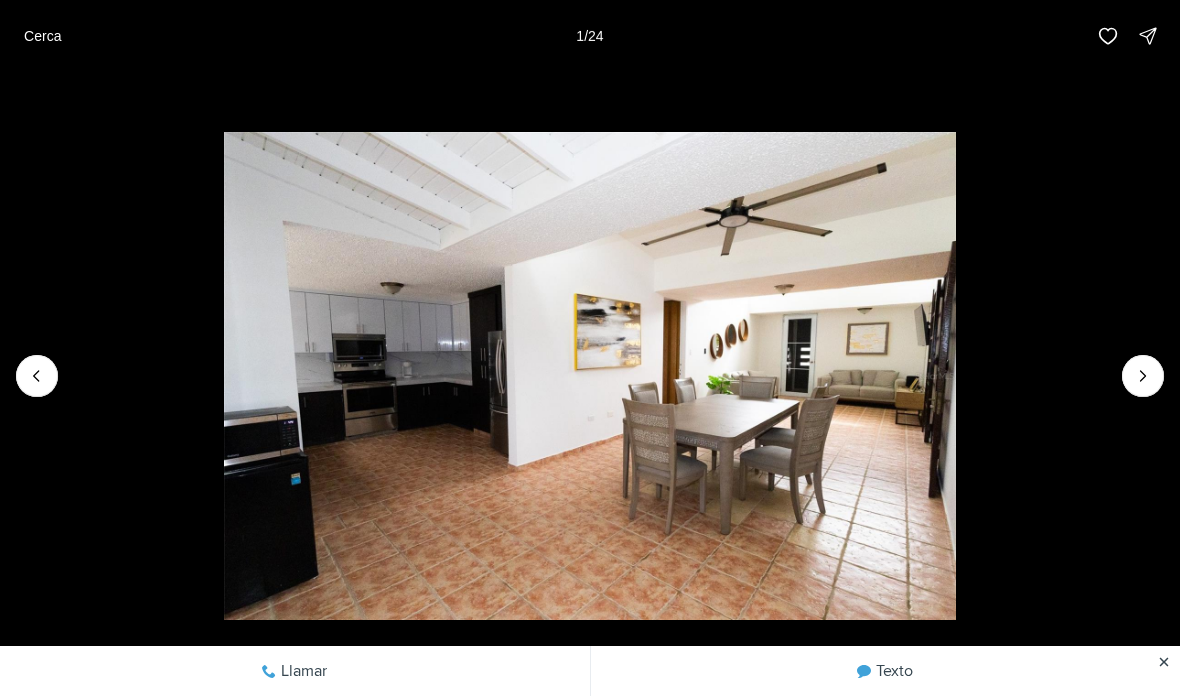 click 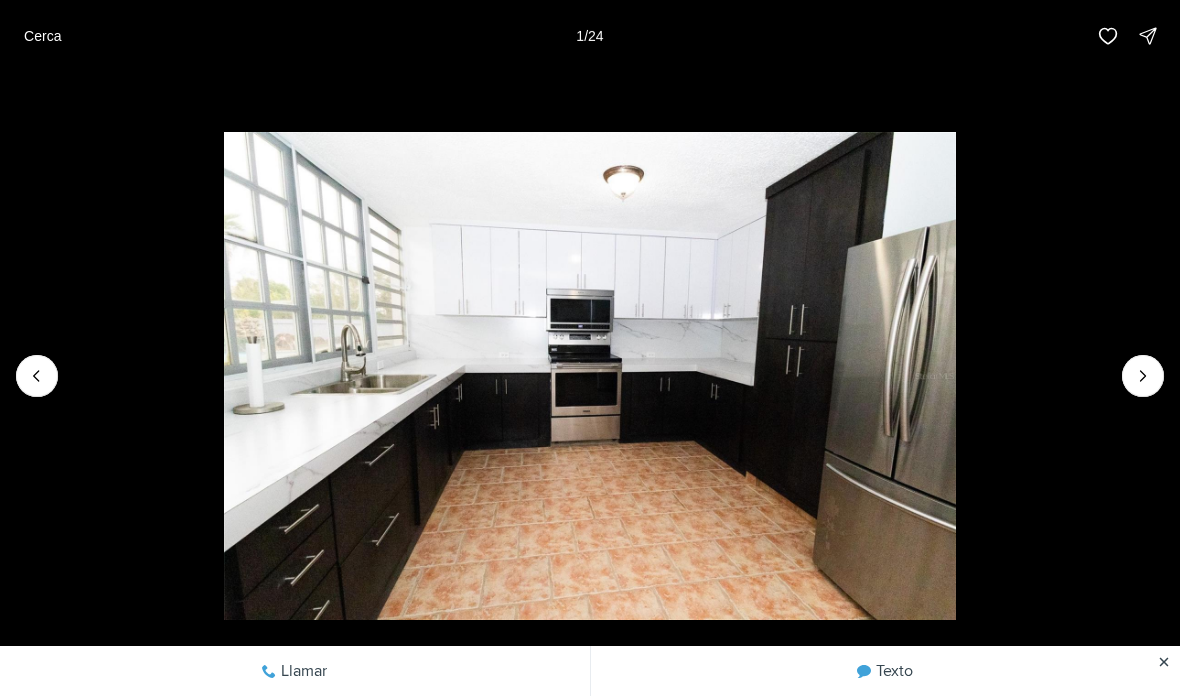 click 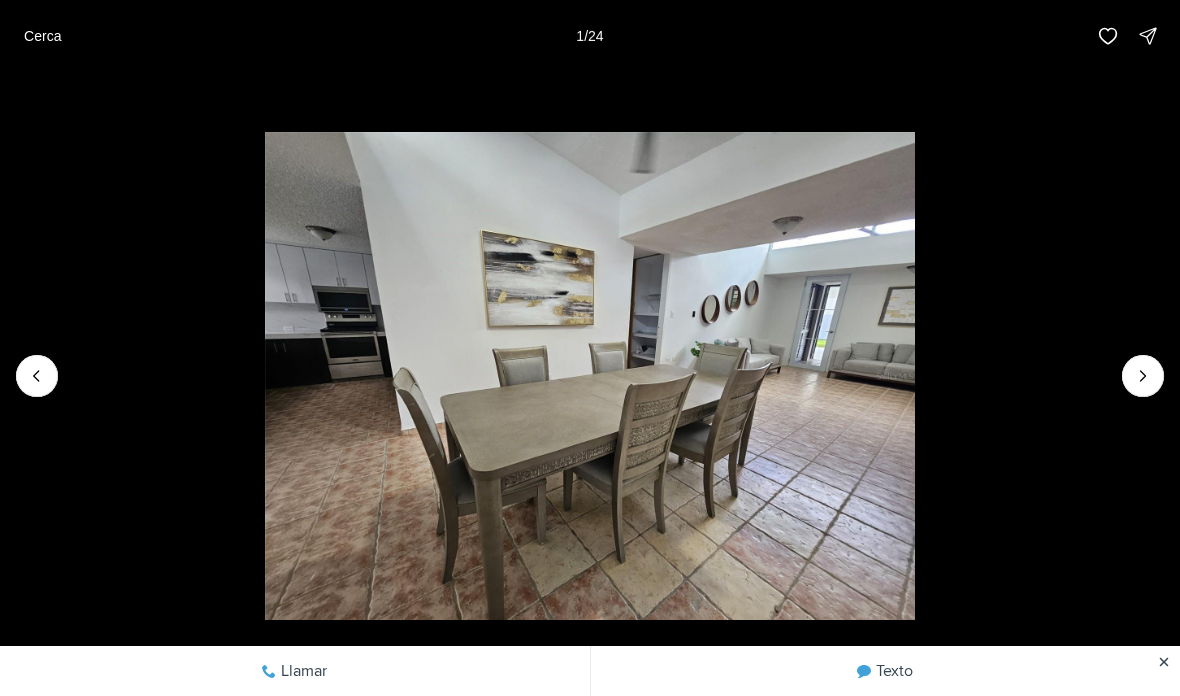 click 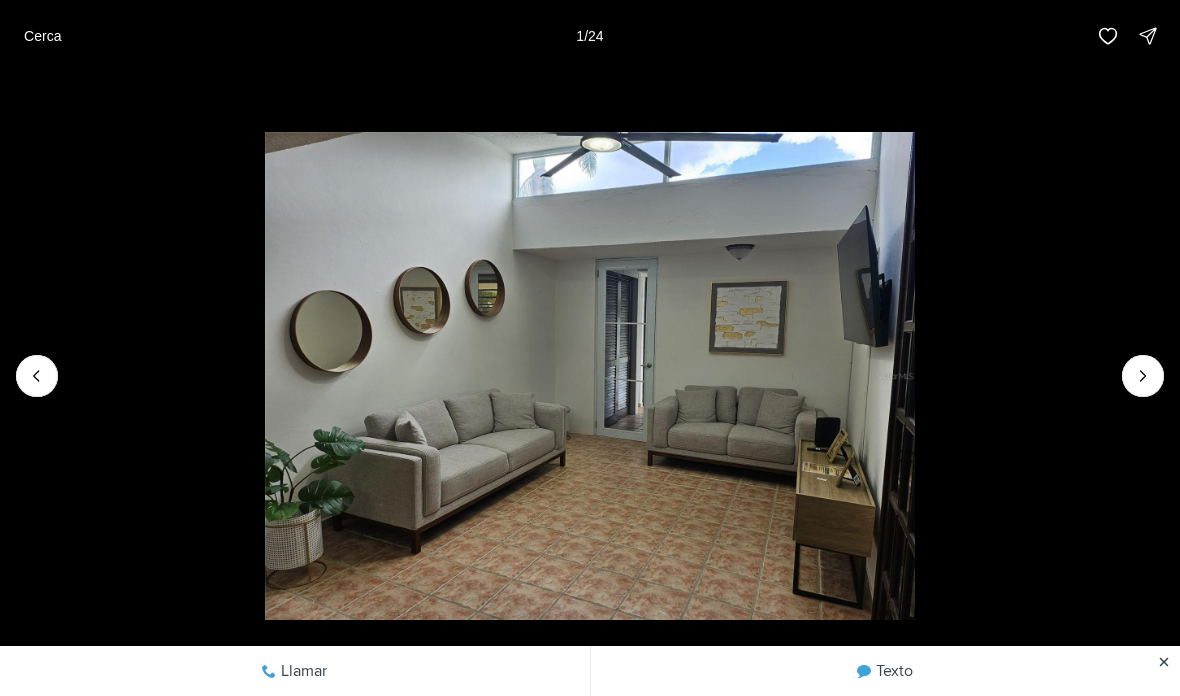 click 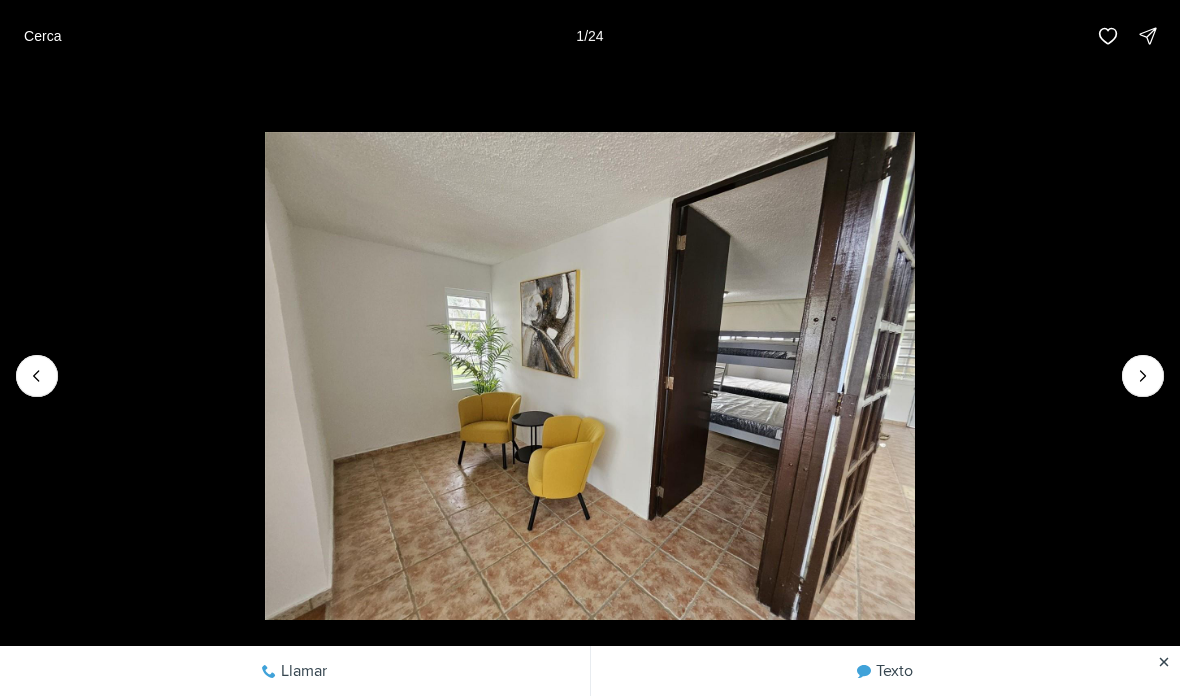 click 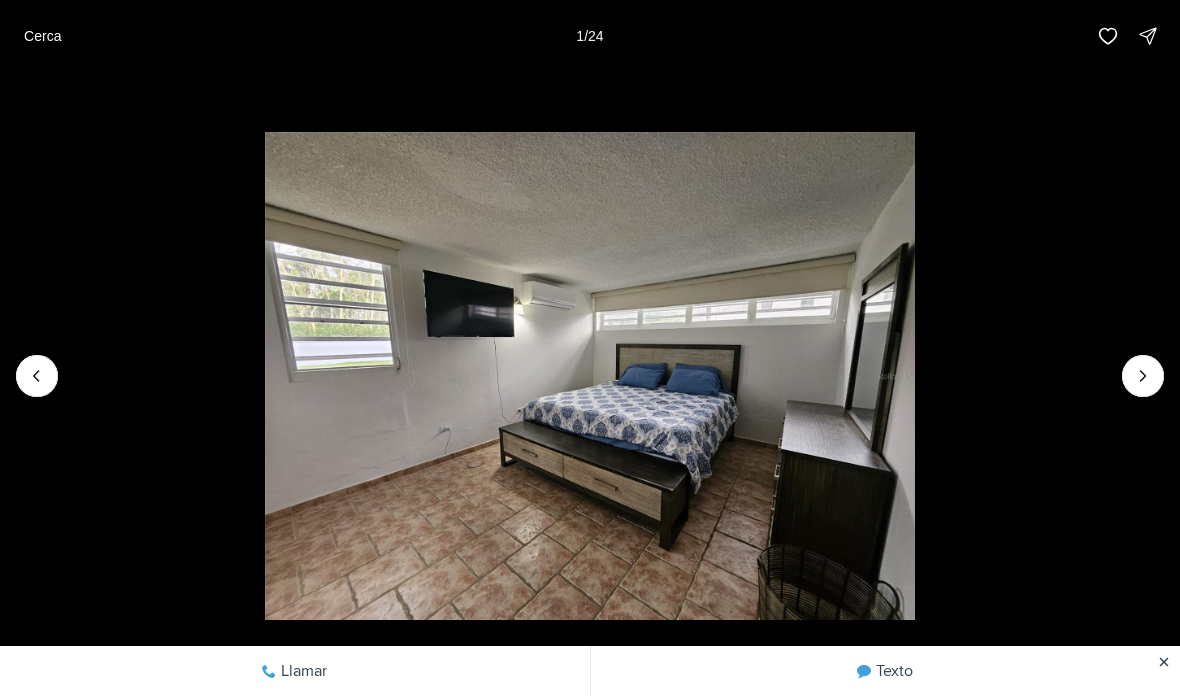 click 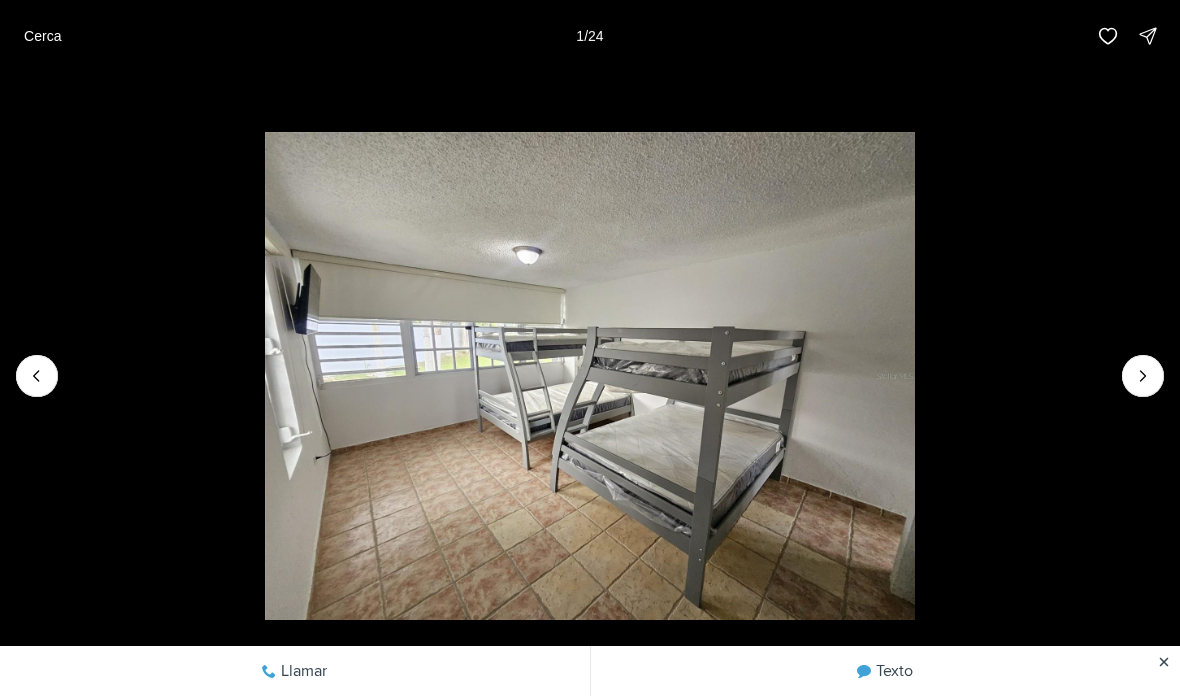 click 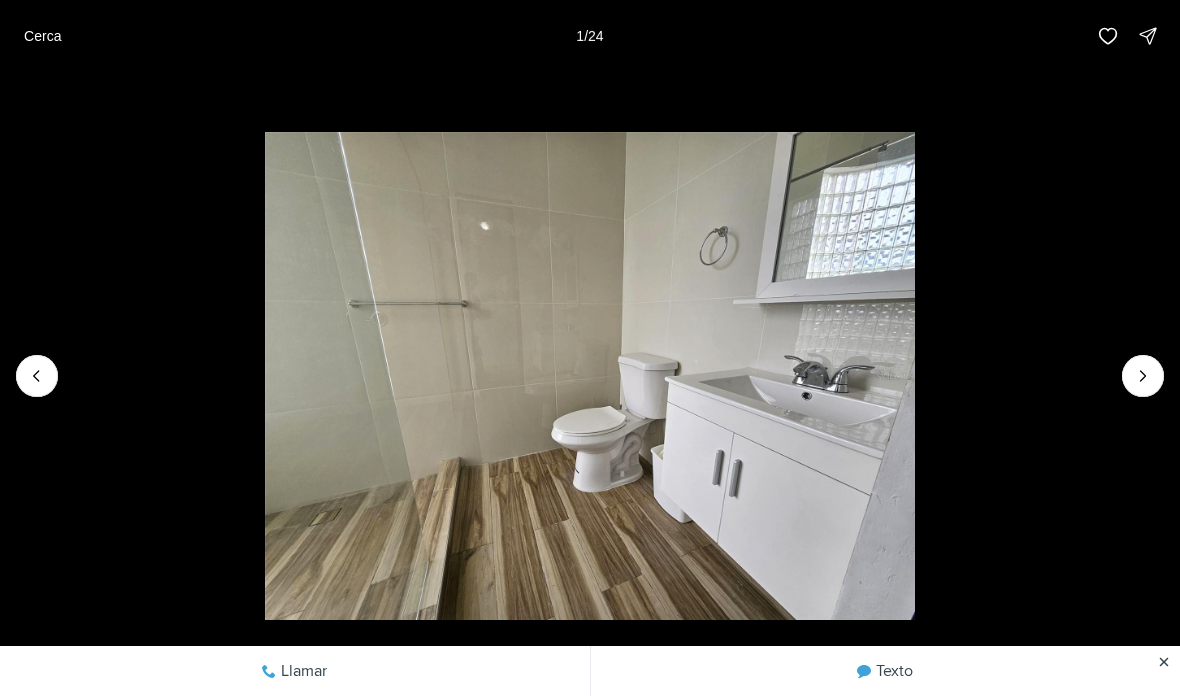 click 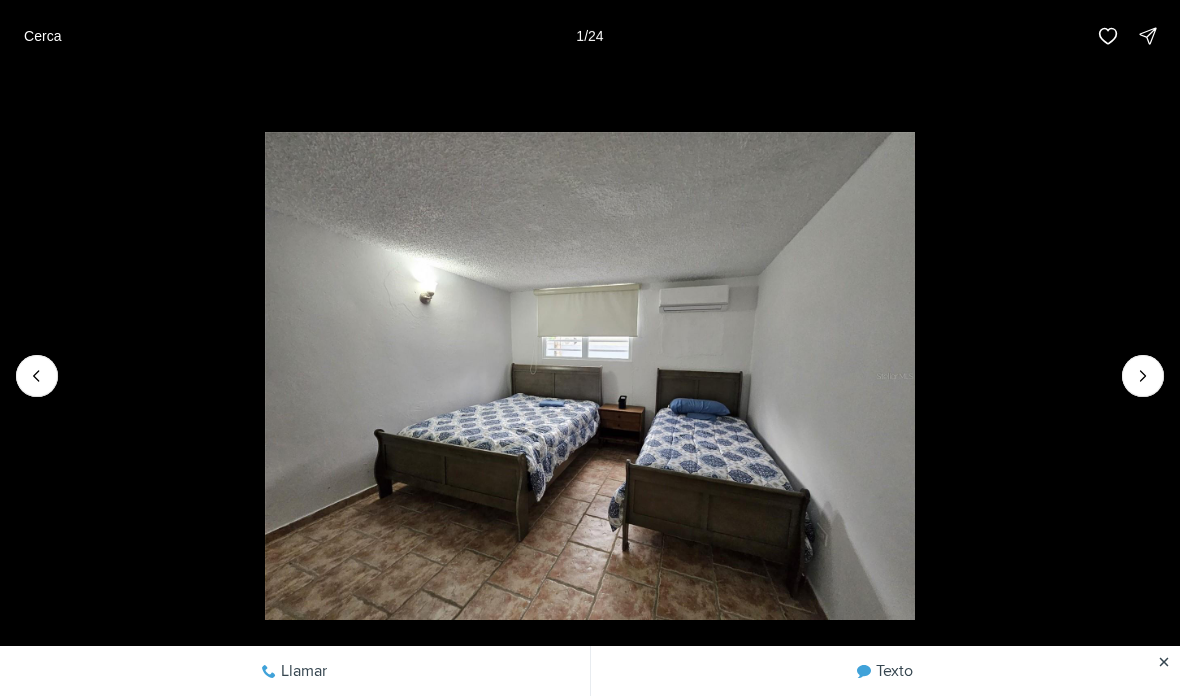 click 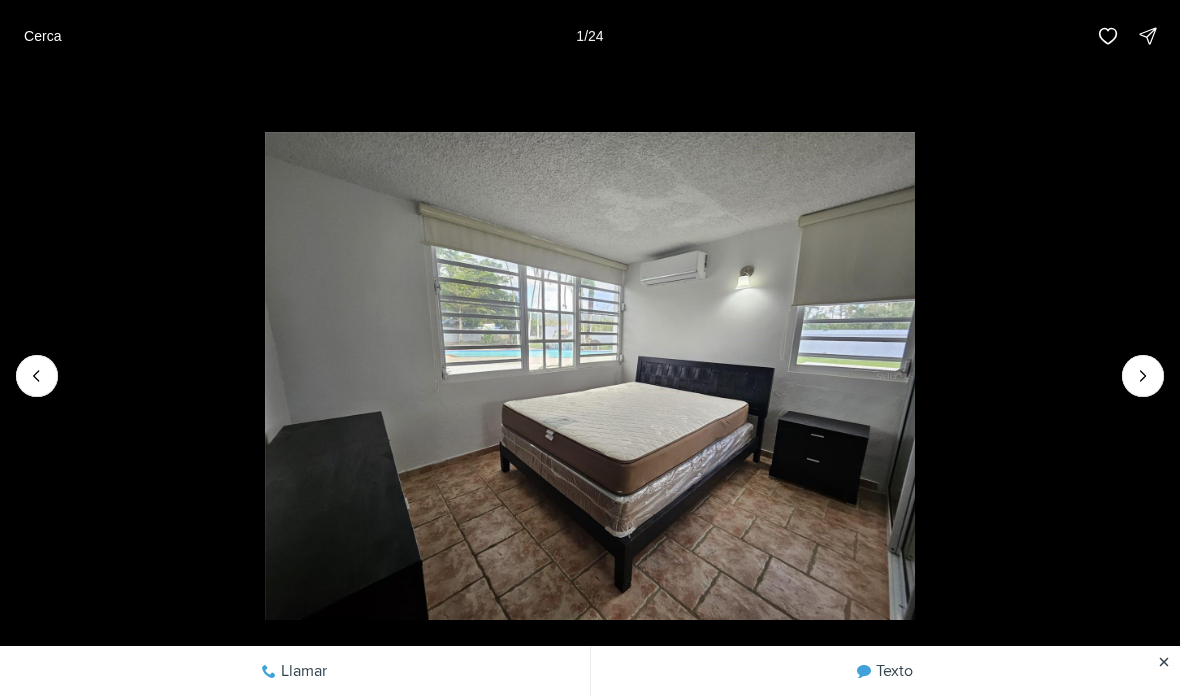click 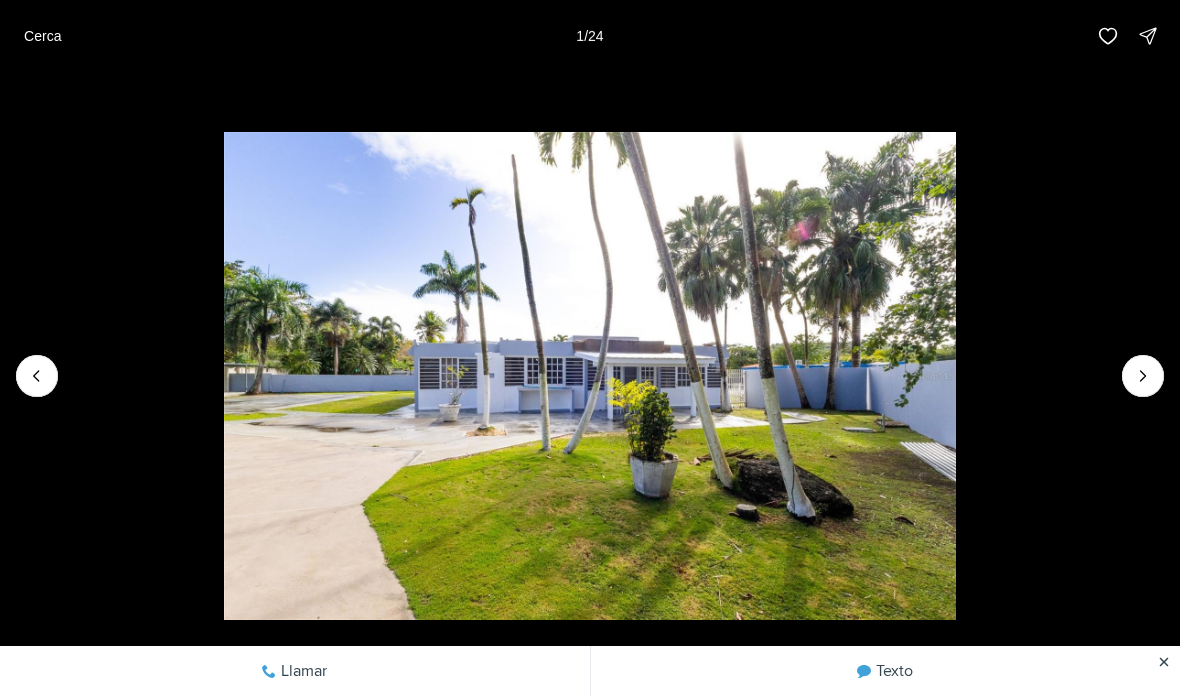 click 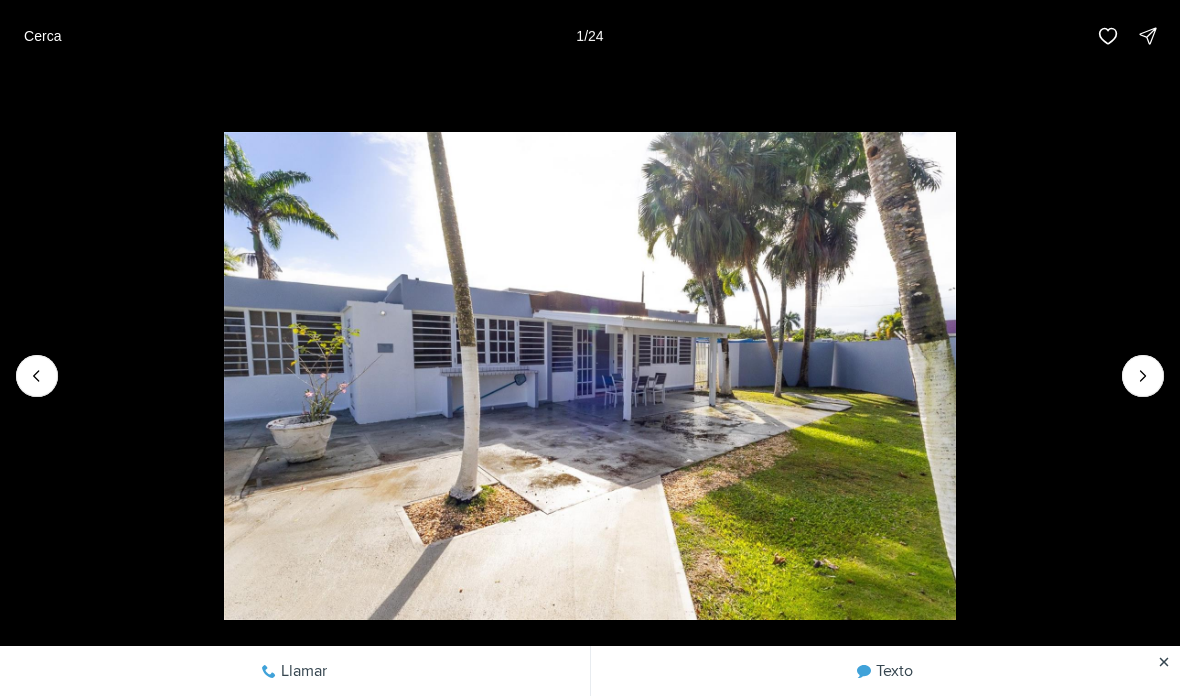 click at bounding box center (1143, 376) 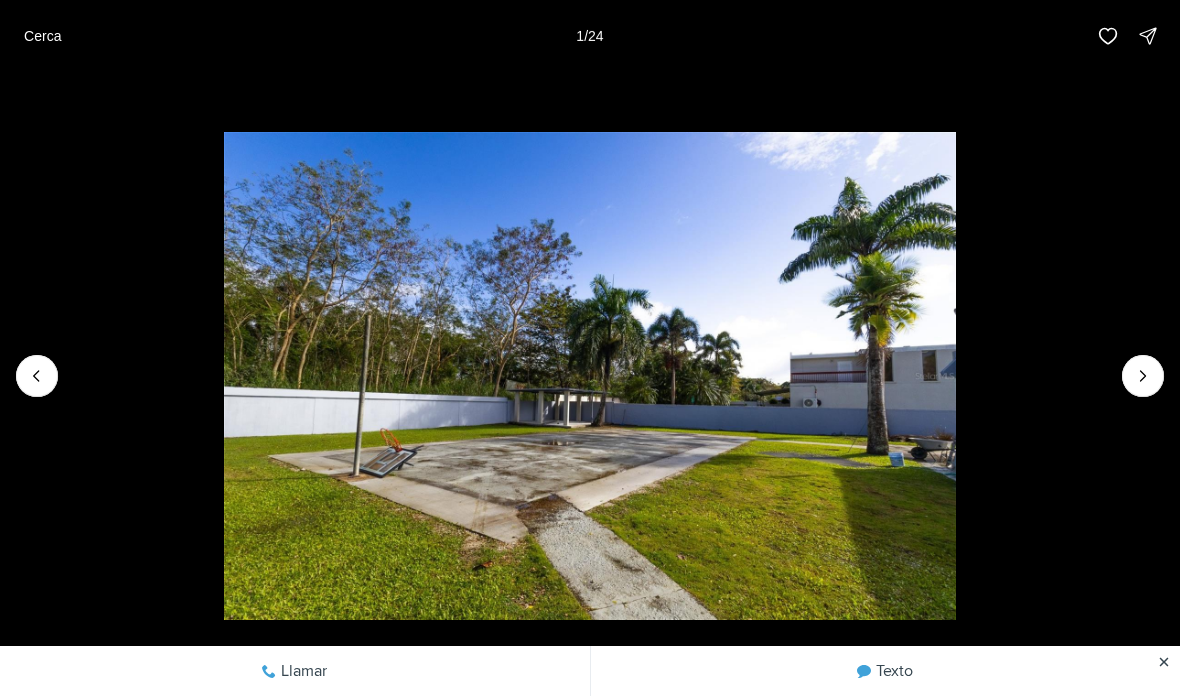 click at bounding box center [1143, 376] 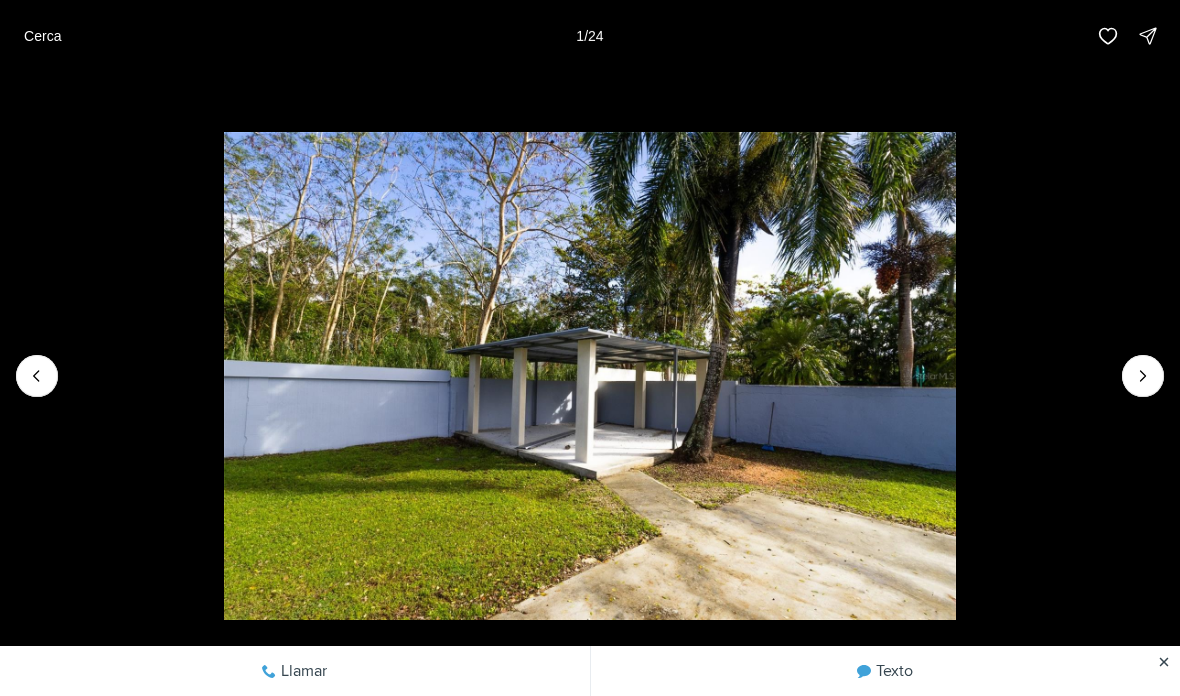 click 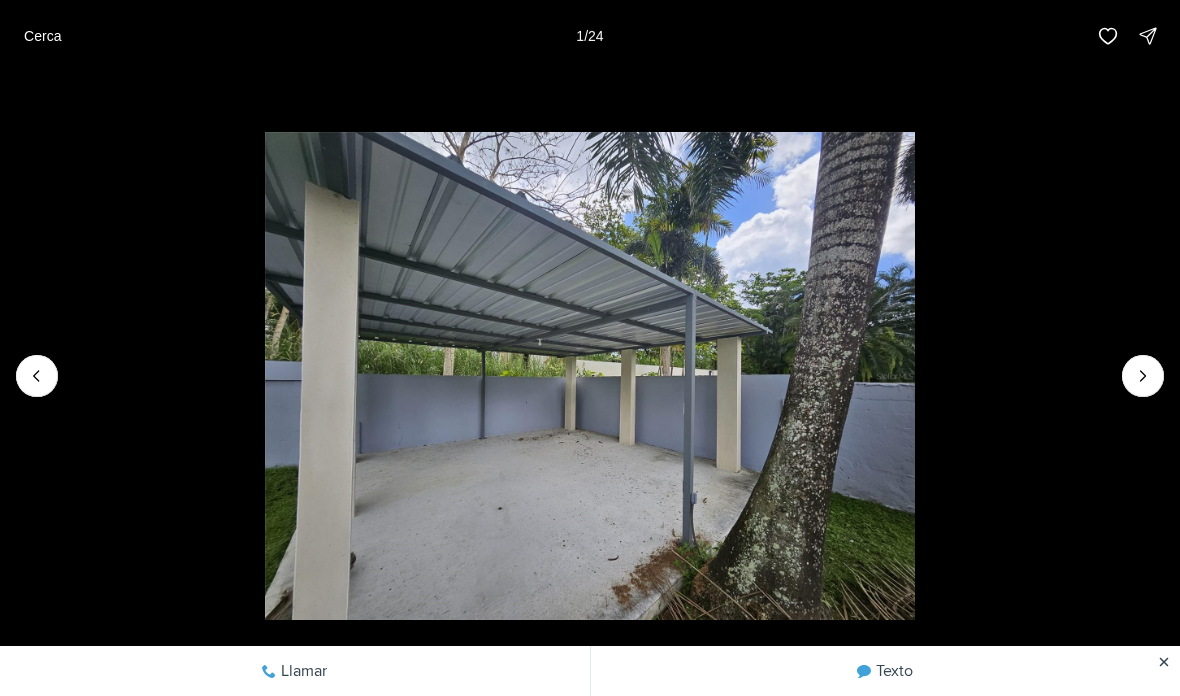 click at bounding box center (590, 375) 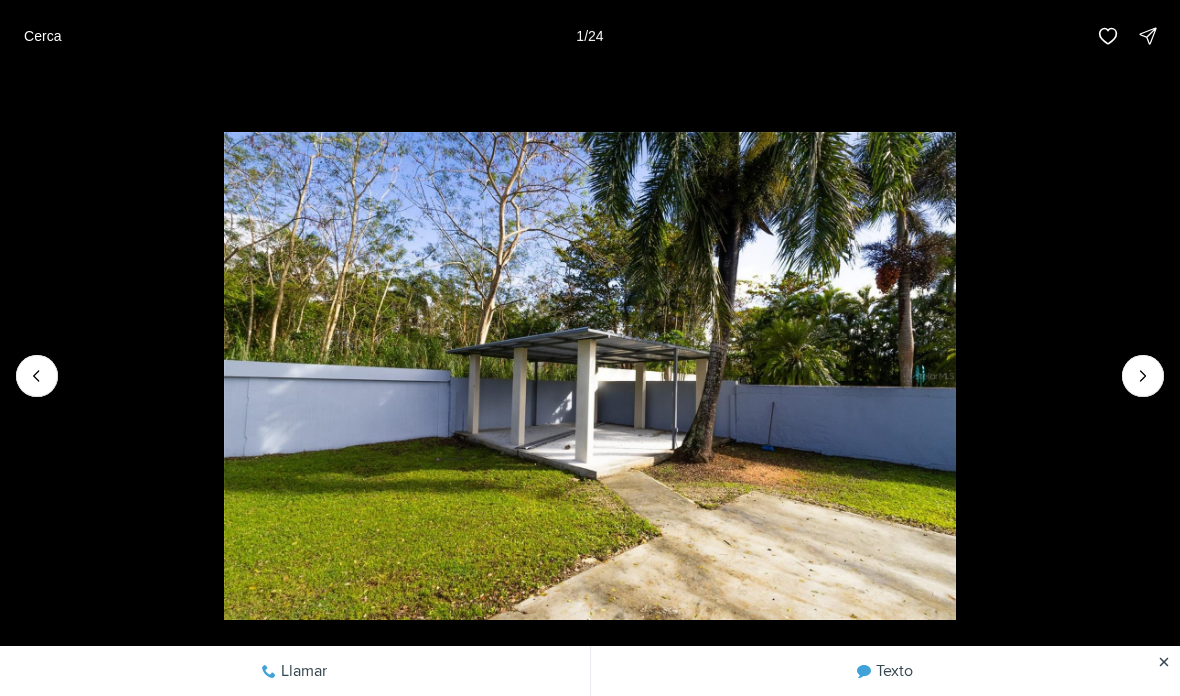 click 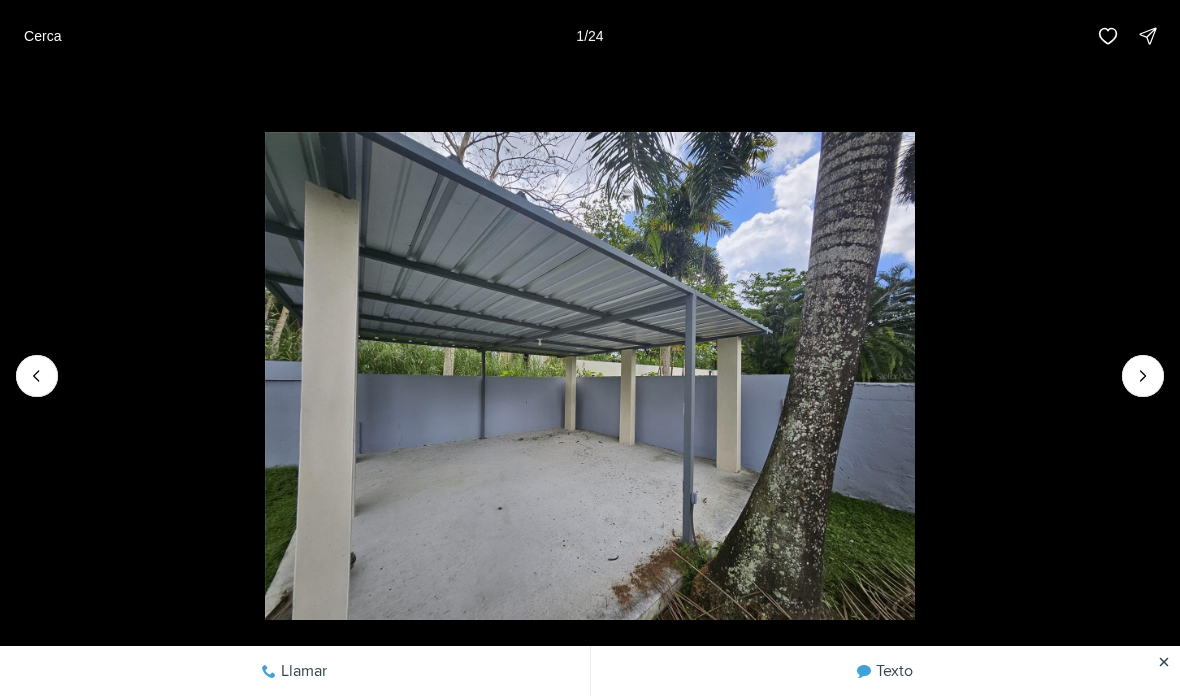 click 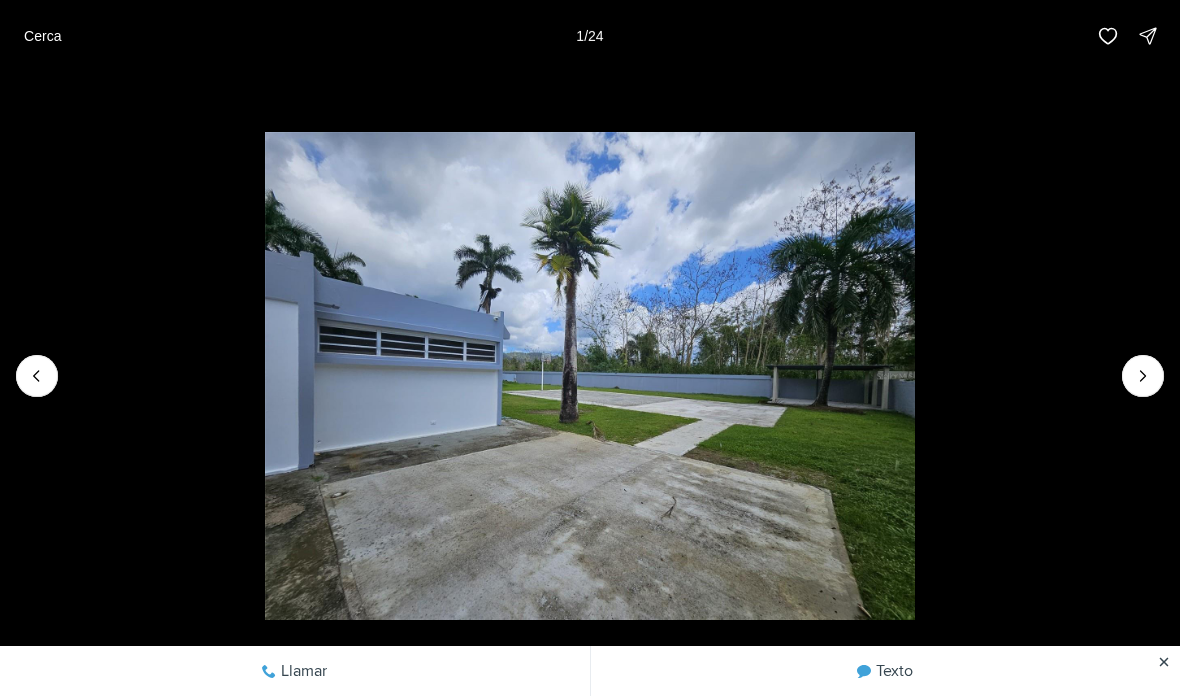 click at bounding box center (1143, 376) 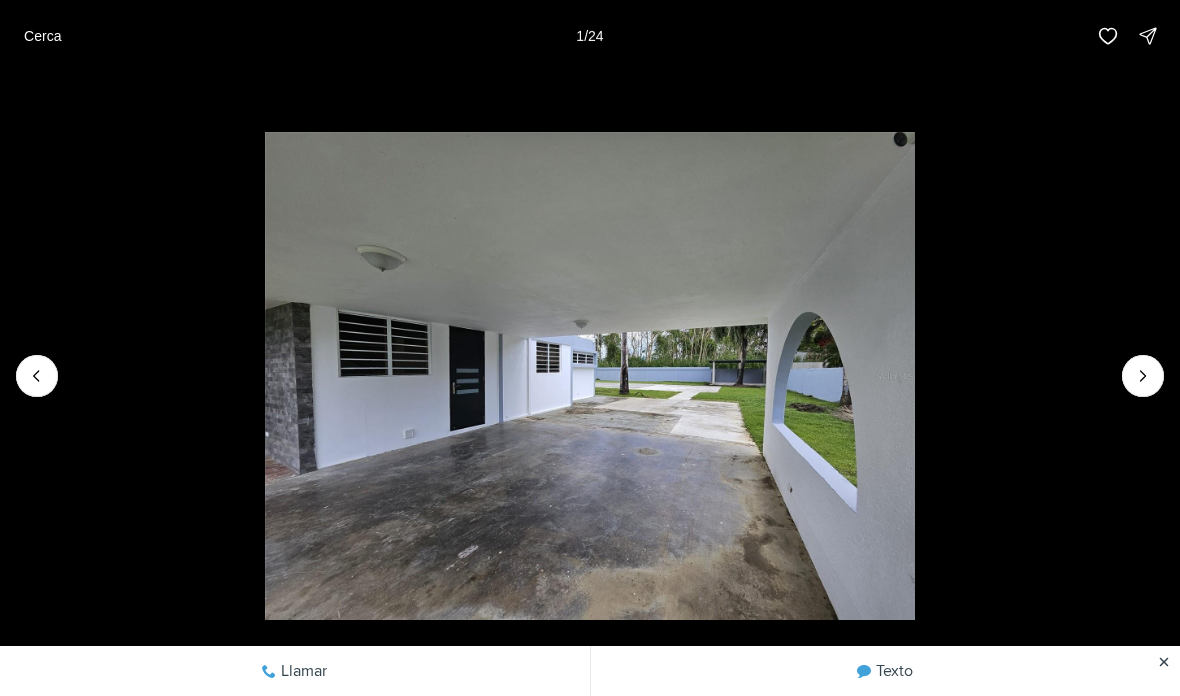 click 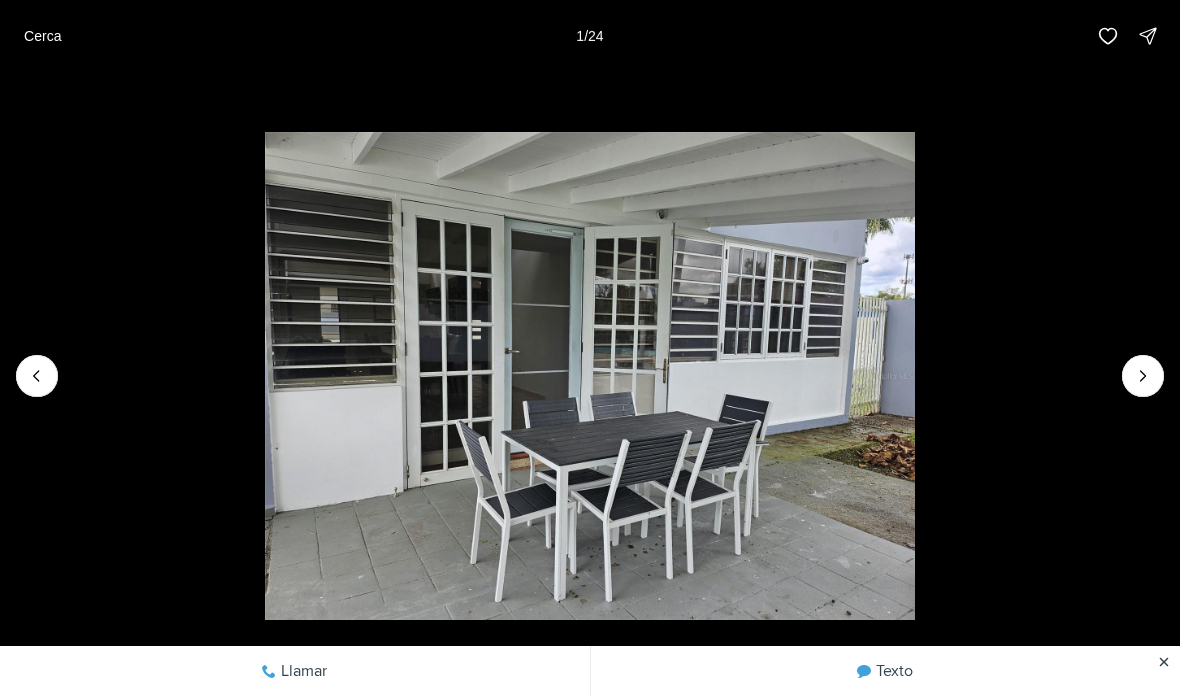 click 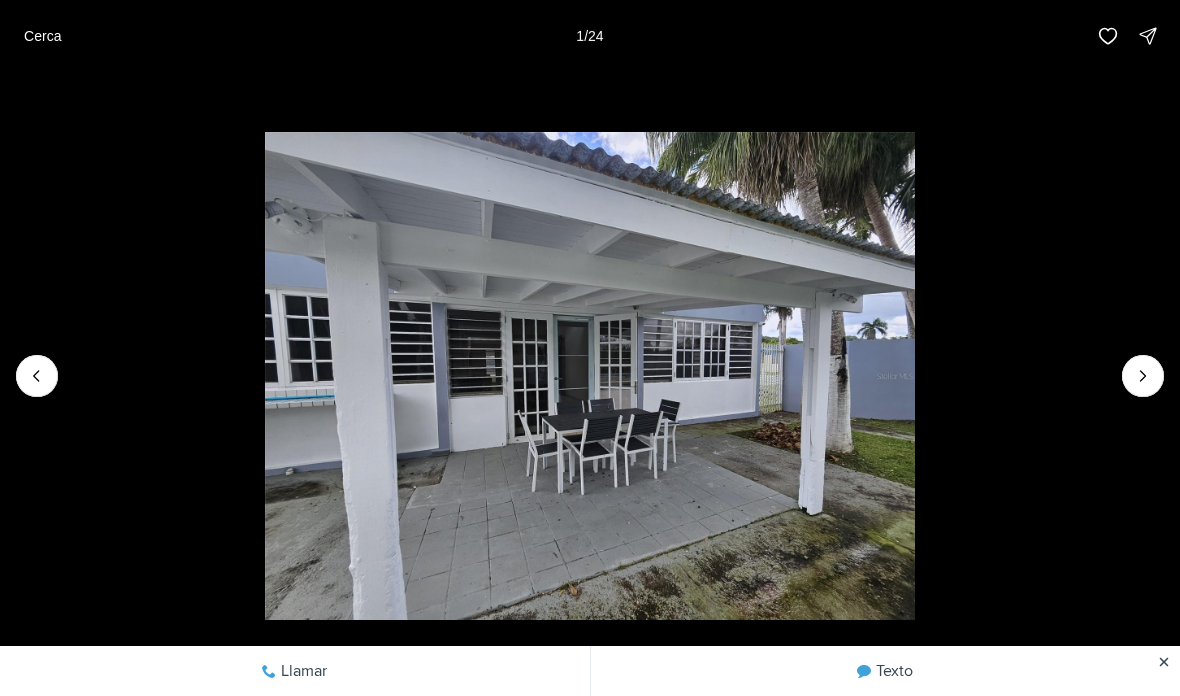 click 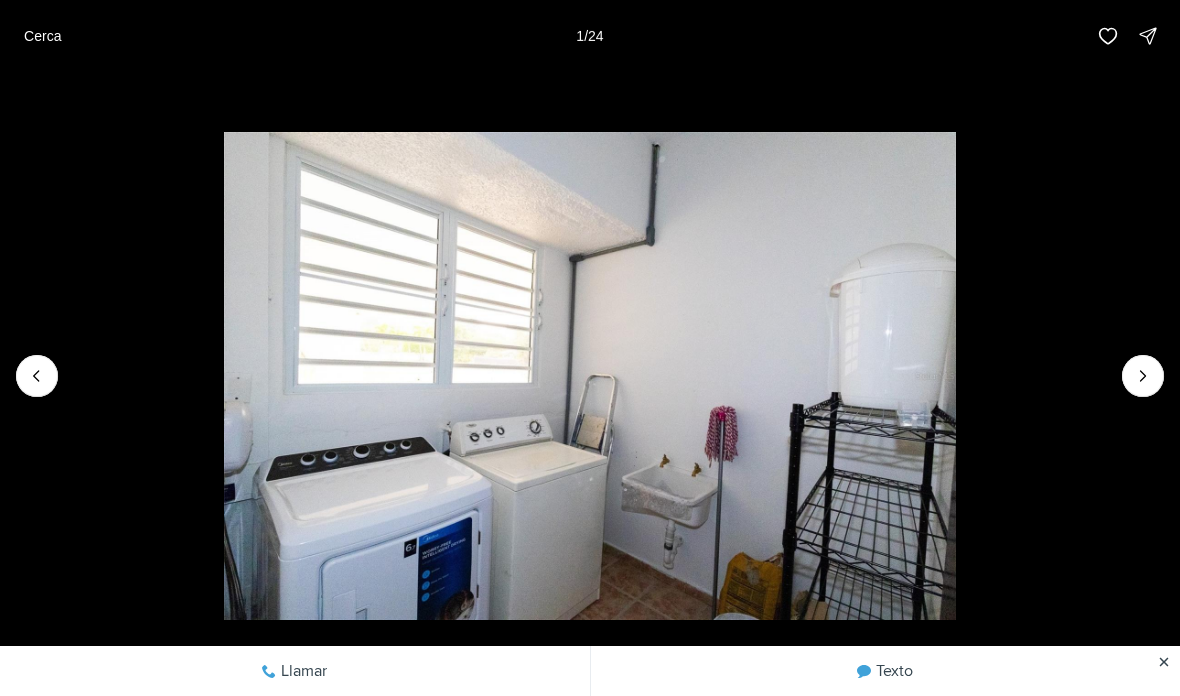 click 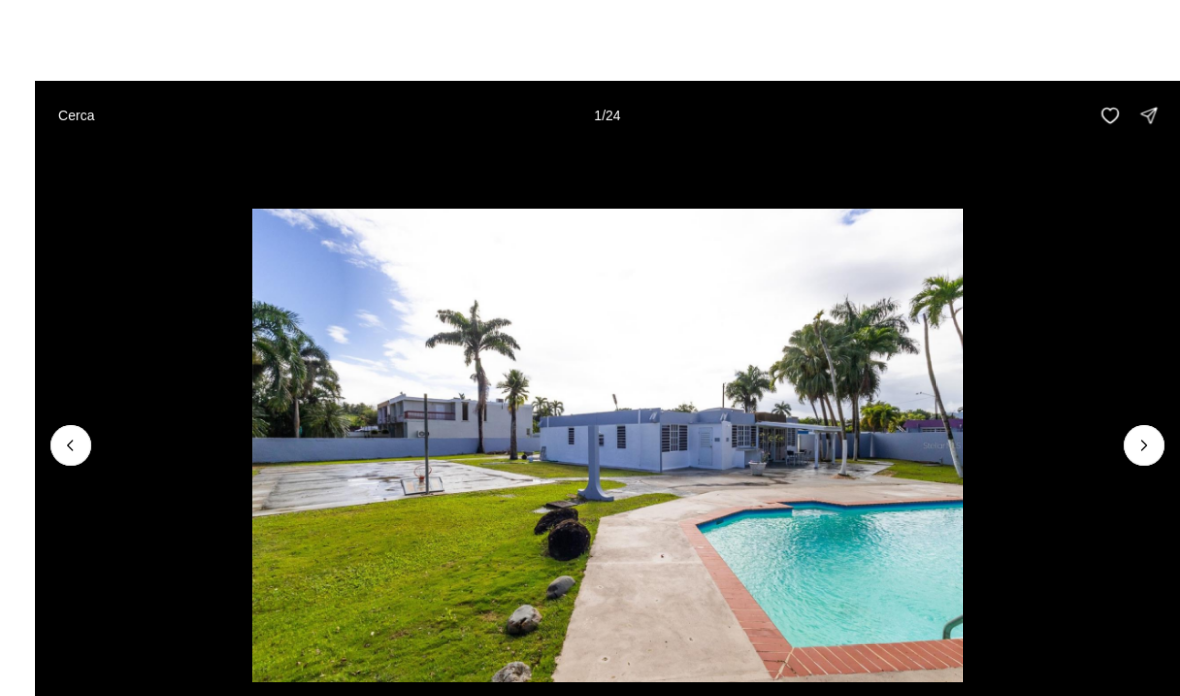 scroll, scrollTop: 10, scrollLeft: 0, axis: vertical 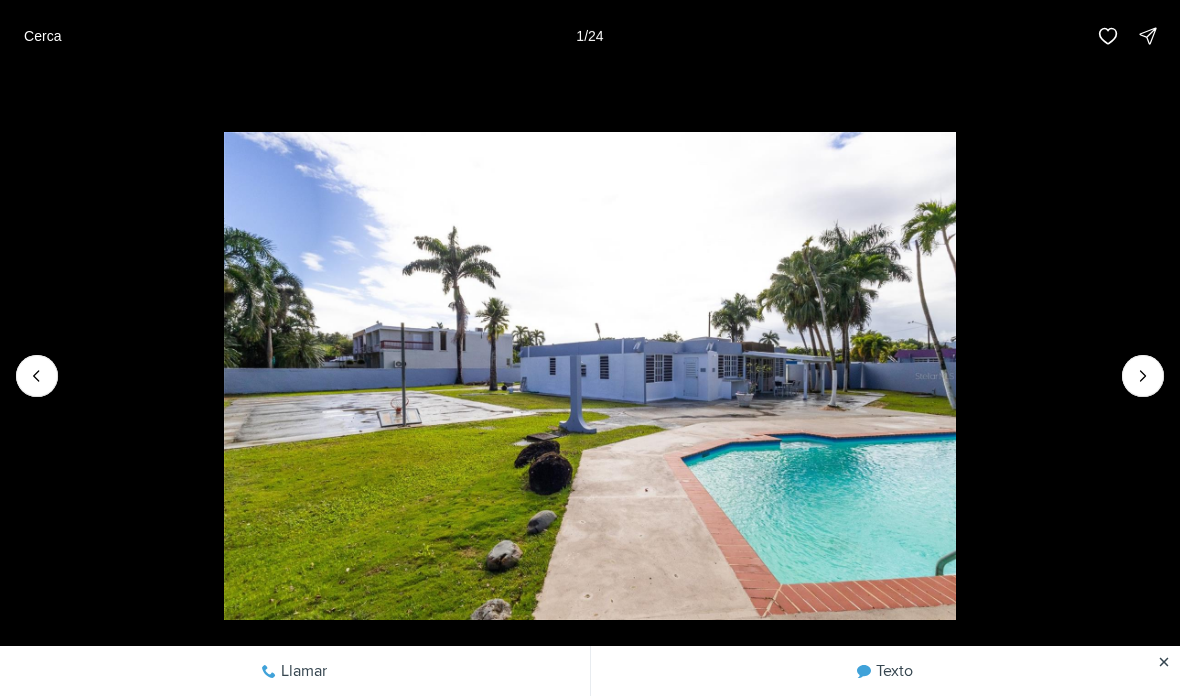 click at bounding box center [1143, 376] 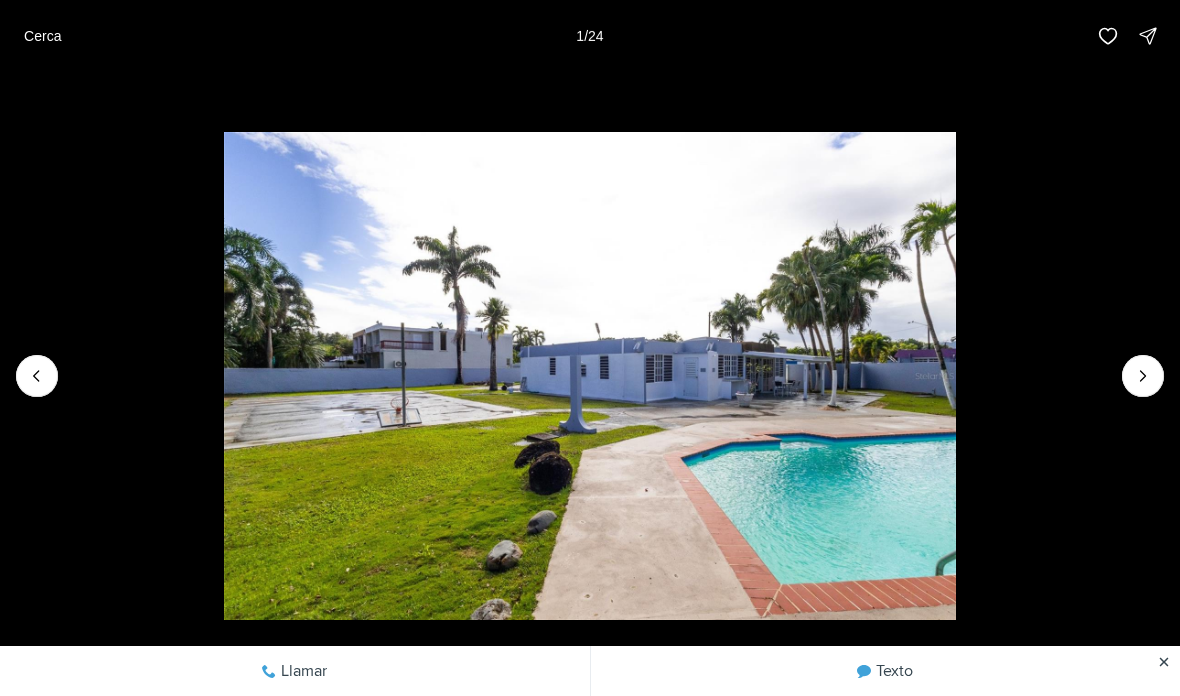 click on "Cerca" at bounding box center [42, 36] 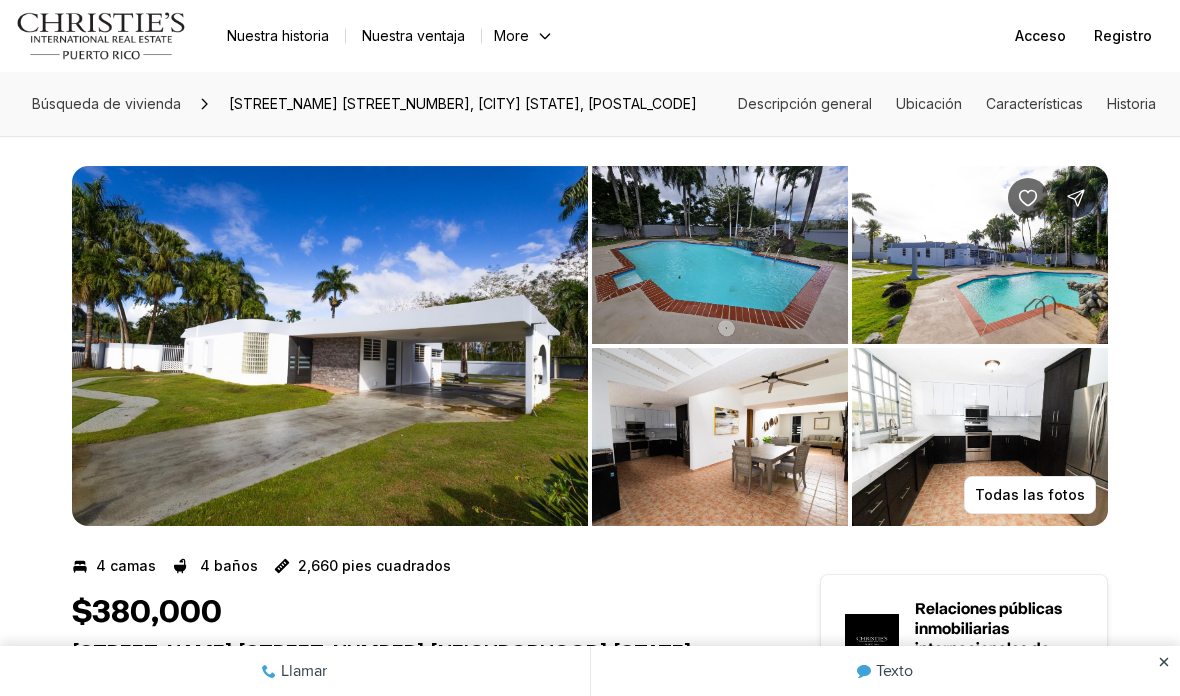scroll, scrollTop: 0, scrollLeft: 0, axis: both 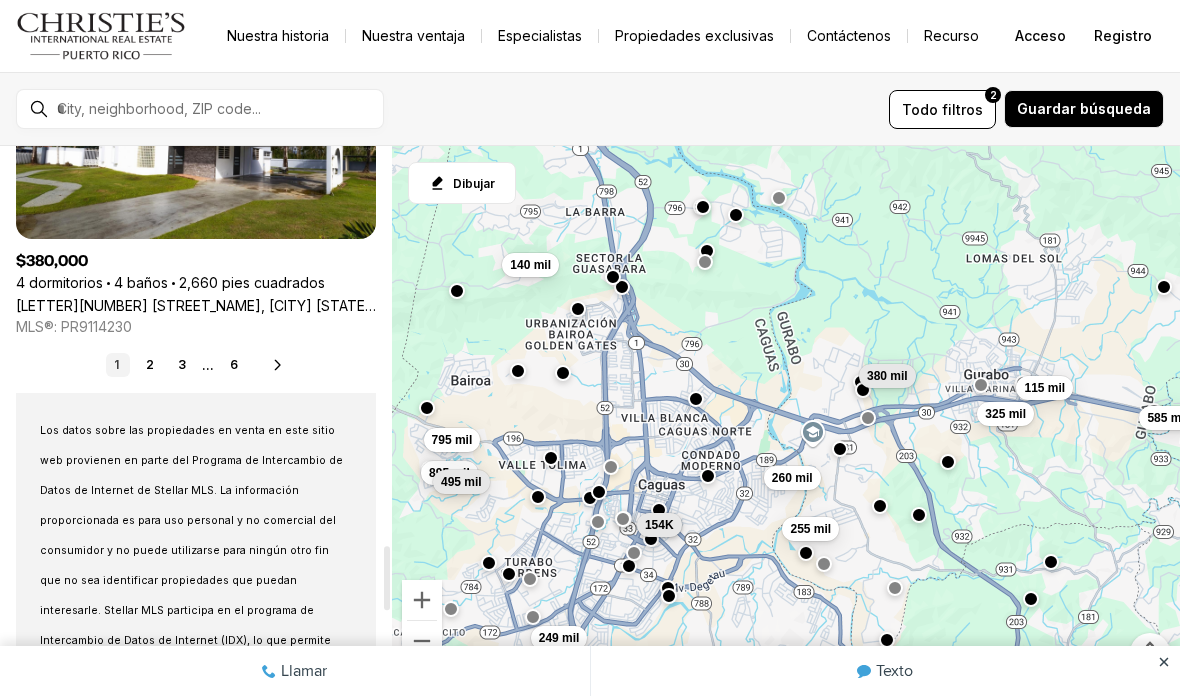 click on "2" at bounding box center (150, 364) 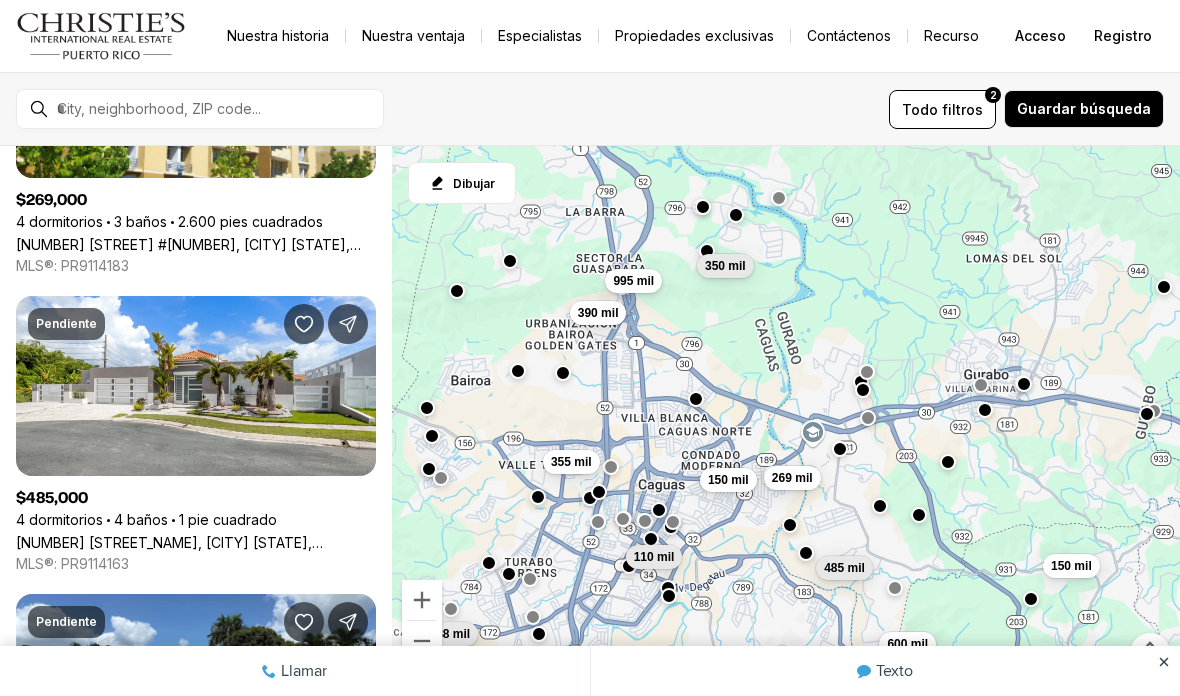 scroll, scrollTop: 534, scrollLeft: 0, axis: vertical 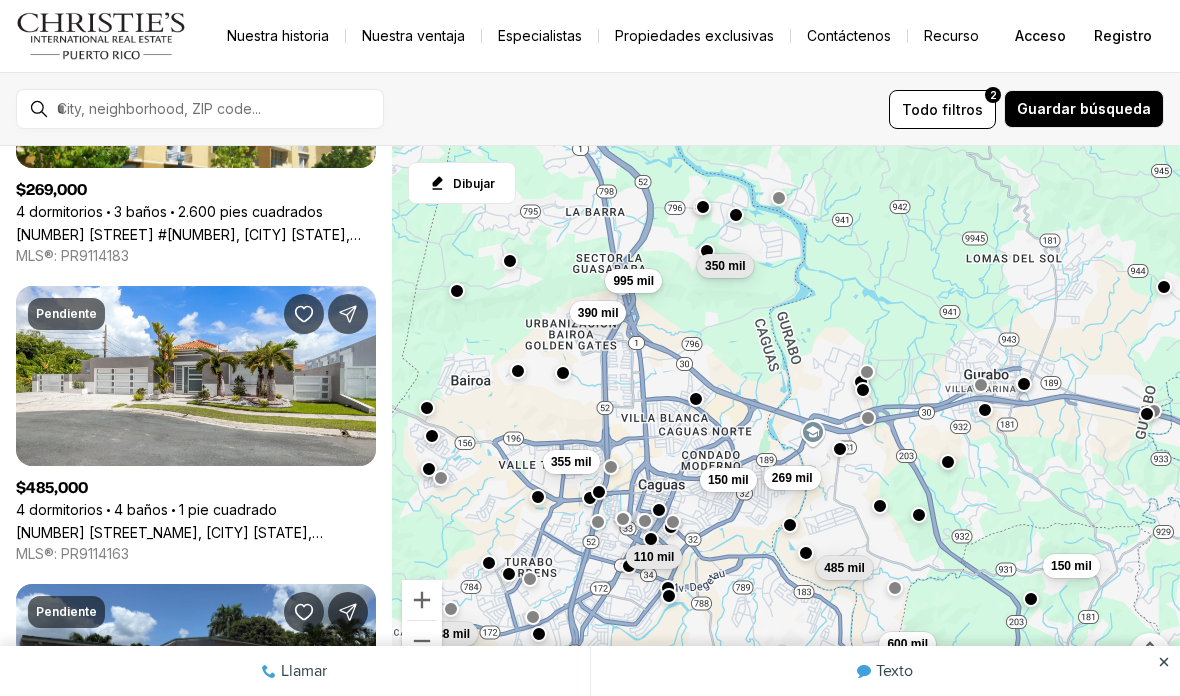 click on "[NUMBER] [STREET], [CITY] [STATE], [POSTAL_CODE]" at bounding box center (196, 532) 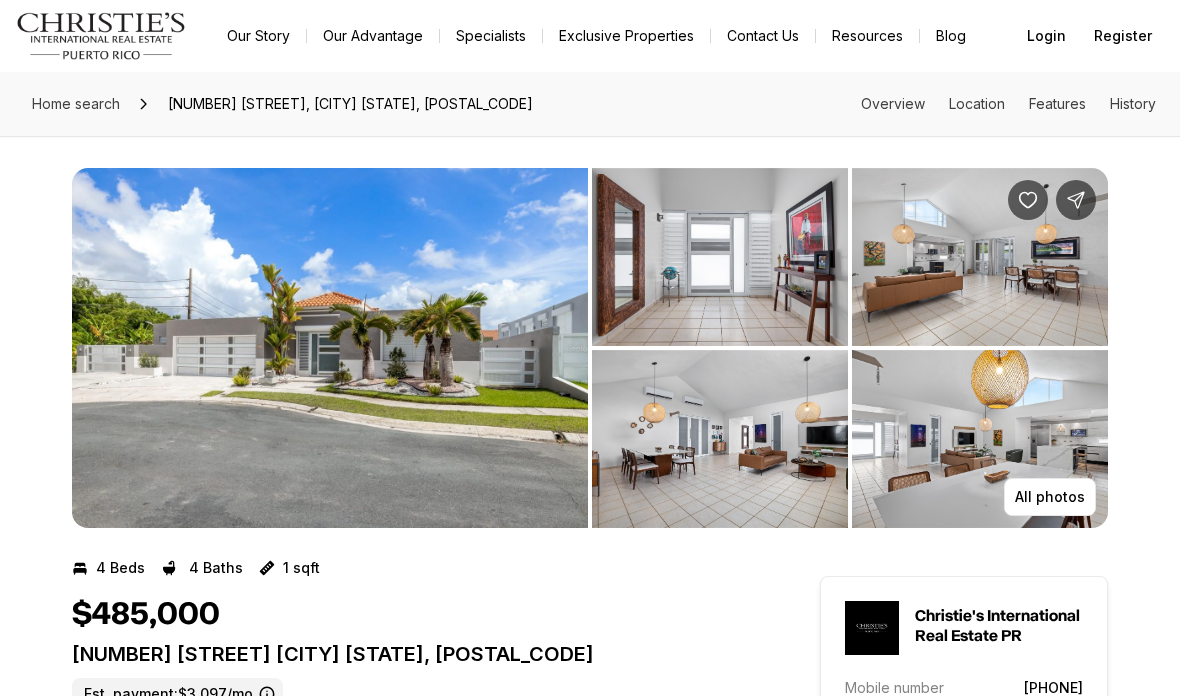 scroll, scrollTop: 0, scrollLeft: 0, axis: both 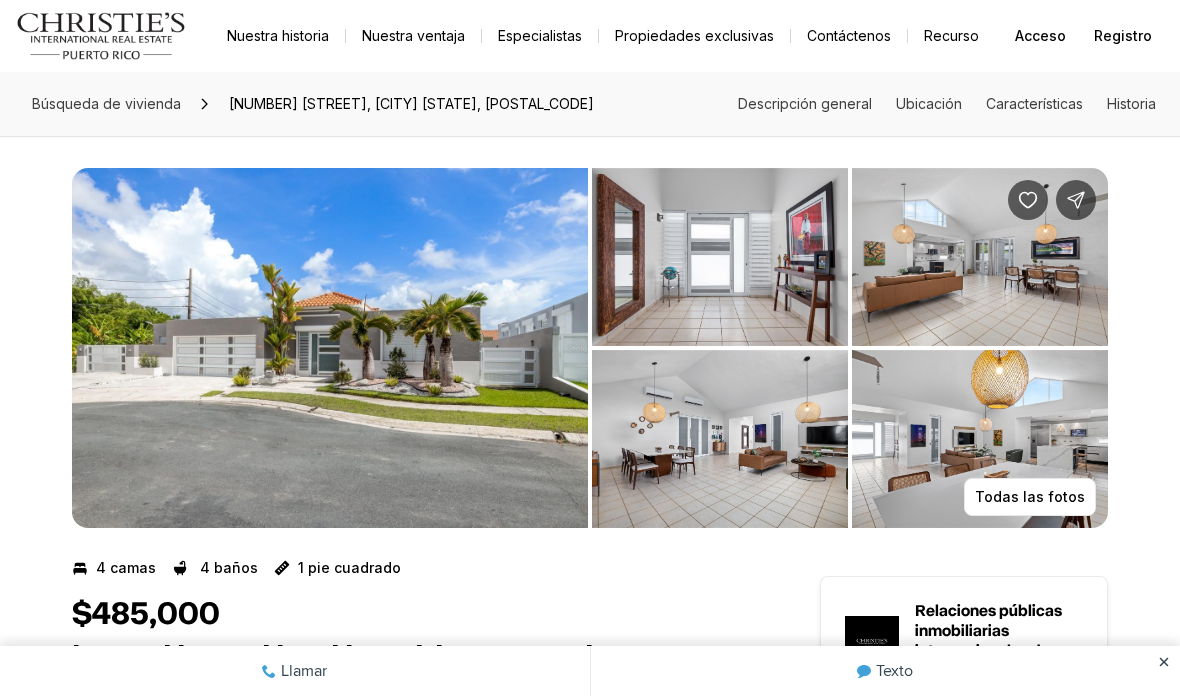 click at bounding box center [330, 348] 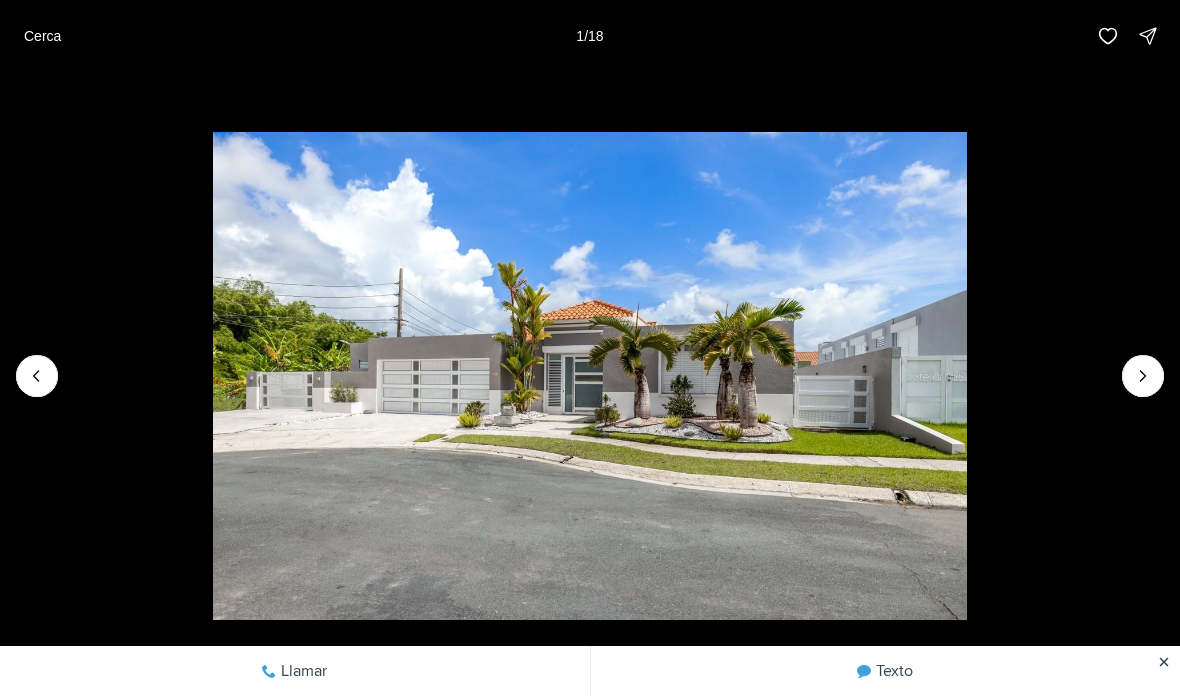 click at bounding box center [1143, 376] 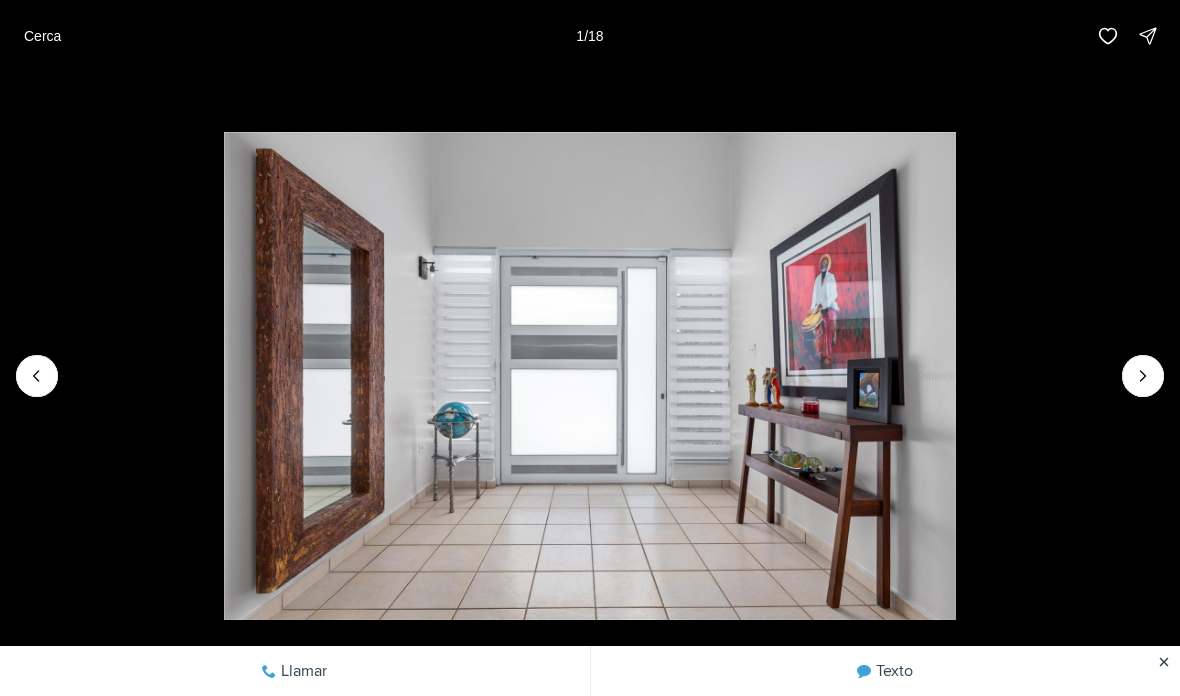 click at bounding box center (1143, 376) 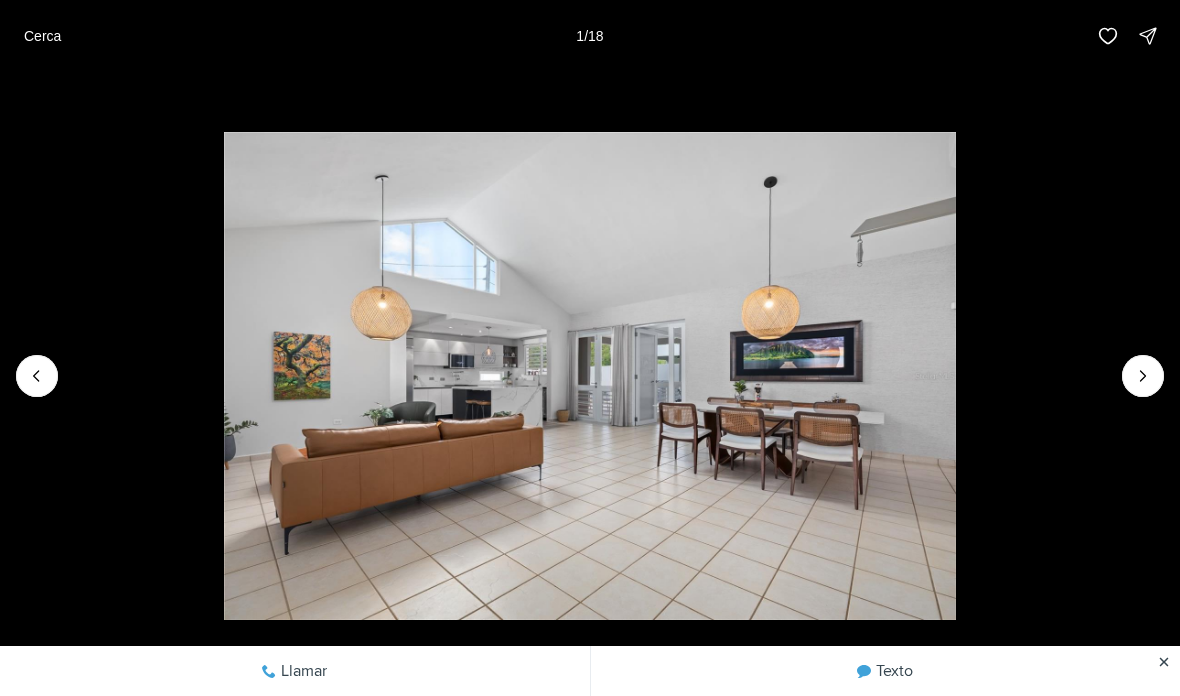 click at bounding box center [1143, 376] 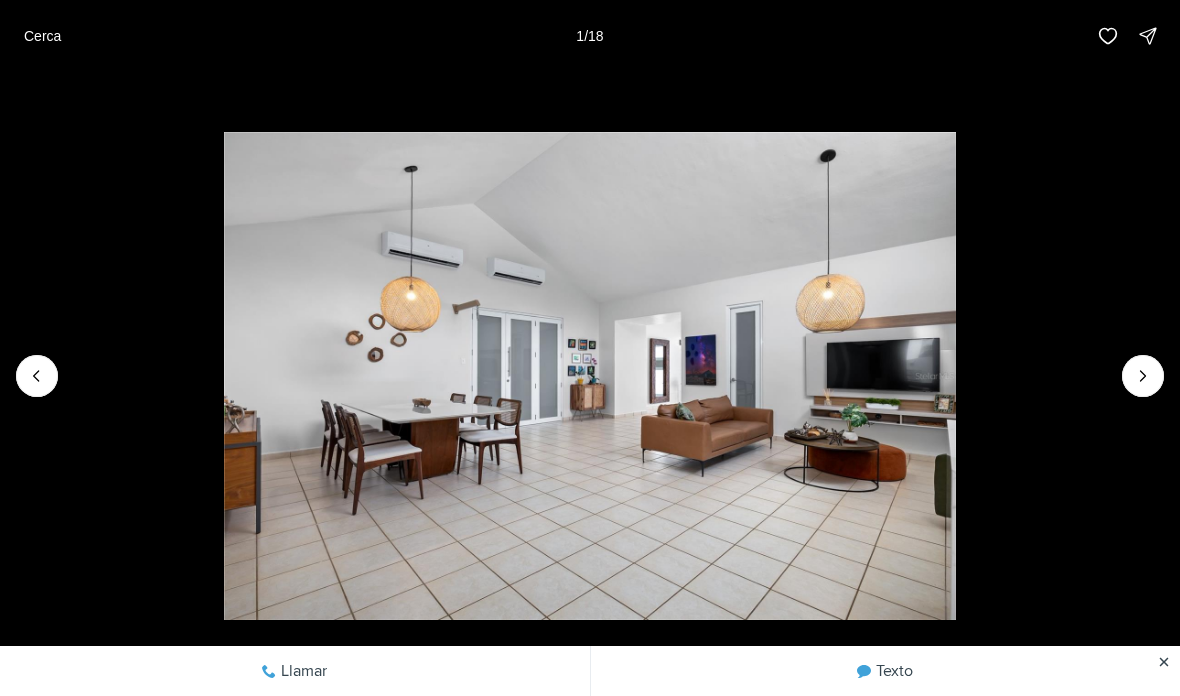click at bounding box center (1143, 376) 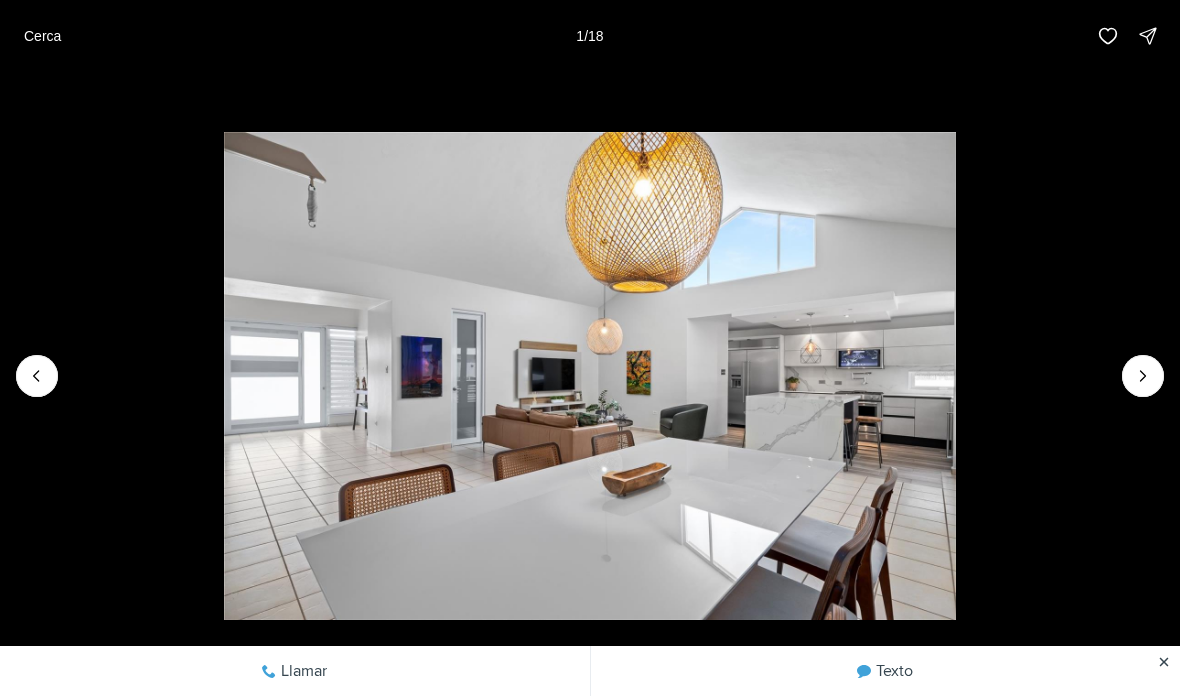 click at bounding box center (1143, 376) 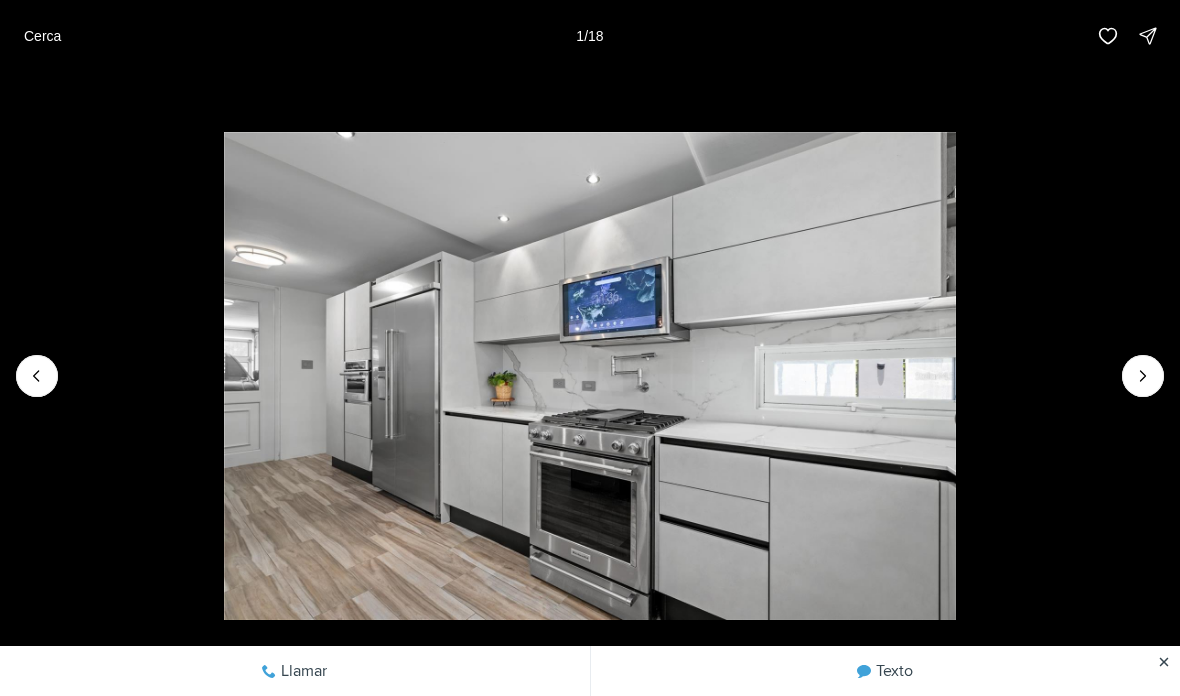 click at bounding box center (1143, 376) 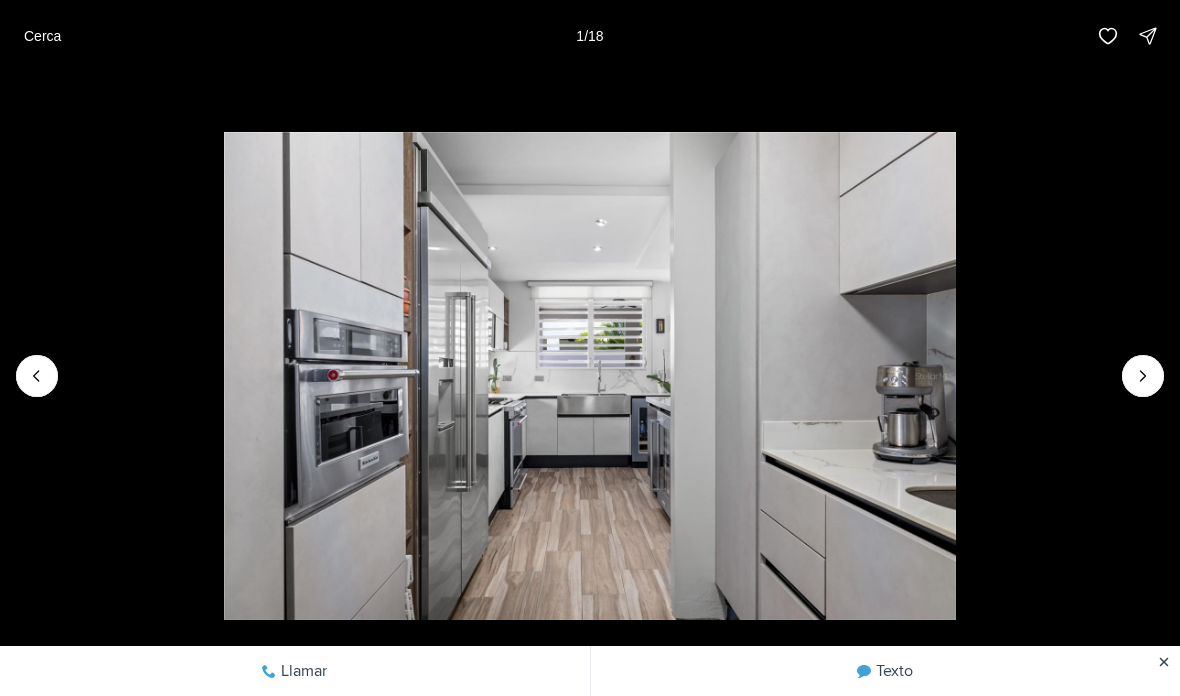 click at bounding box center (1143, 376) 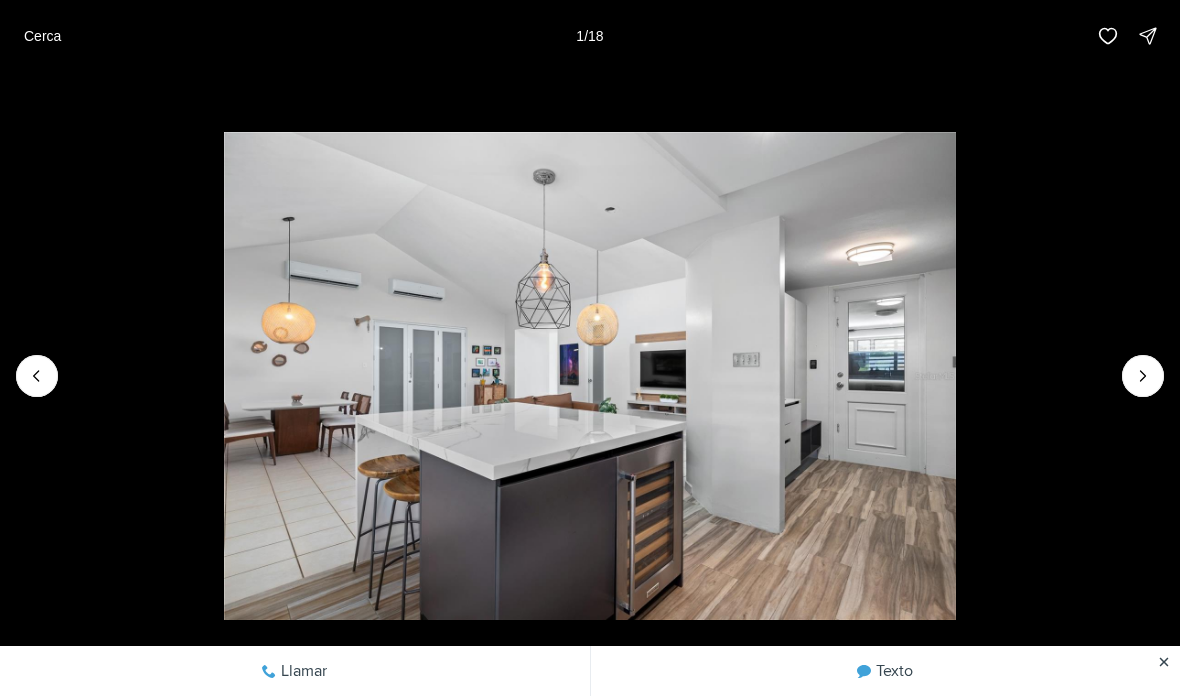 click at bounding box center [1143, 376] 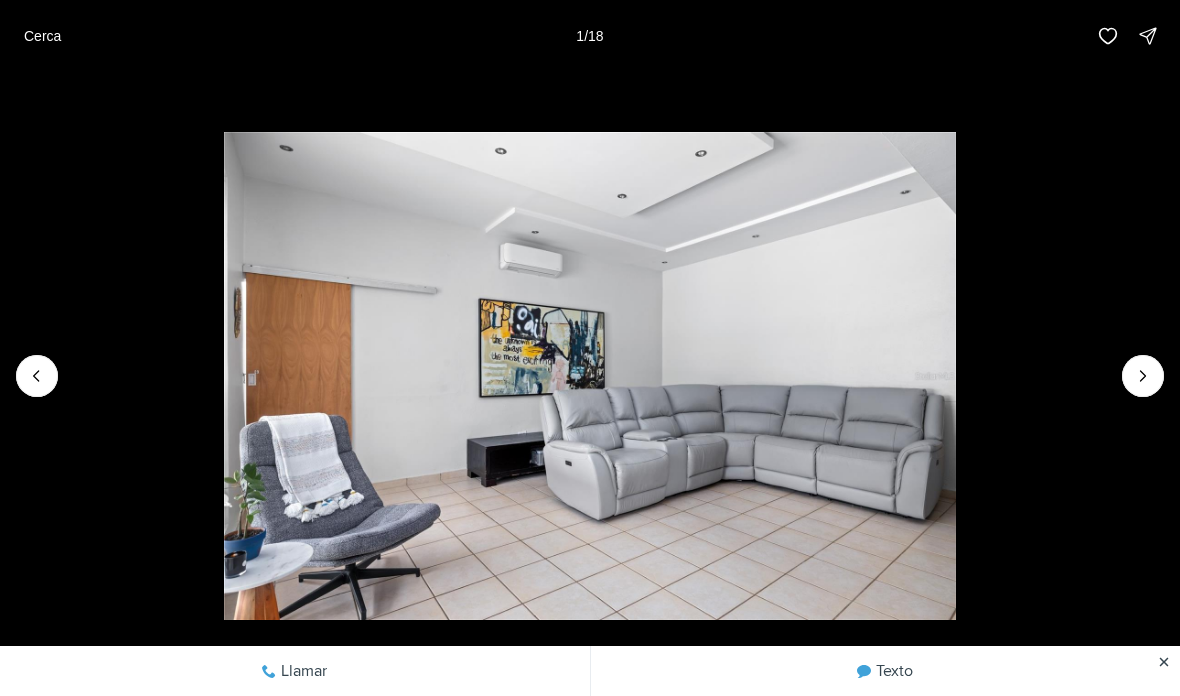 click at bounding box center [1143, 376] 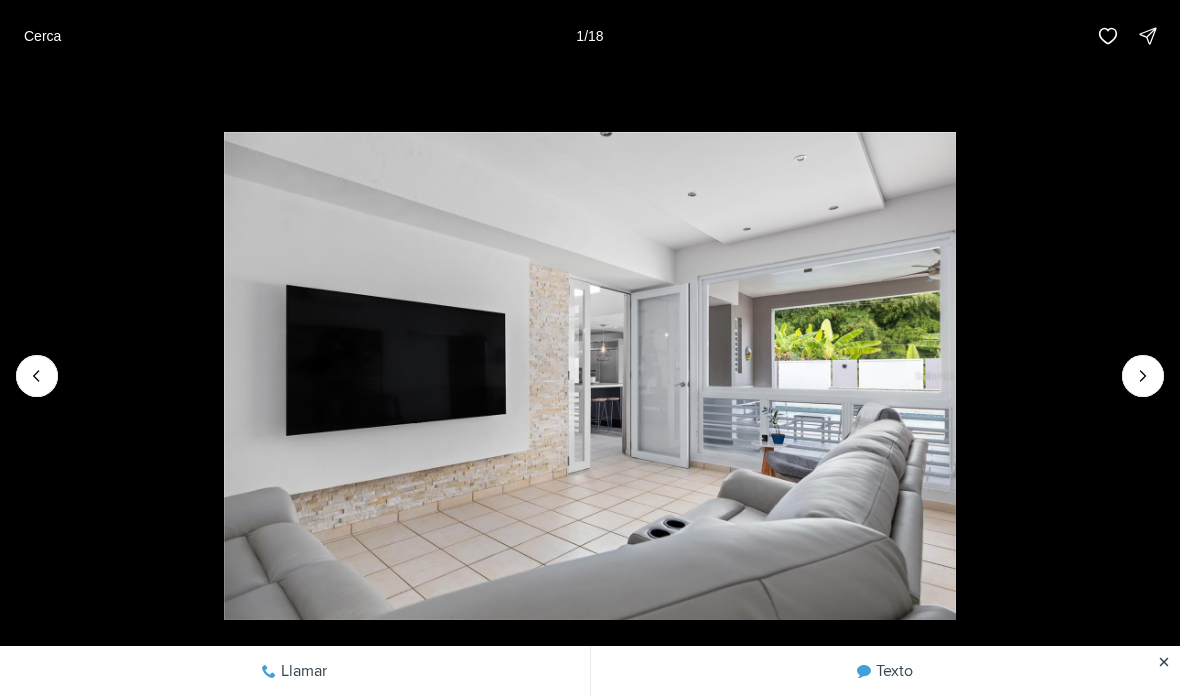 click 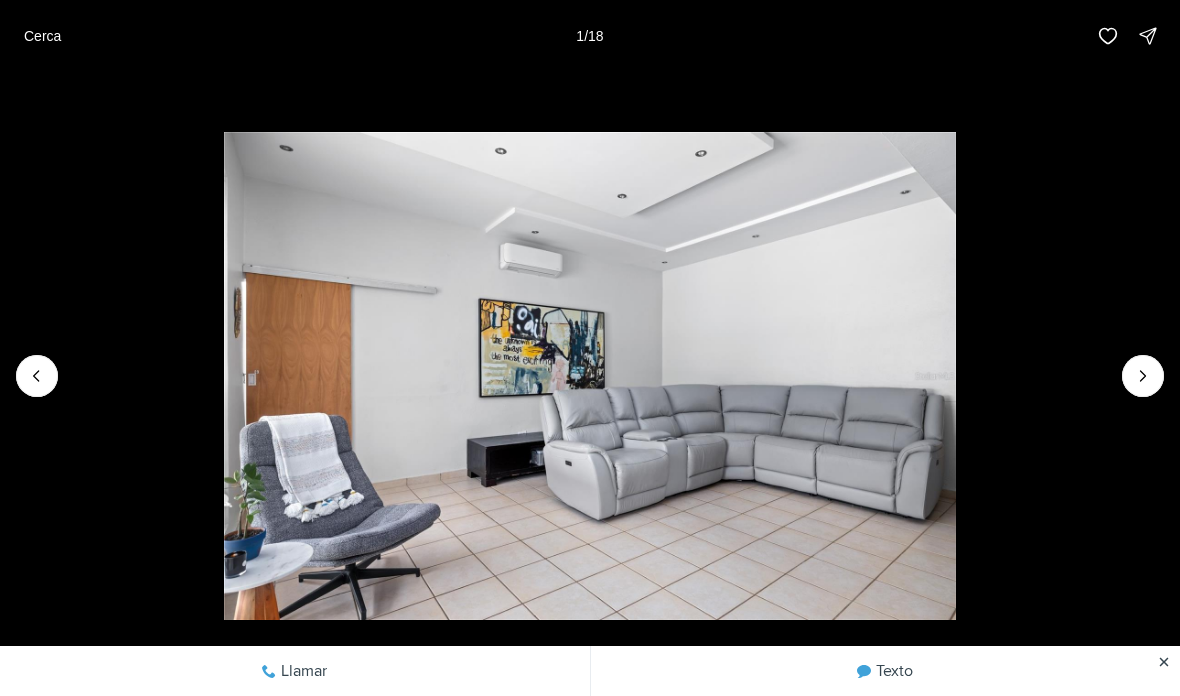 click 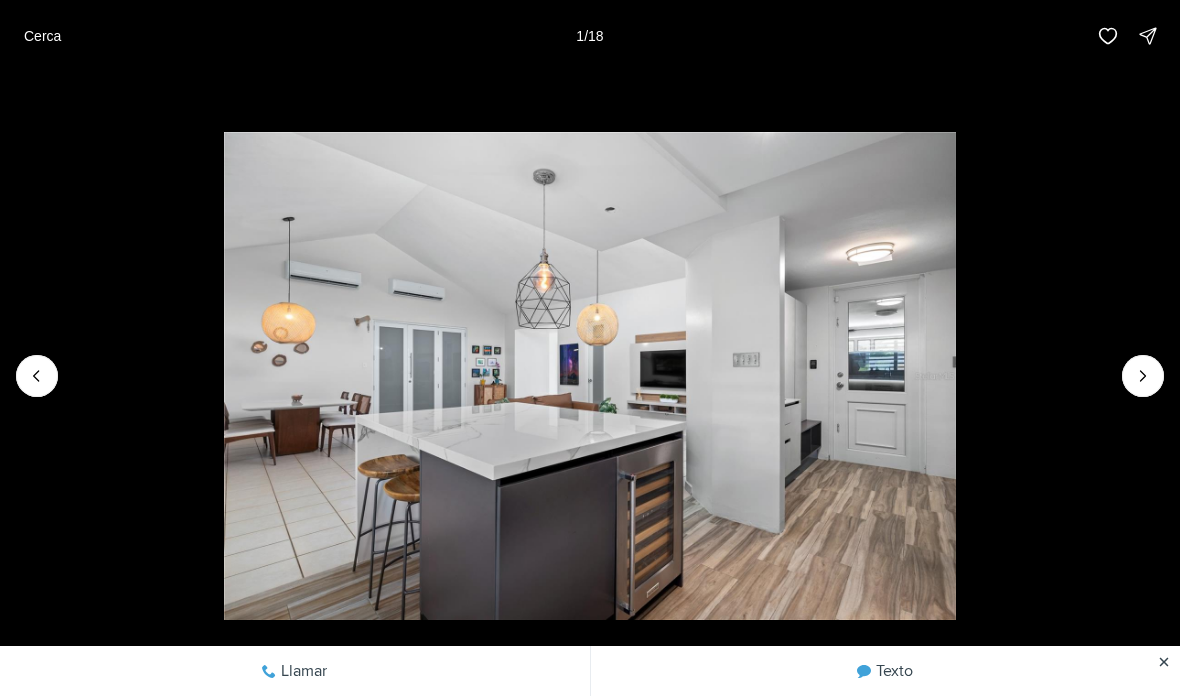 click 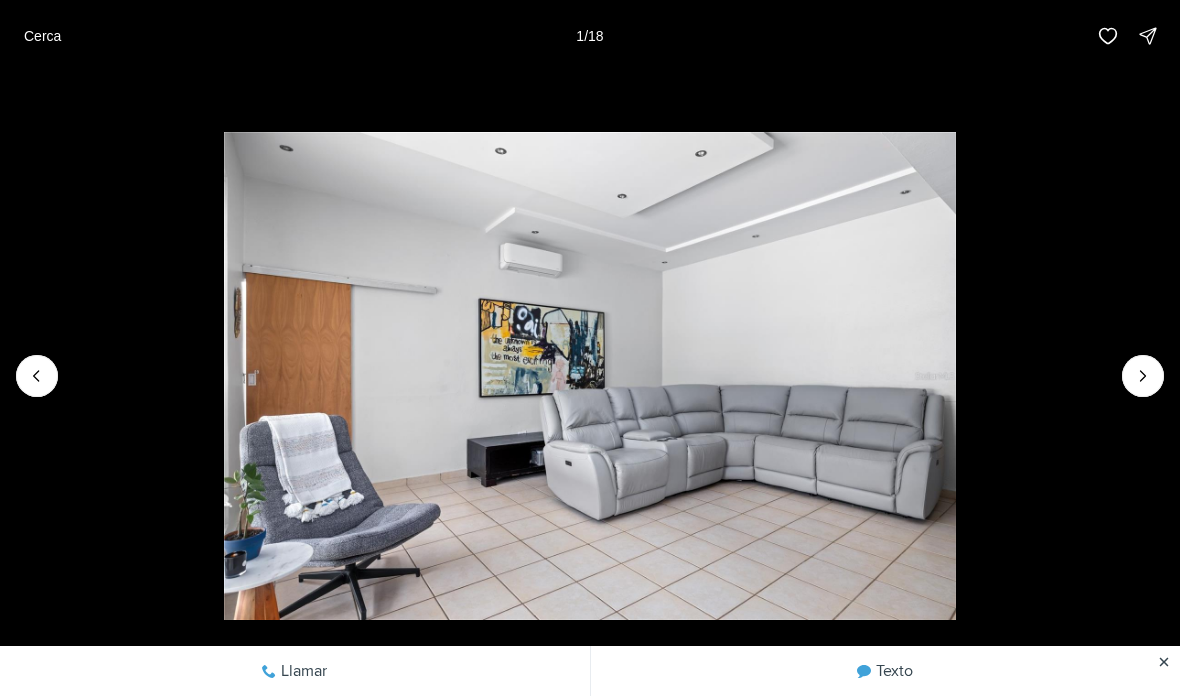 click at bounding box center [589, 375] 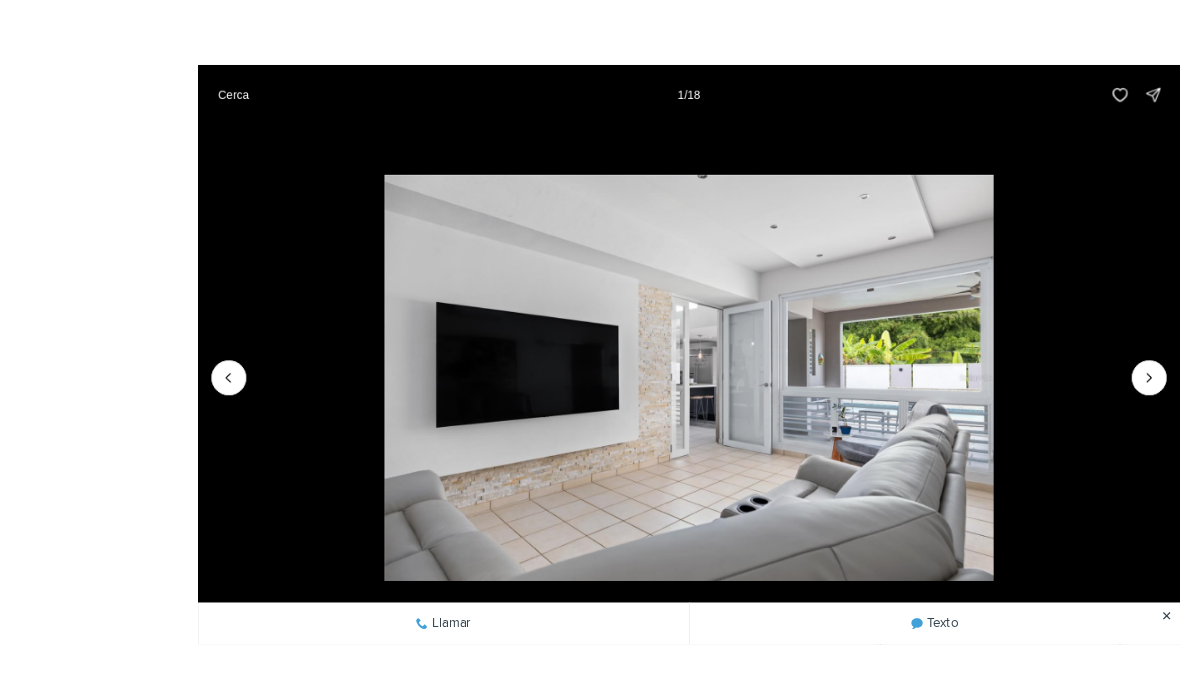 scroll, scrollTop: 3, scrollLeft: 0, axis: vertical 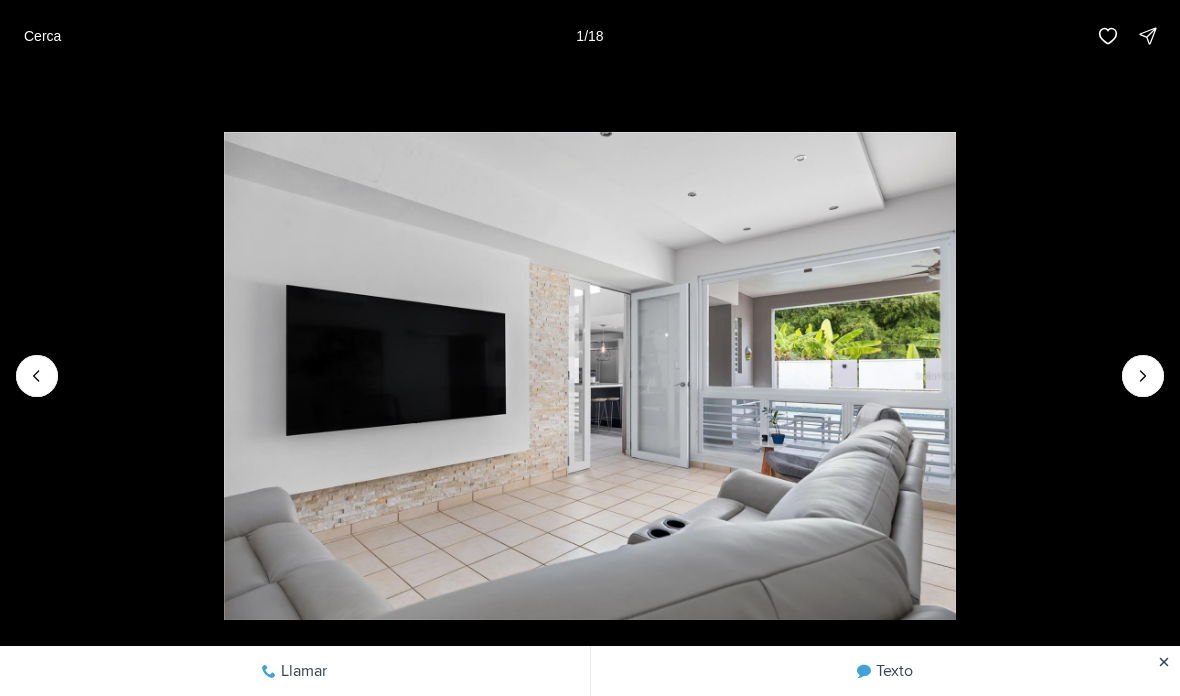 click at bounding box center (1143, 376) 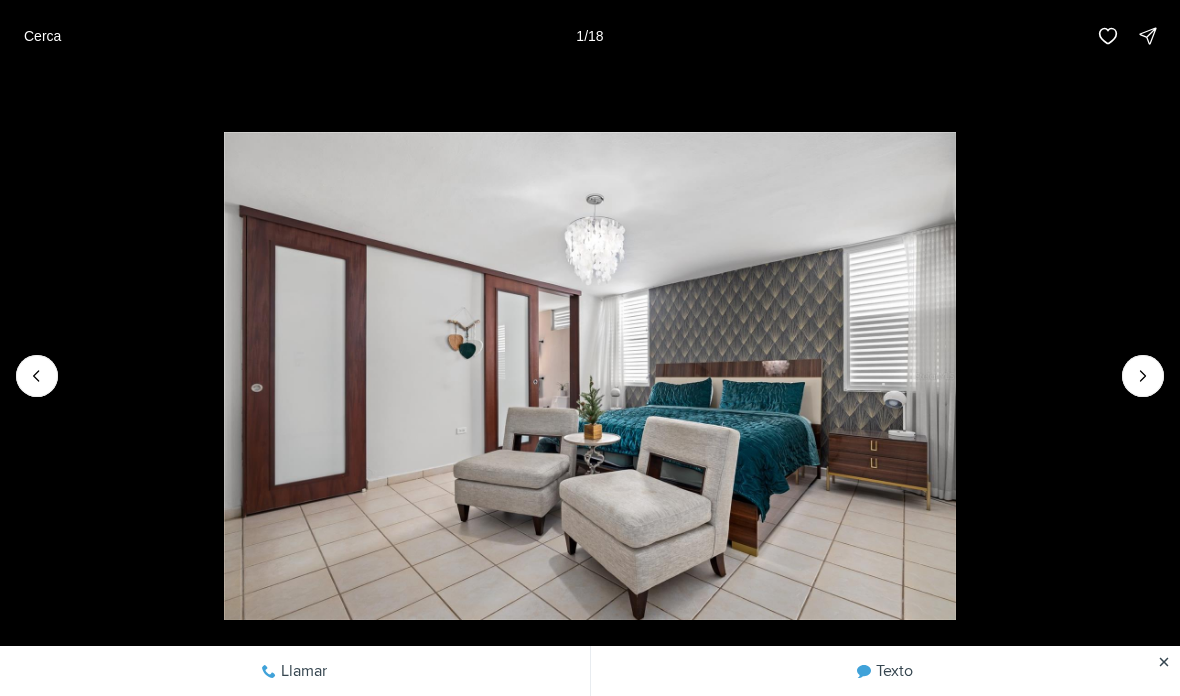 click 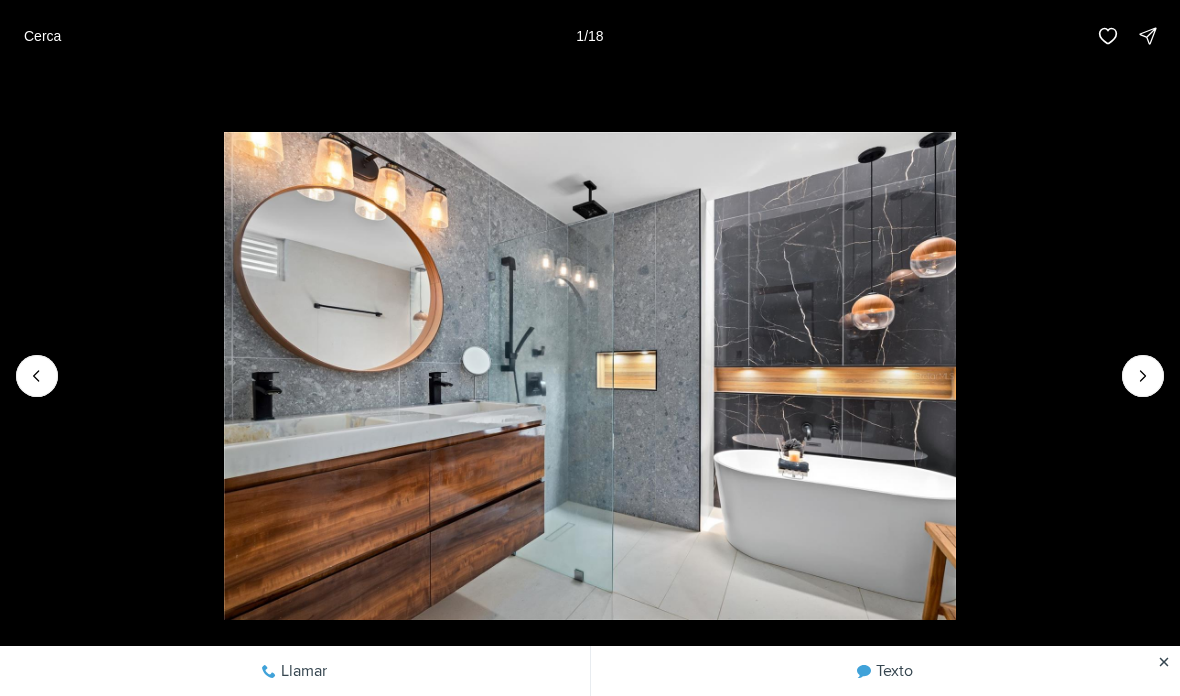 click 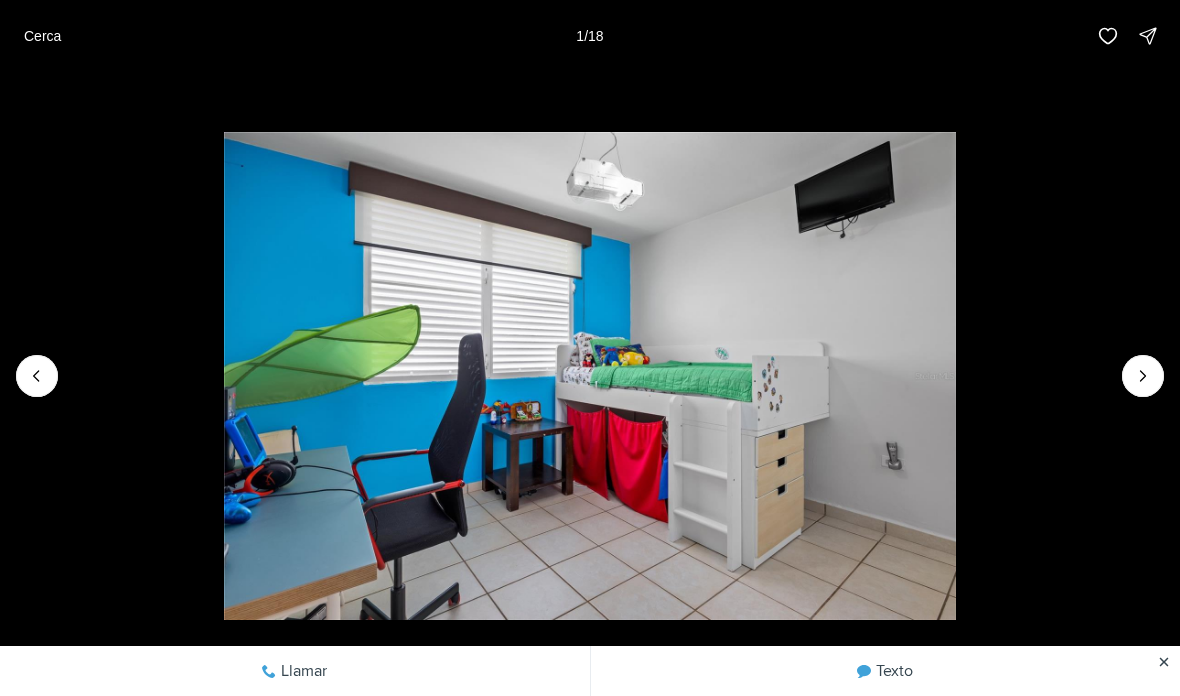 click 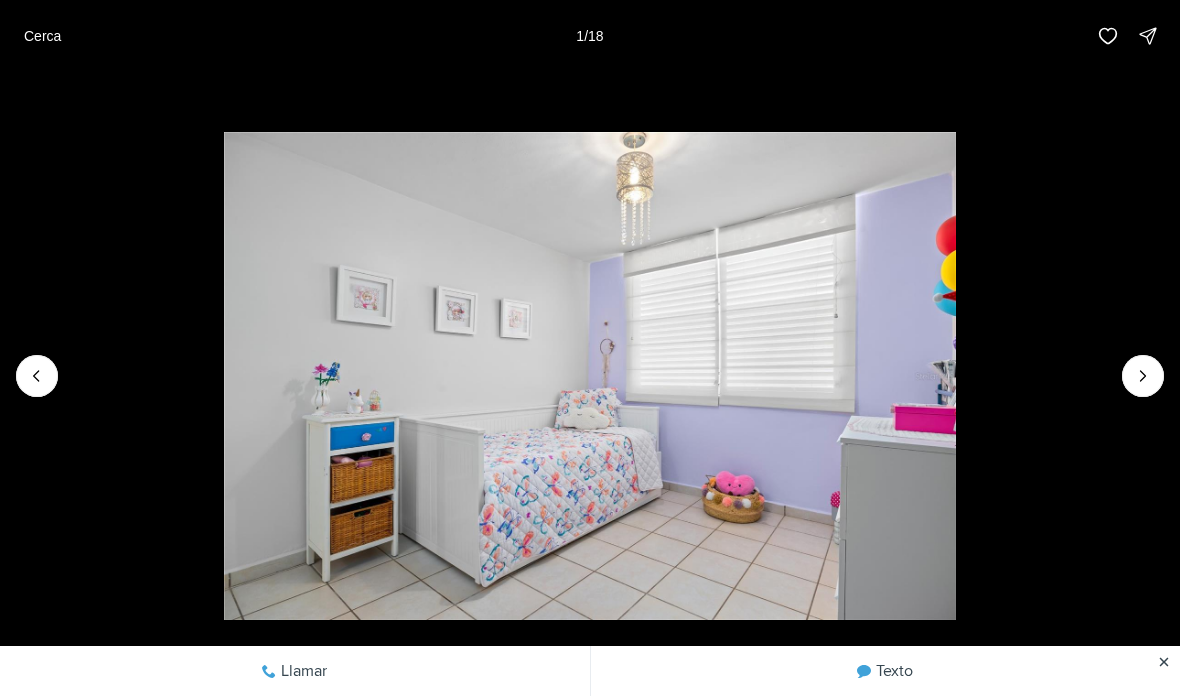 click 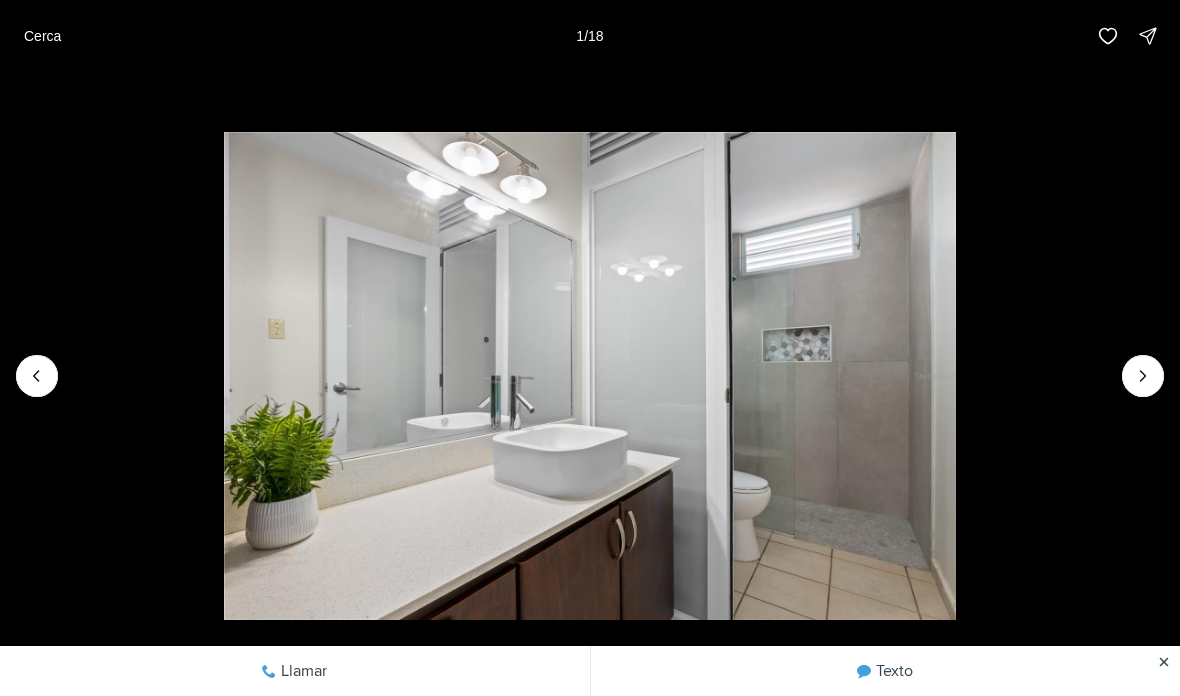 click 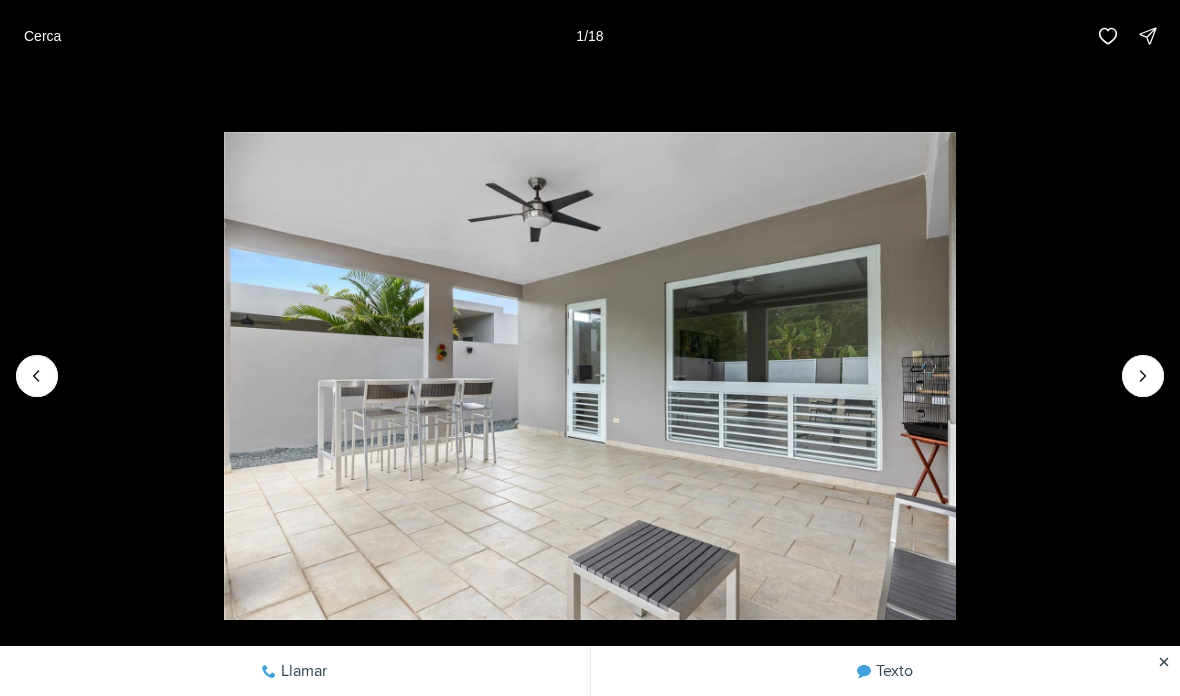 click 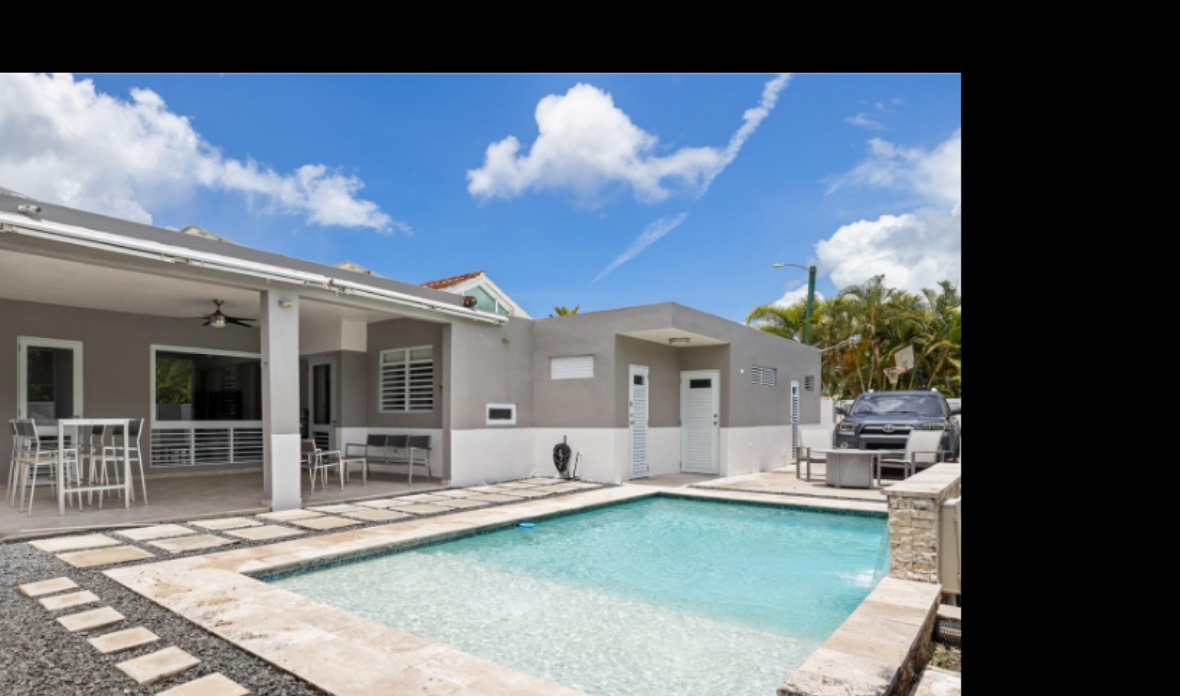 scroll, scrollTop: 0, scrollLeft: 0, axis: both 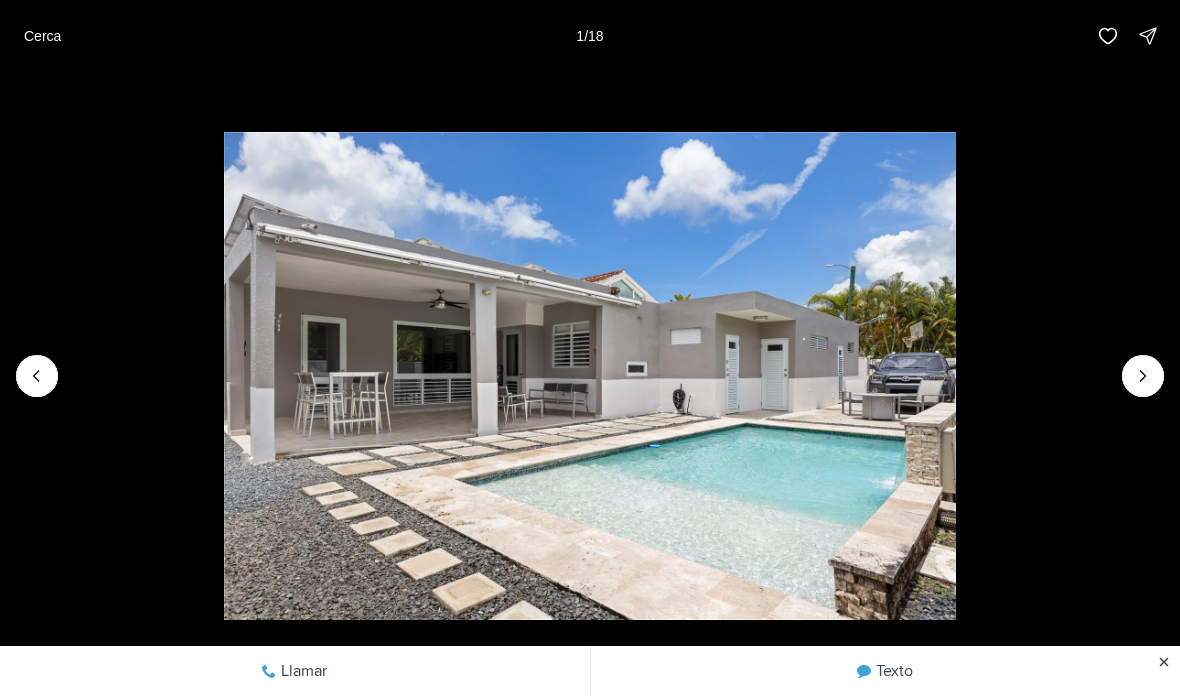 click at bounding box center (589, 375) 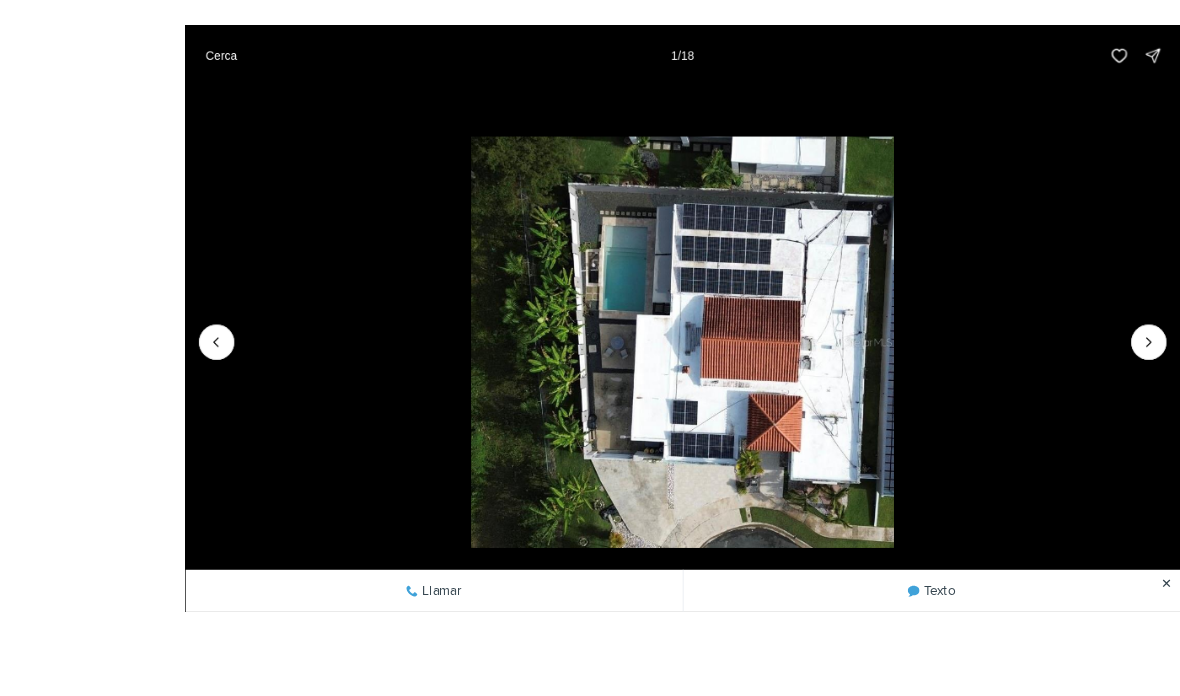 scroll, scrollTop: 61, scrollLeft: 0, axis: vertical 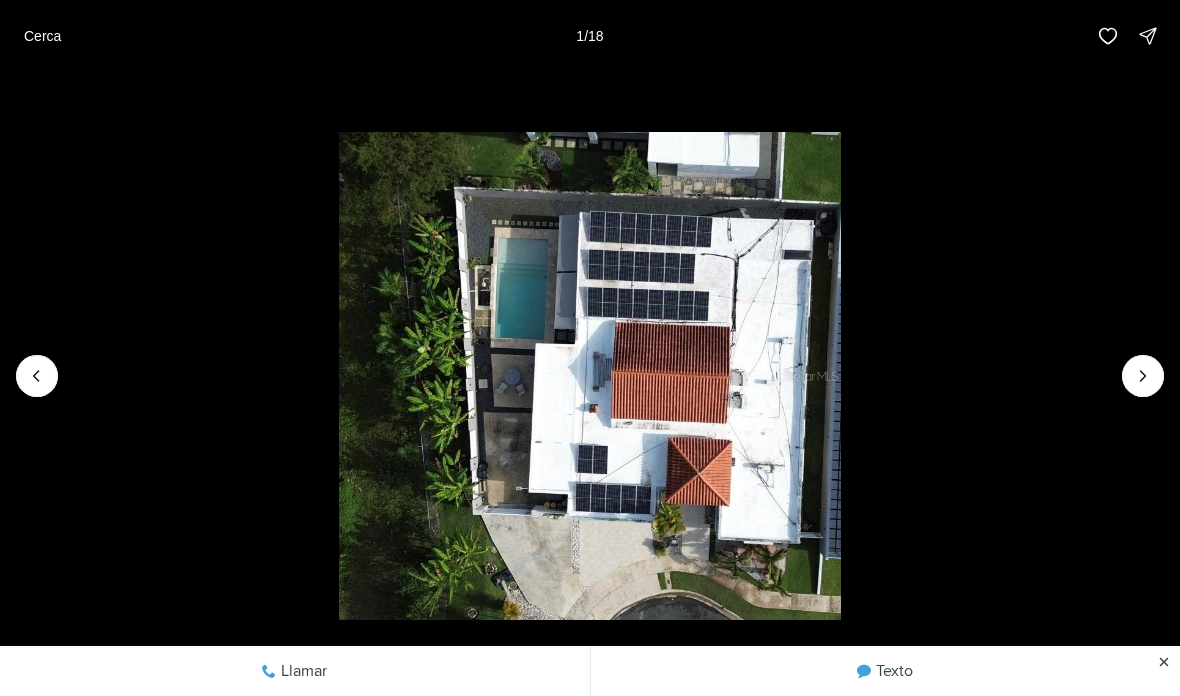 click at bounding box center [590, 376] 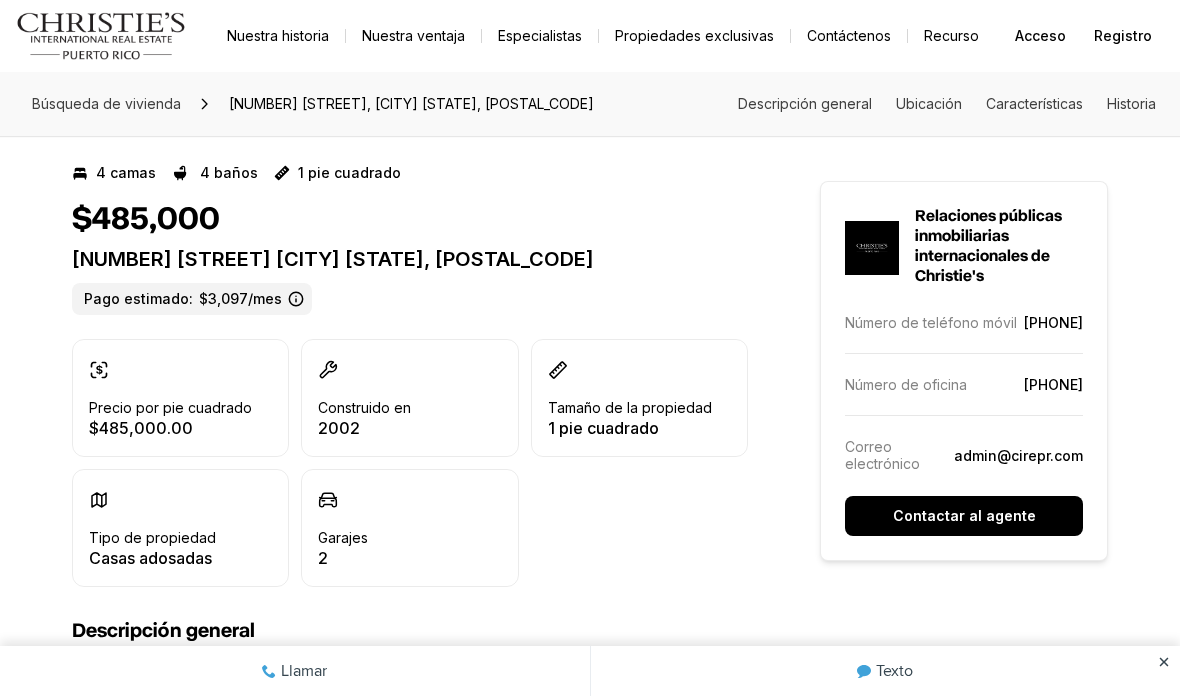 scroll, scrollTop: 412, scrollLeft: 0, axis: vertical 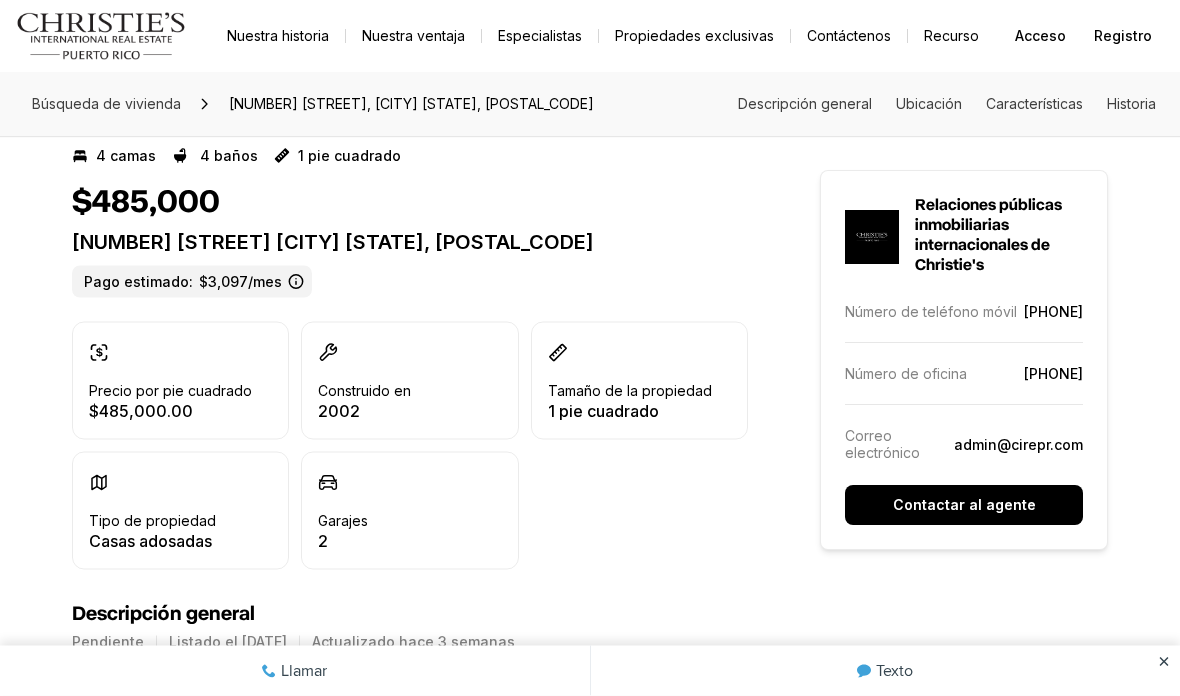 click on "Garajes 2" at bounding box center [409, 511] 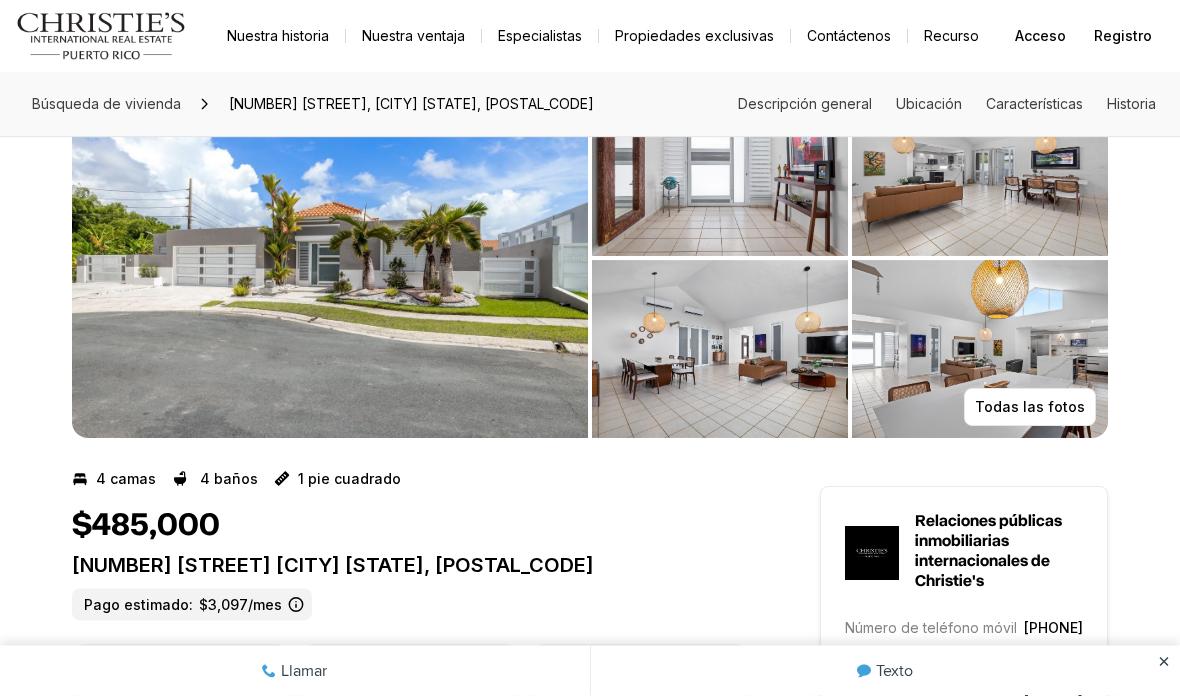 scroll, scrollTop: 93, scrollLeft: 0, axis: vertical 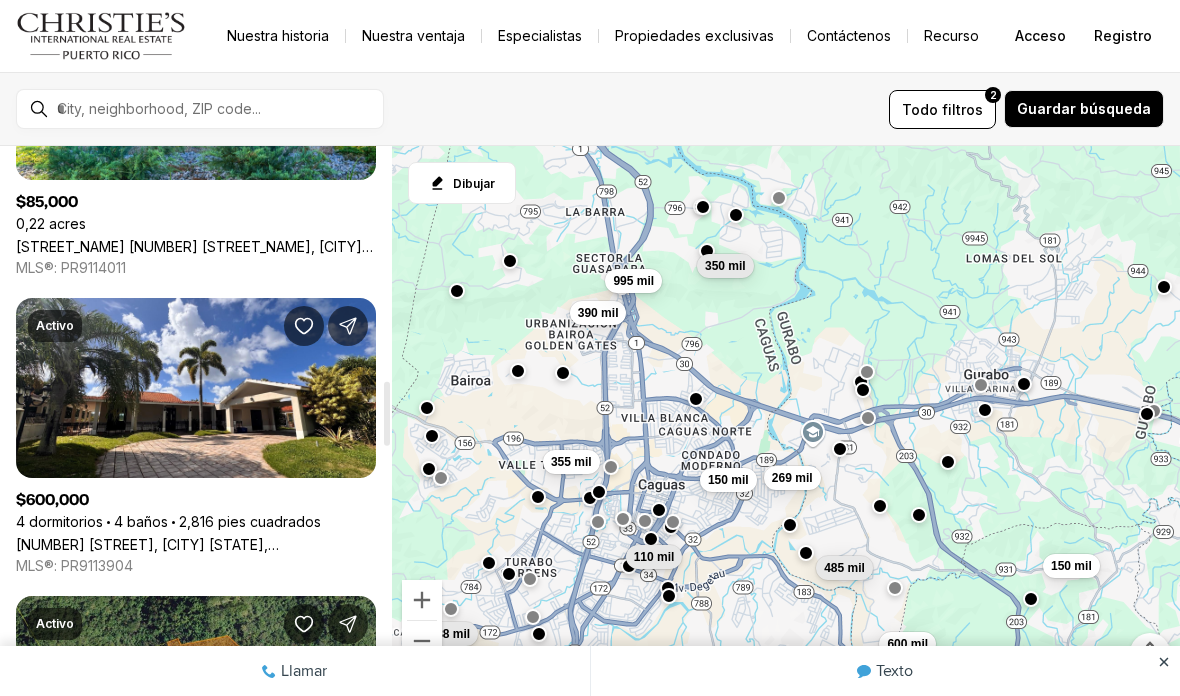 click on "[NUMBER] [STREET], [CITY] [STATE], [POSTAL_CODE]" at bounding box center [196, 544] 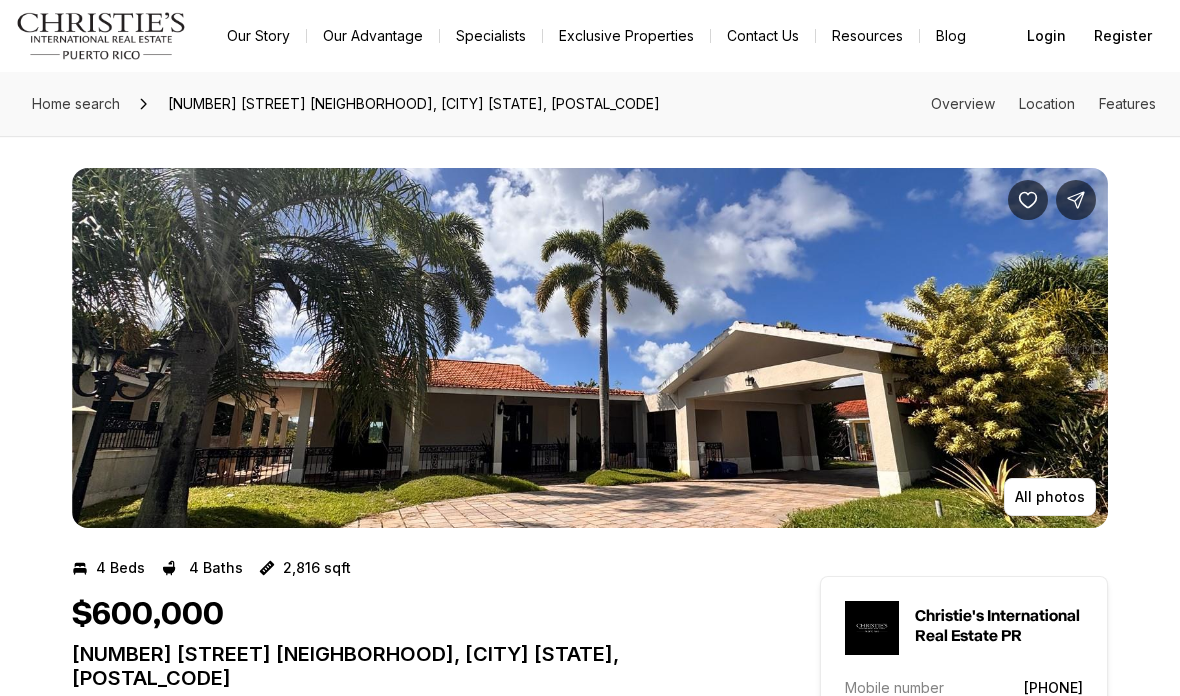 scroll, scrollTop: 0, scrollLeft: 0, axis: both 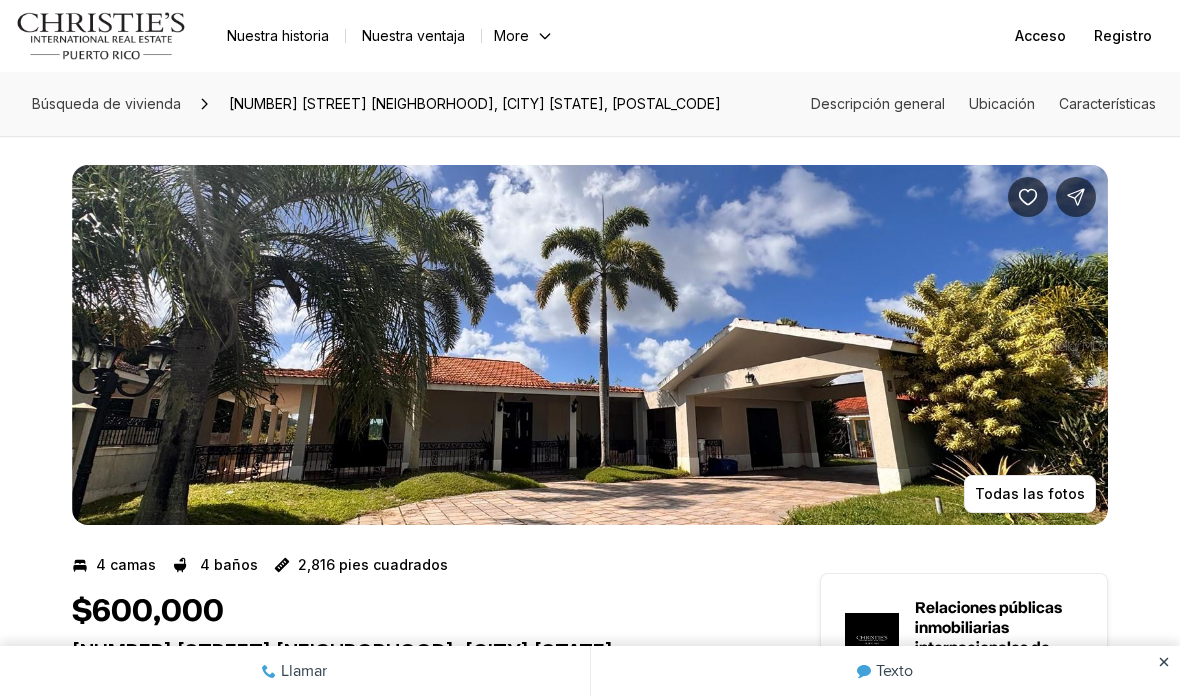 click at bounding box center (590, 345) 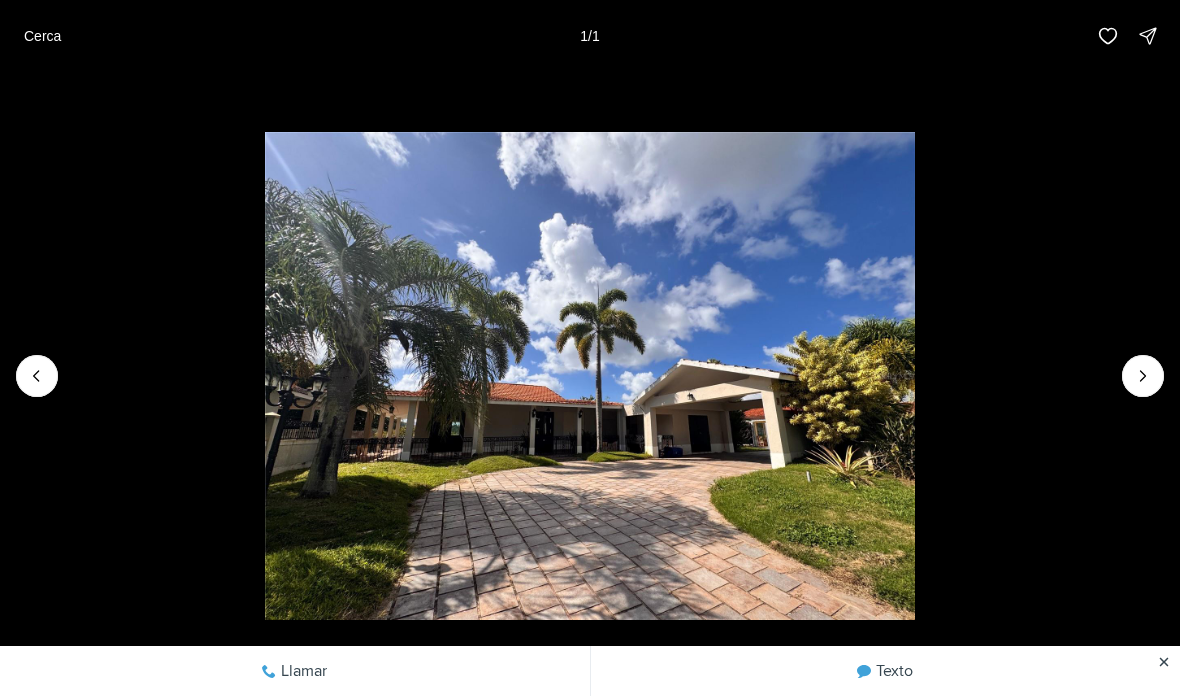 click at bounding box center (590, 375) 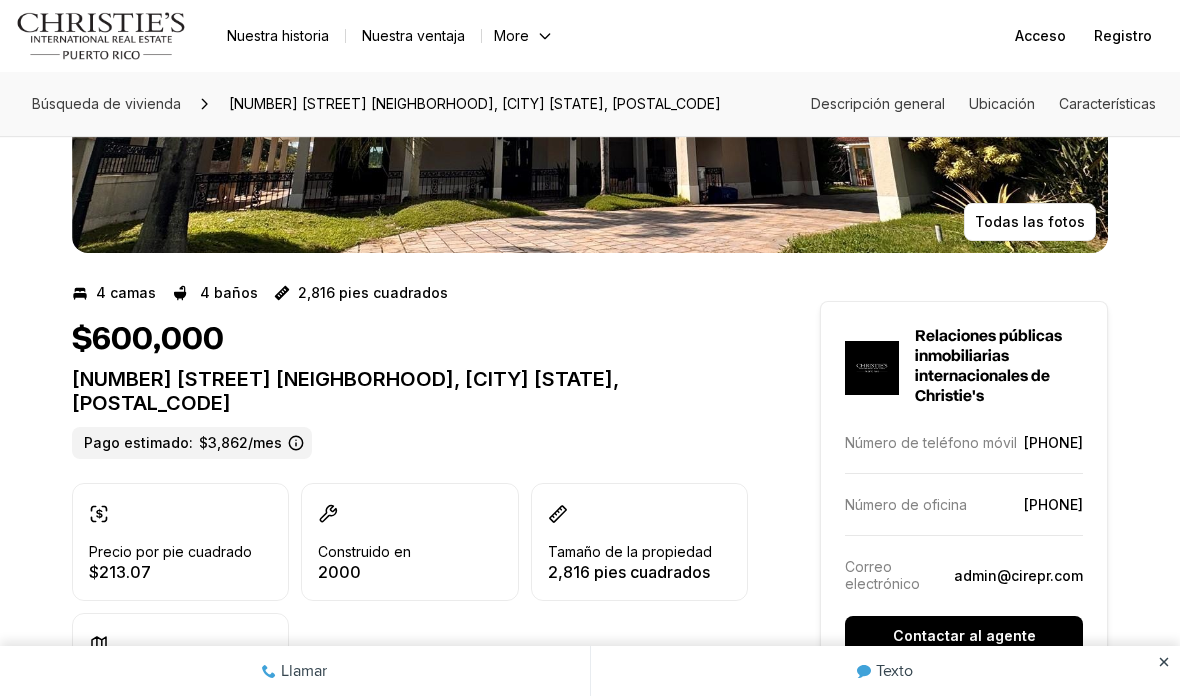 scroll, scrollTop: 312, scrollLeft: 0, axis: vertical 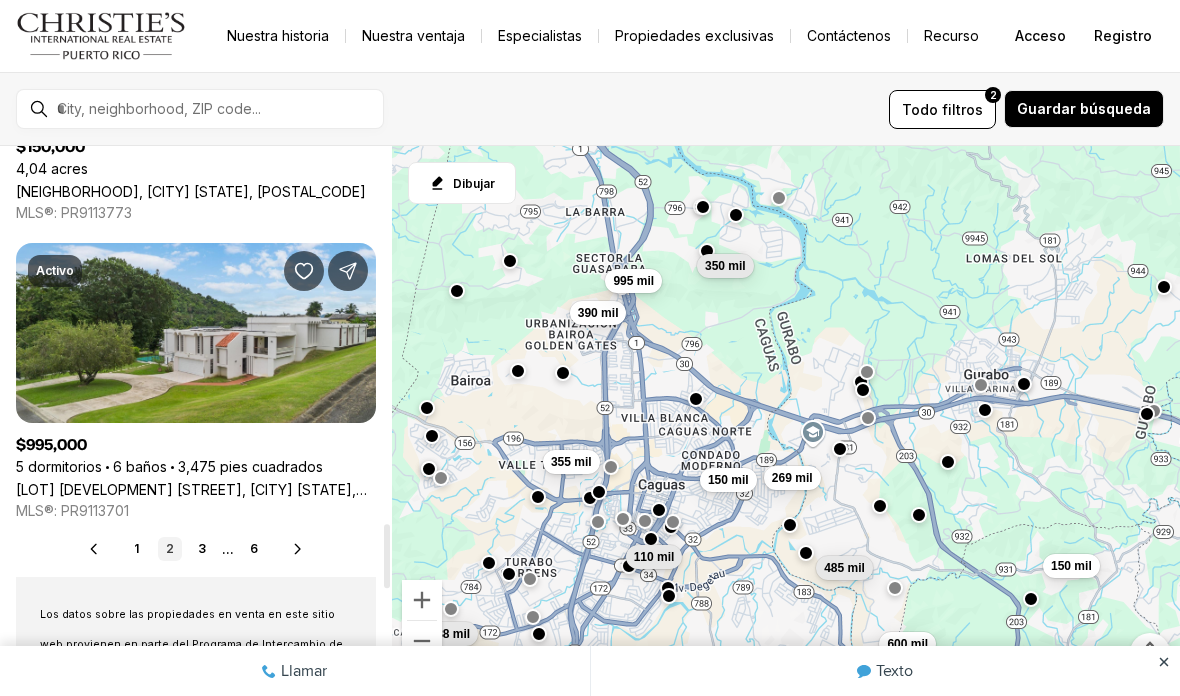 click on "Bienes raíces y casas en venta 69  resultados El más nuevo Activo $355,000 2 dormitorios 1 baño 1.316 pies cuadrados [SECTOR] [NEIGHBORHOOD], [CITY] [STATE], [POSTAL_CODE] MLS®: PR9114228 Activo $269,000 4 dormitorios 3 baños 2.600 pies cuadrados [NUMBER] [STREET] #[NUMBER], [CITY] [STATE], [POSTAL_CODE] MLS®: PR9114183 Pendiente $485,000 4 dormitorios 4 baños 1 pie cuadrado [NUMBER] [STREET], [CITY] [STATE], [POSTAL_CODE] MLS®: PR9114163 Pendiente $110,000 3 dormitorios 1 baño 569 pies cuadrados [NUMBER] [LETTER]-[NUMBER] [CITY] [STATE], [POSTAL_CODE] MLS®: PR9114064 Pendiente $350,000 4 dormitorios 3 baños 2.050 pies cuadrados [HIGHWAY] [LETTER]-[NUMBER] [NEIGHBORHOOD], [CITY] [STATE], [POSTAL_CODE] MLS®: PR9114054 Activo $150,000 3 dormitorios 1 baño 756 pies cuadrados [STREET] [NUMBER], [CITY] [STATE], [POSTAL_CODE] MLS®: PR9114036 Activo $85,000 0,22 acres [STREET] [NUMBER] [STREET], [CITY] [STATE], [POSTAL_CODE] MLS®: PR9114011 Activo $600,000 4 dormitorios 4 baños 2,816 pies cuadrados [NUMBER] [STREET], [CITY] [STATE], [POSTAL_CODE] MLS®: PR9113904 Activo $390,000 Pendiente 1 2" at bounding box center [196, -681] 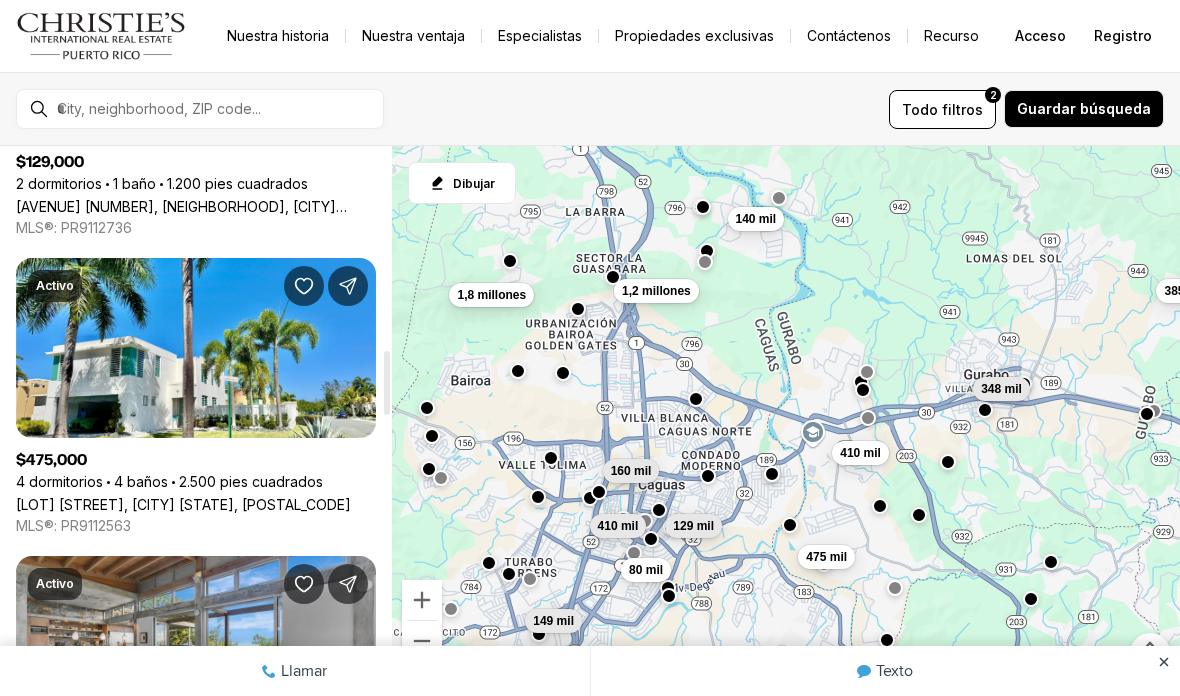 scroll, scrollTop: 1754, scrollLeft: 0, axis: vertical 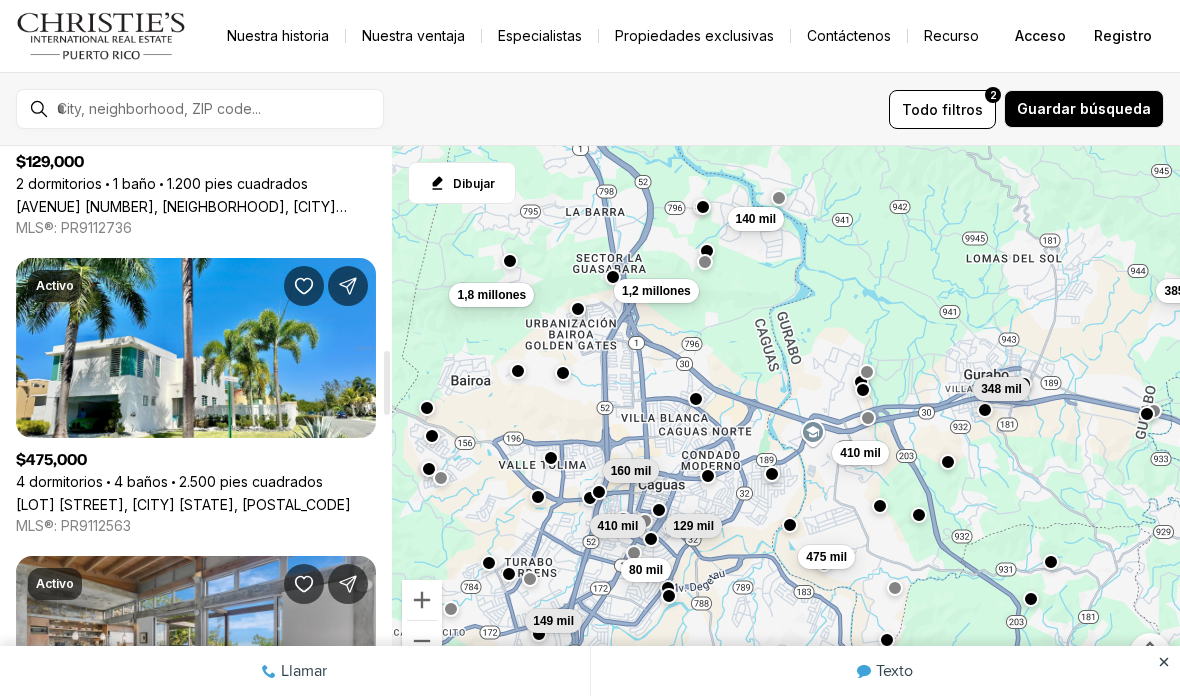 click on "[LOT] [STREET], [CITY] [STATE], [POSTAL_CODE]" at bounding box center [183, 504] 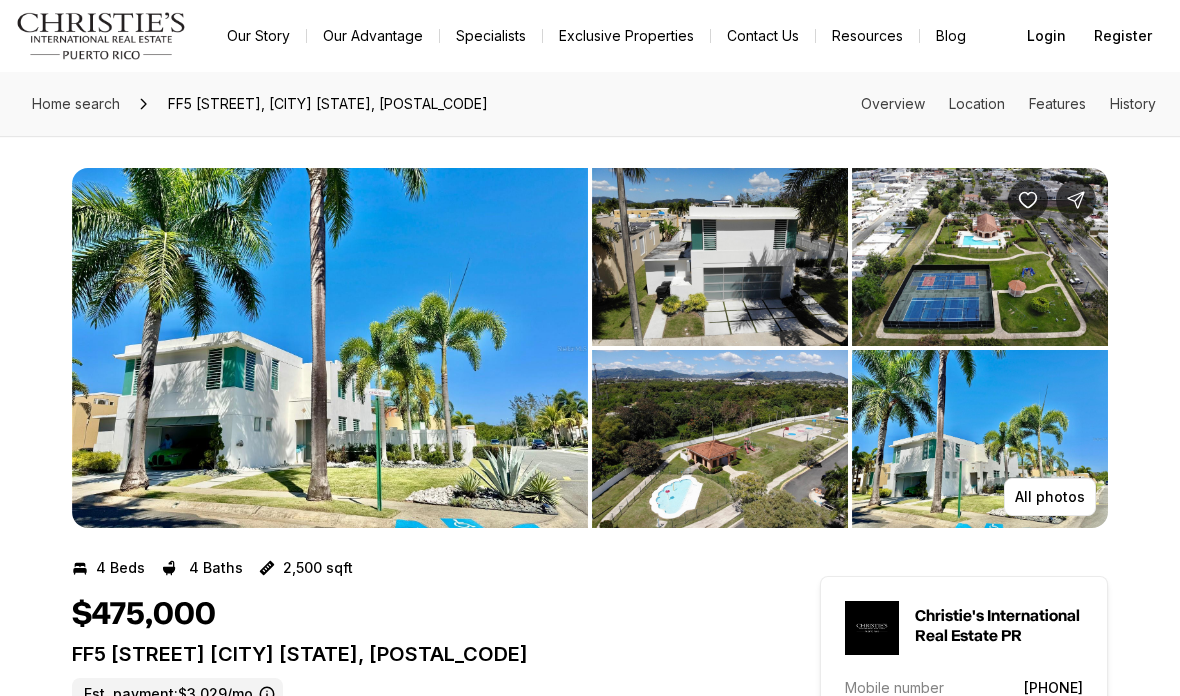 scroll, scrollTop: 0, scrollLeft: 0, axis: both 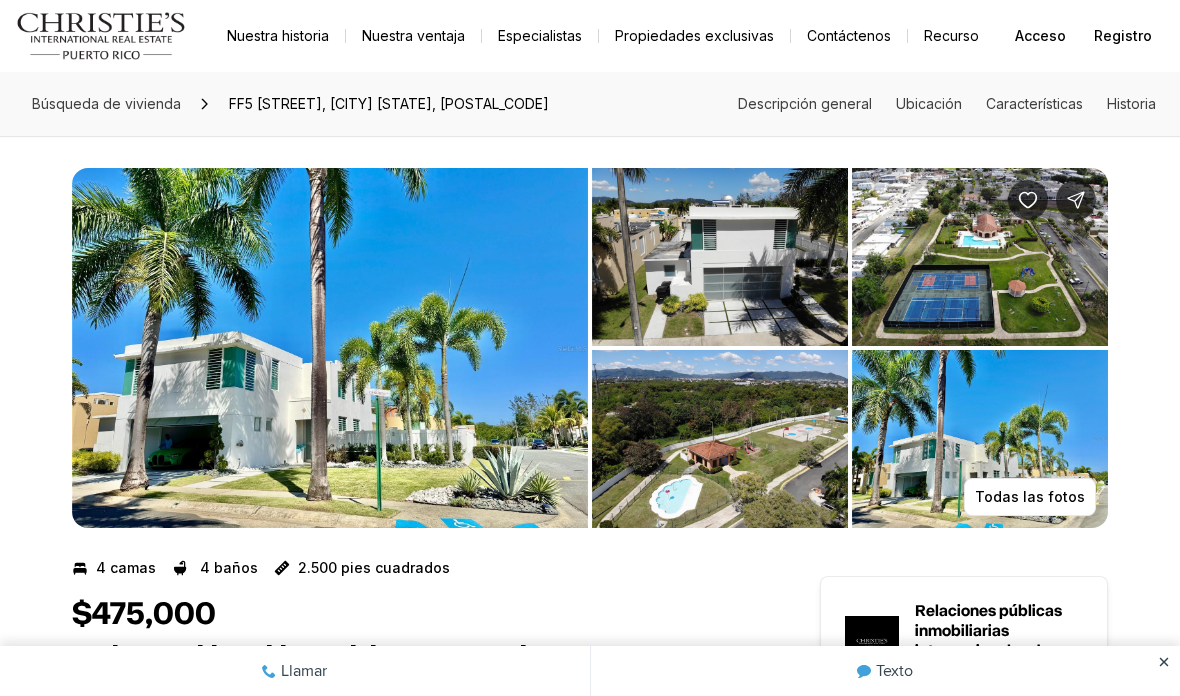 click at bounding box center (330, 348) 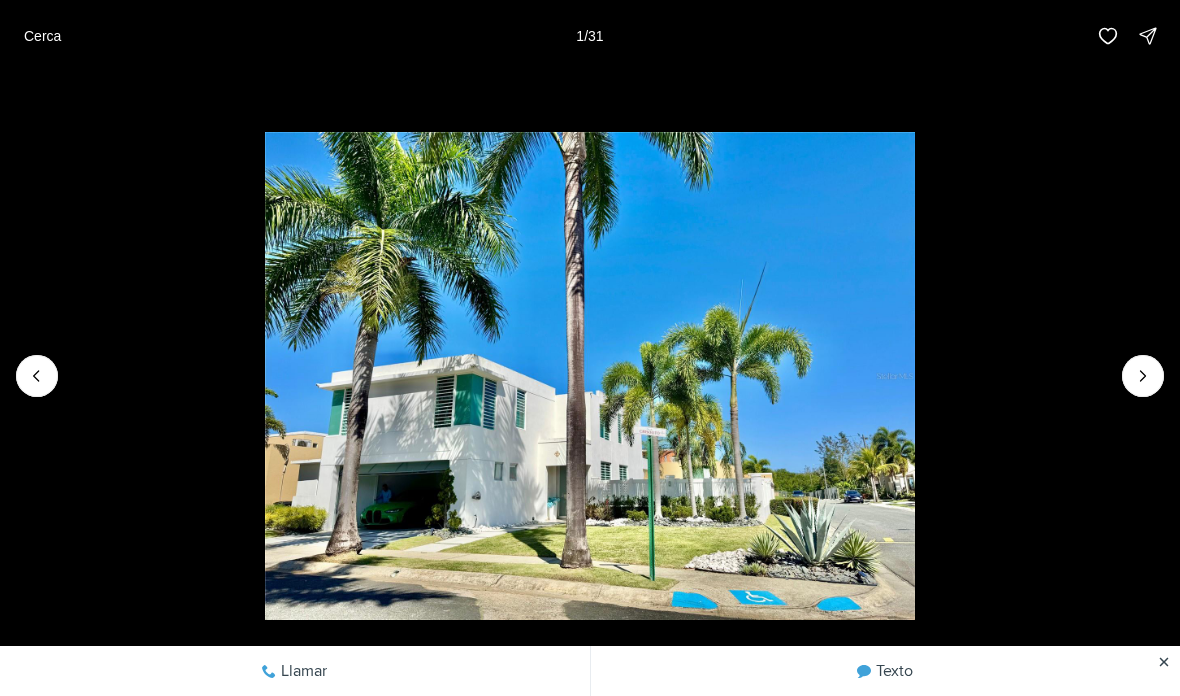 click 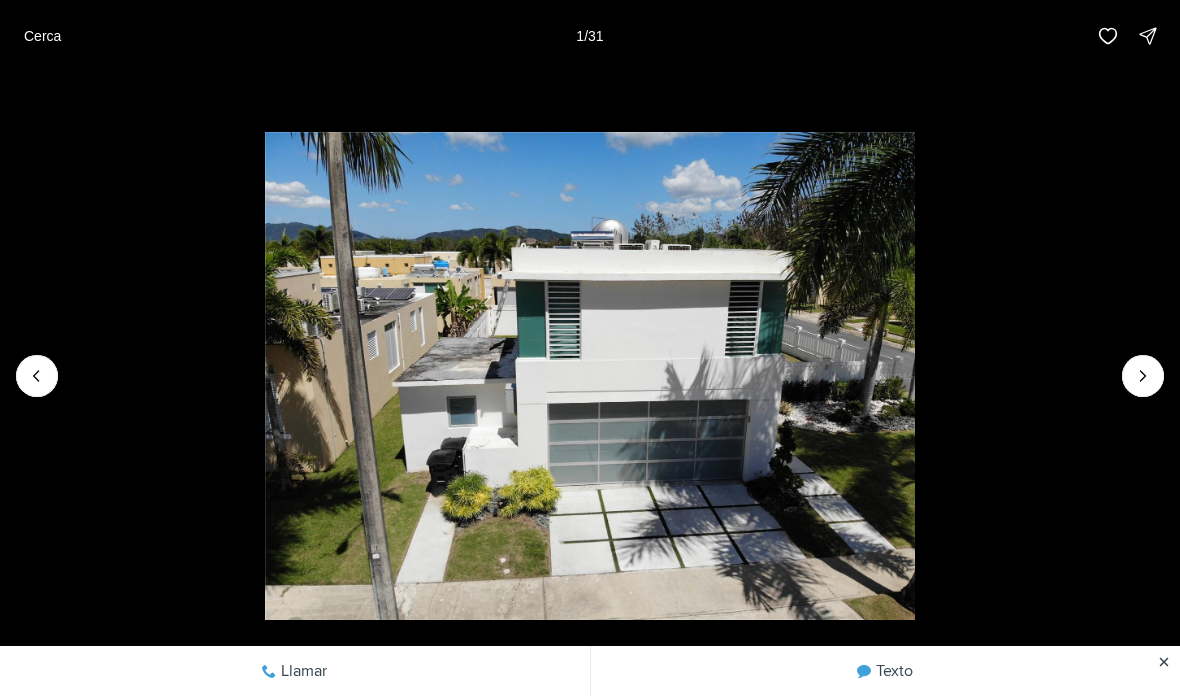 click 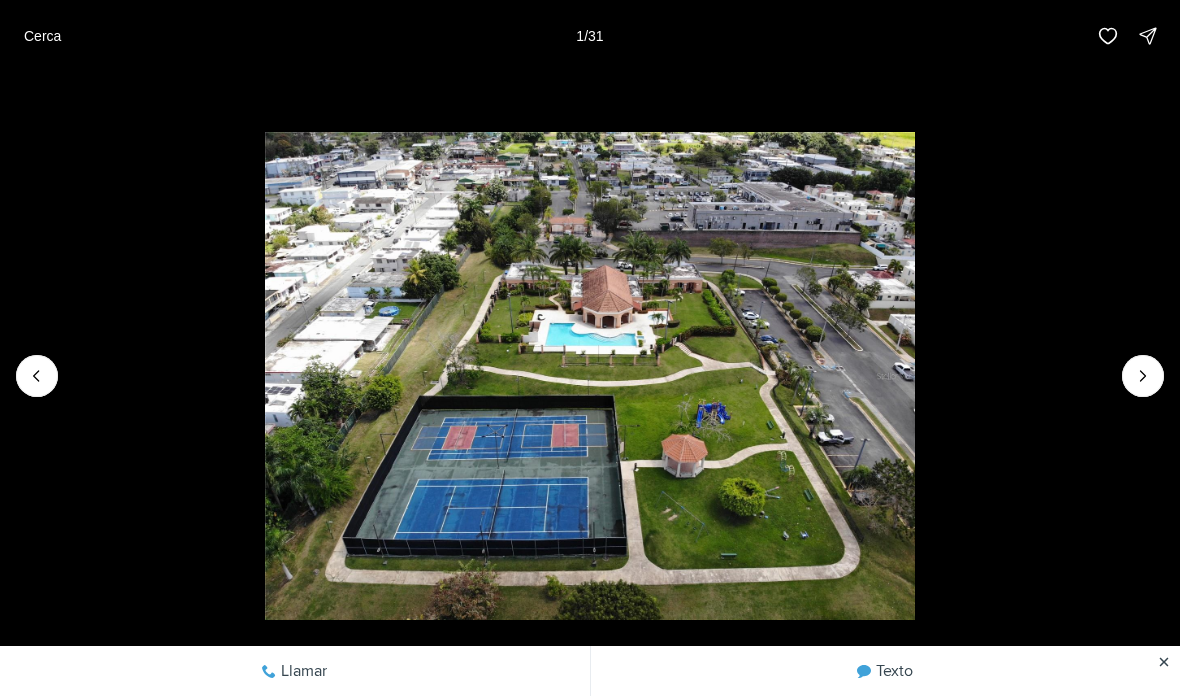 click 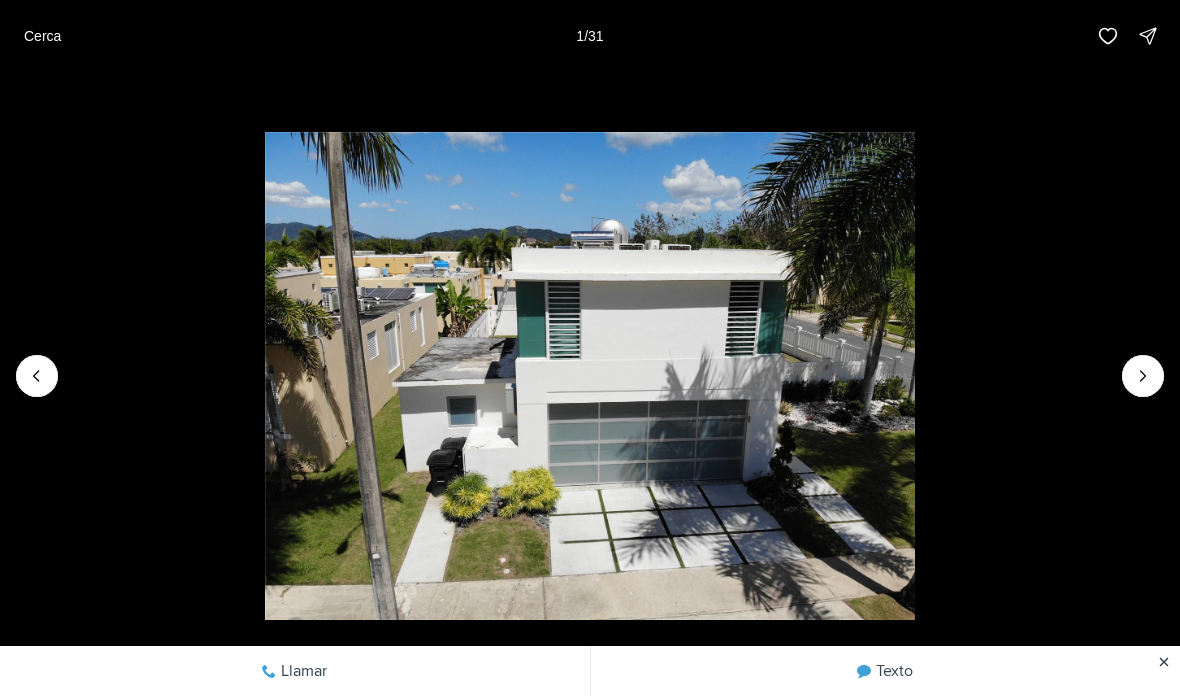 click 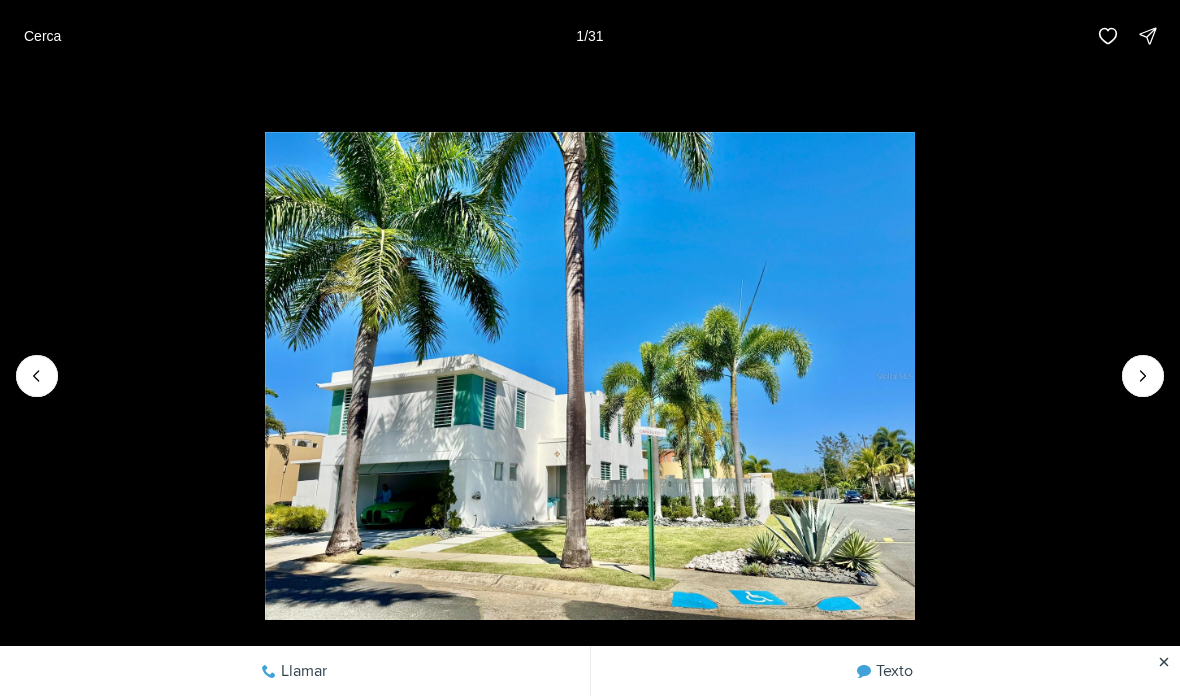 click 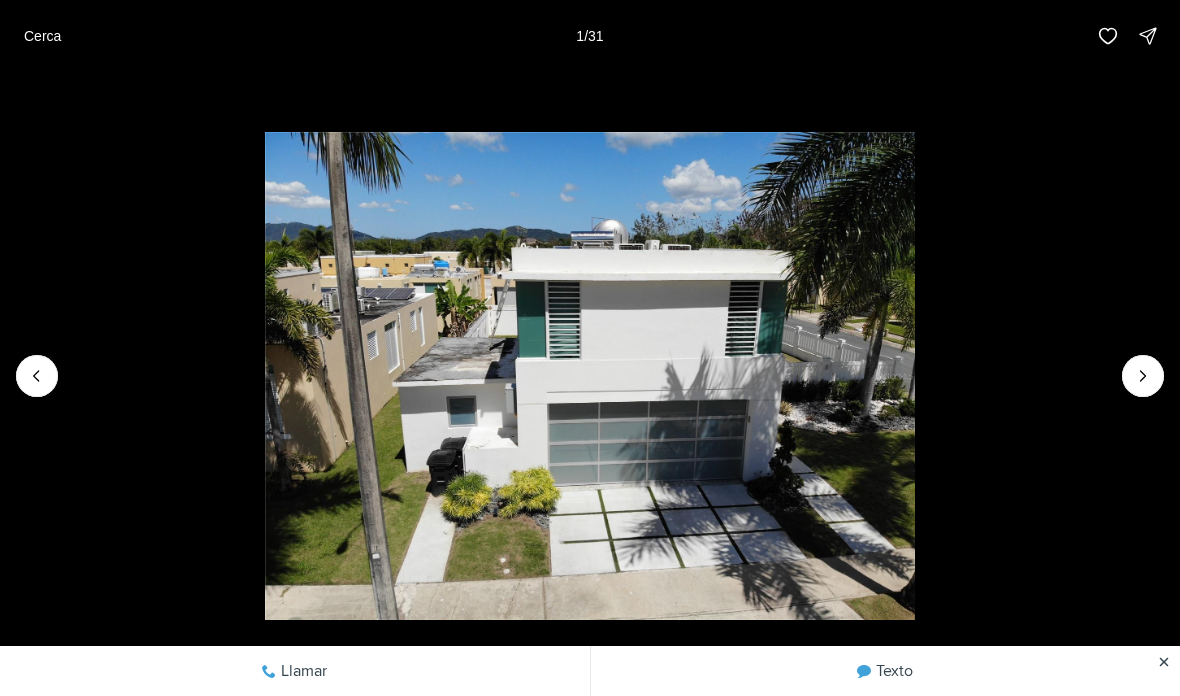 click 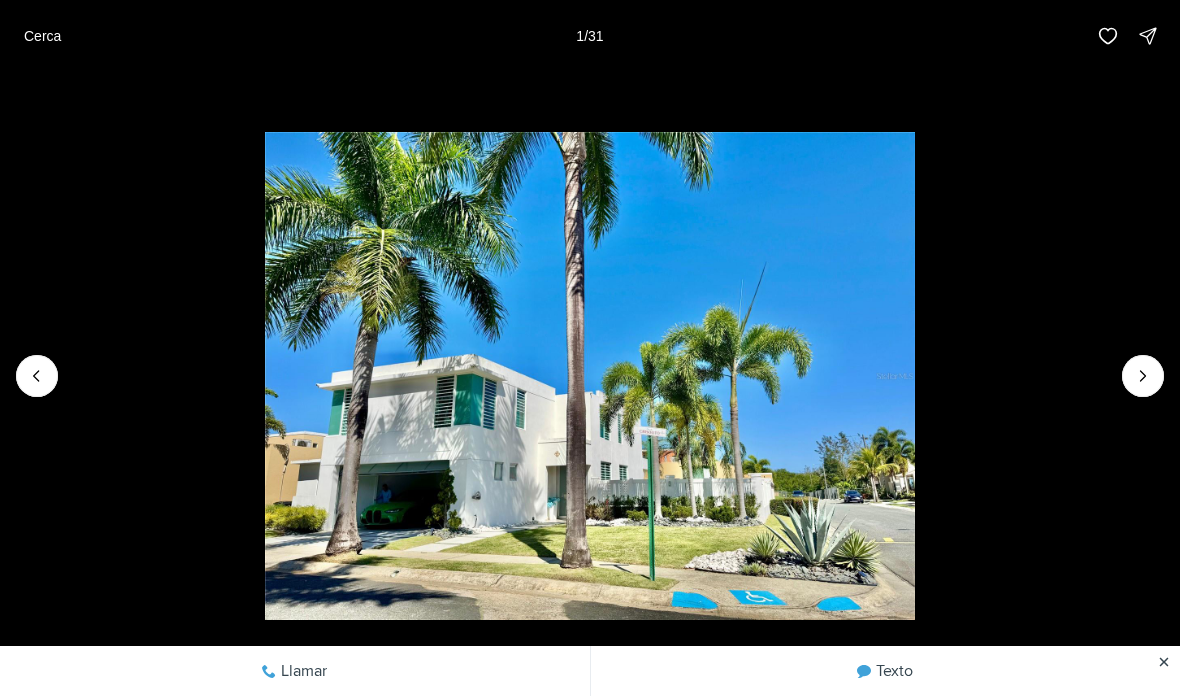 click at bounding box center (590, 375) 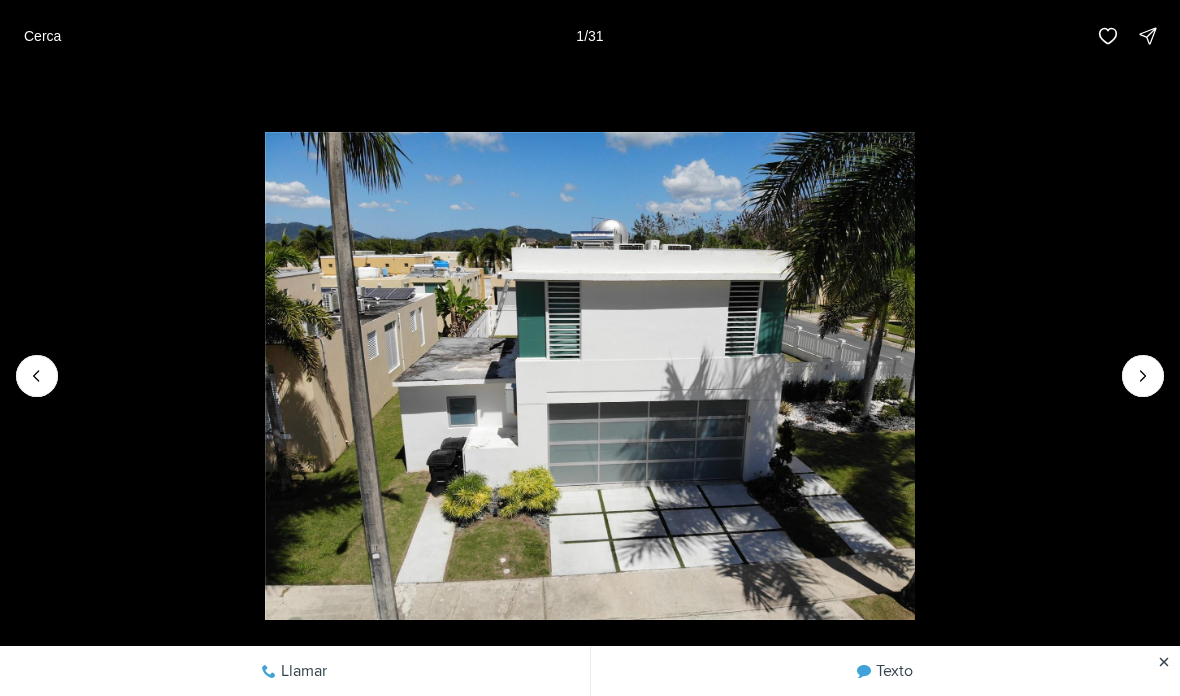 click 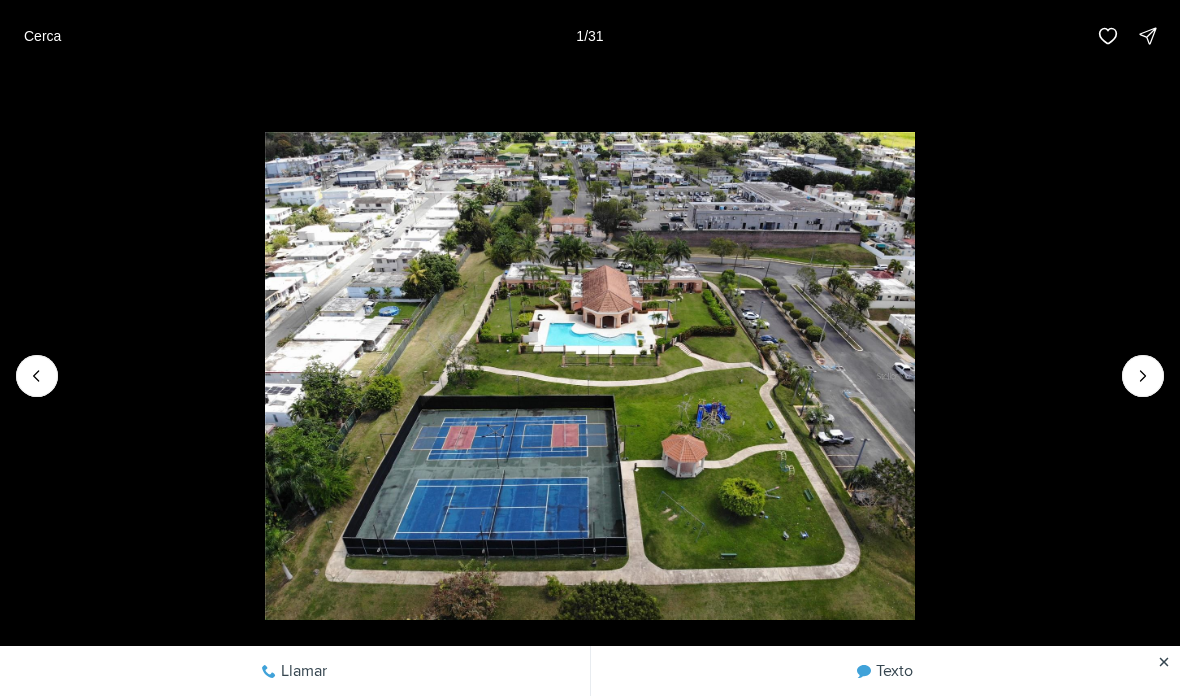 click 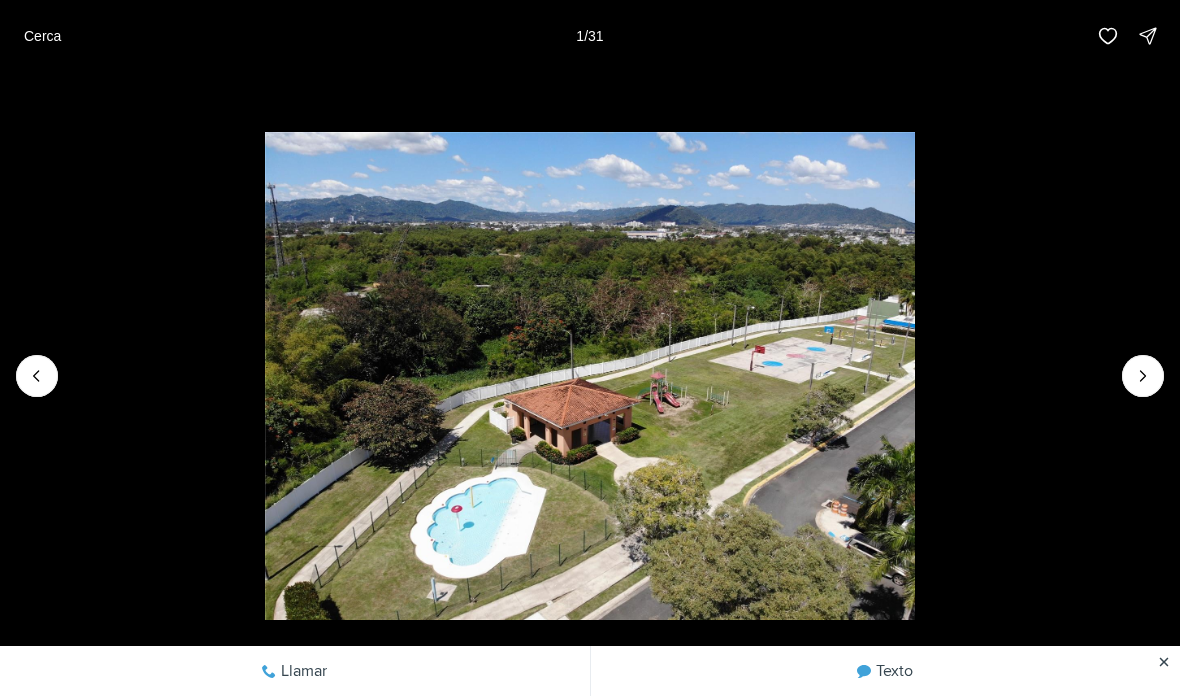 click 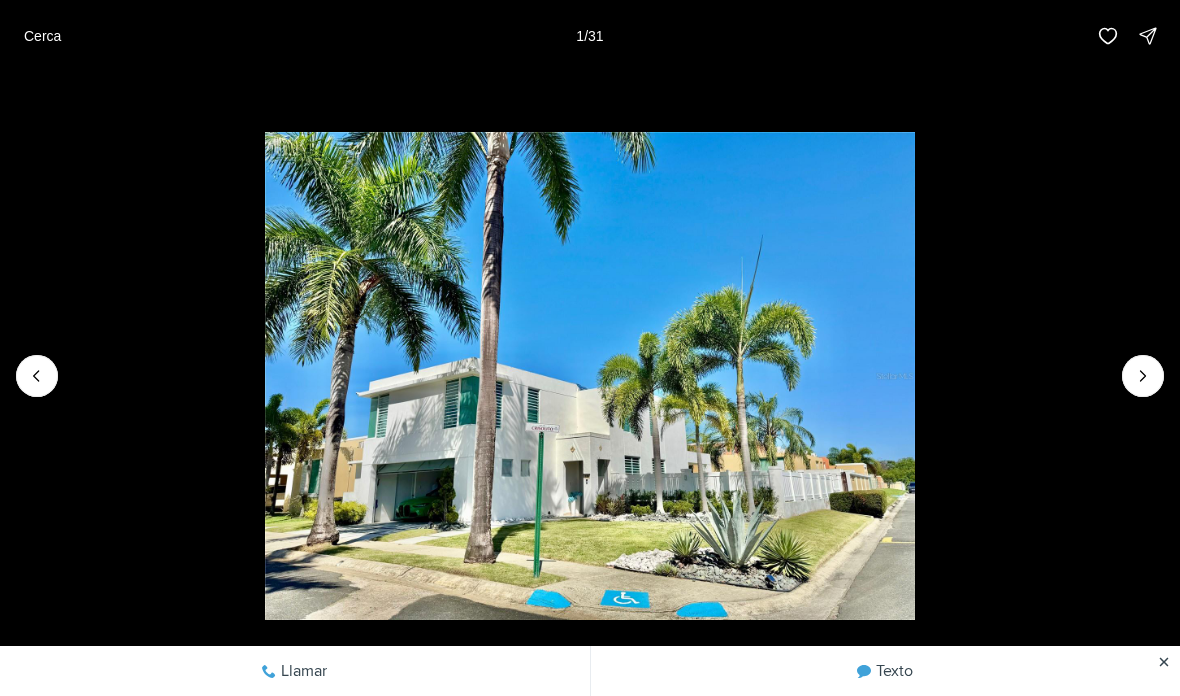 click 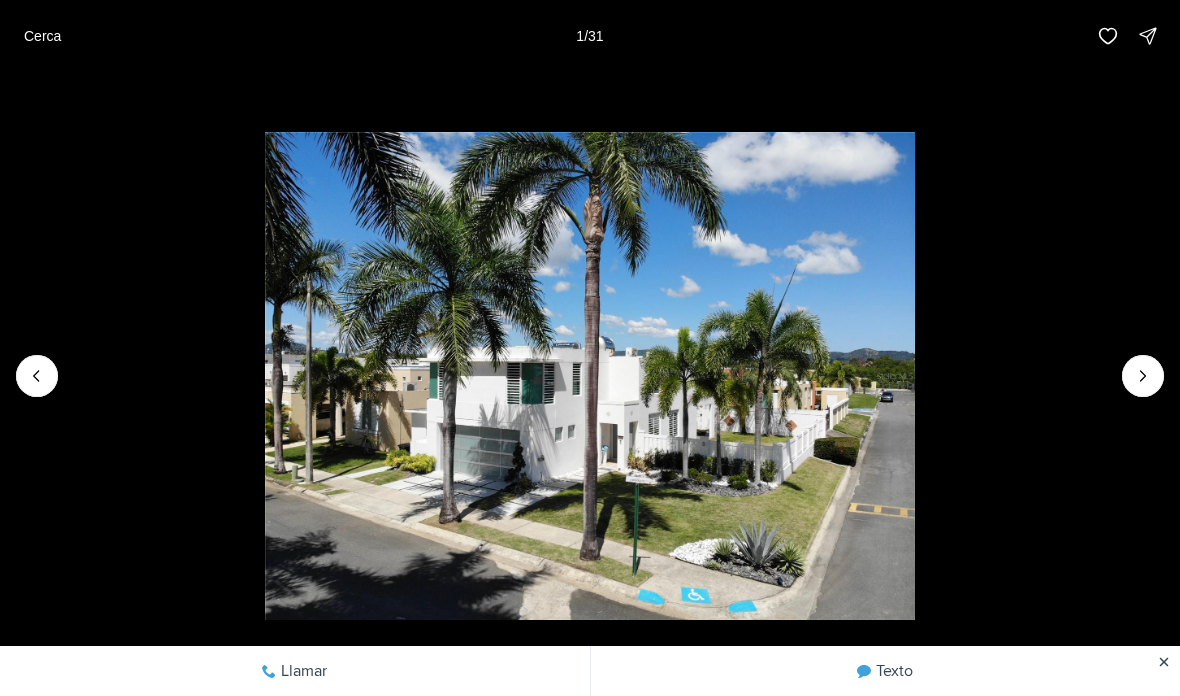 click 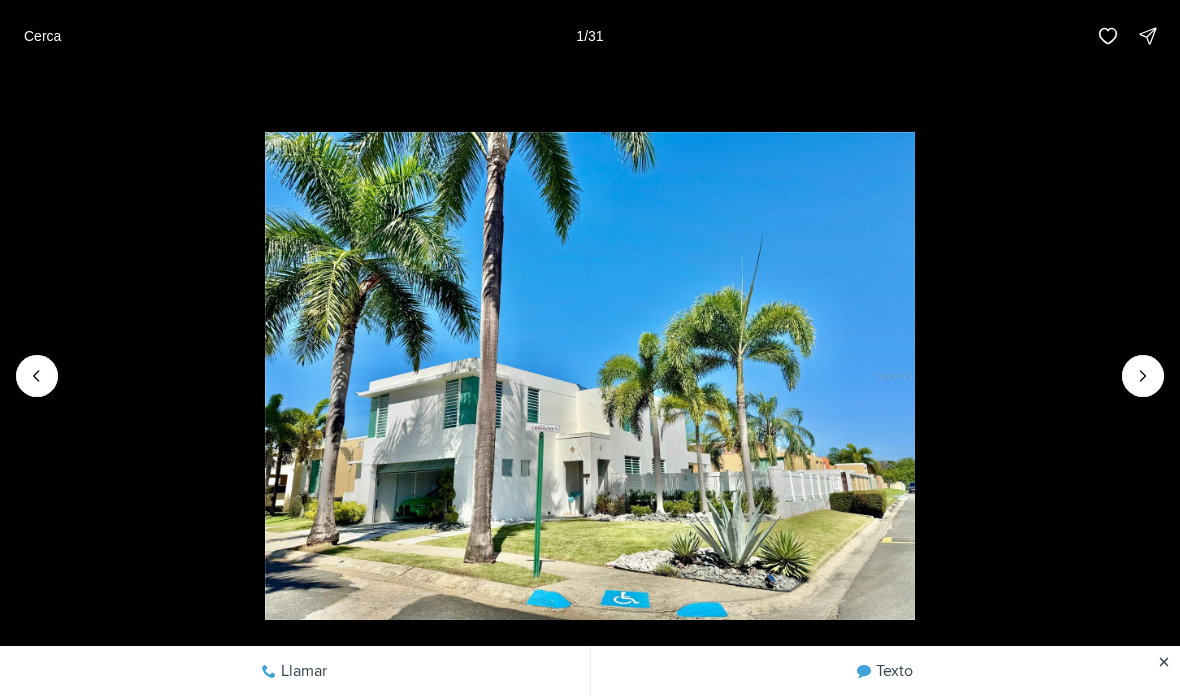 click 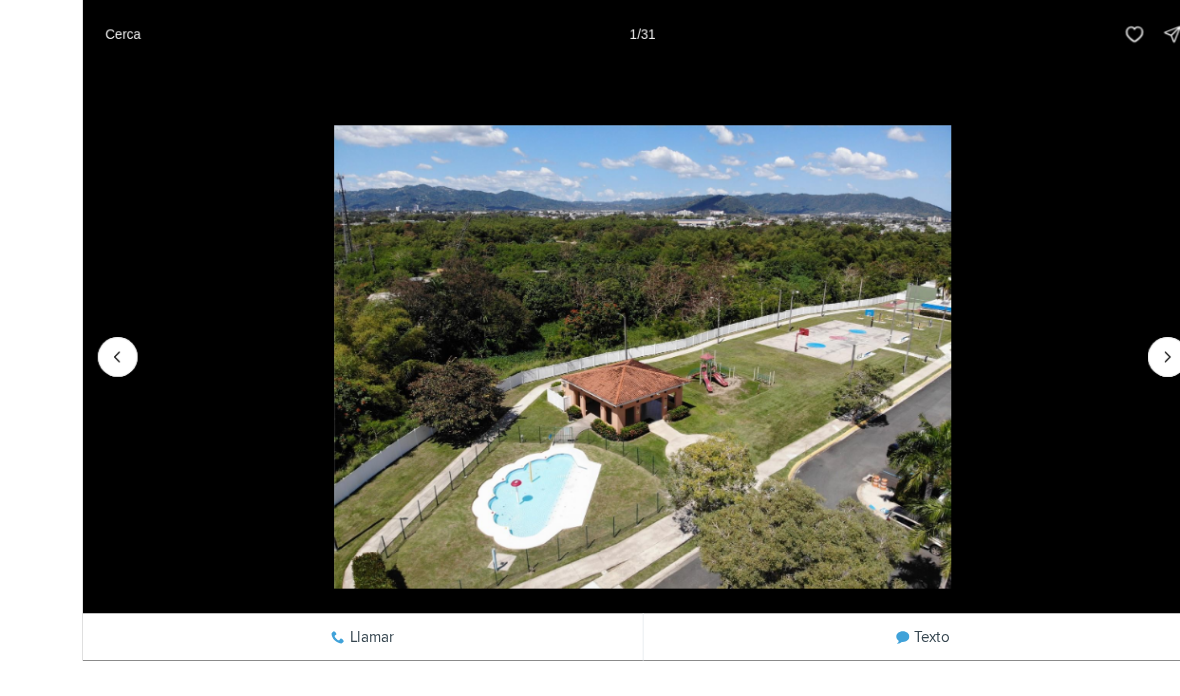 scroll, scrollTop: 19, scrollLeft: 0, axis: vertical 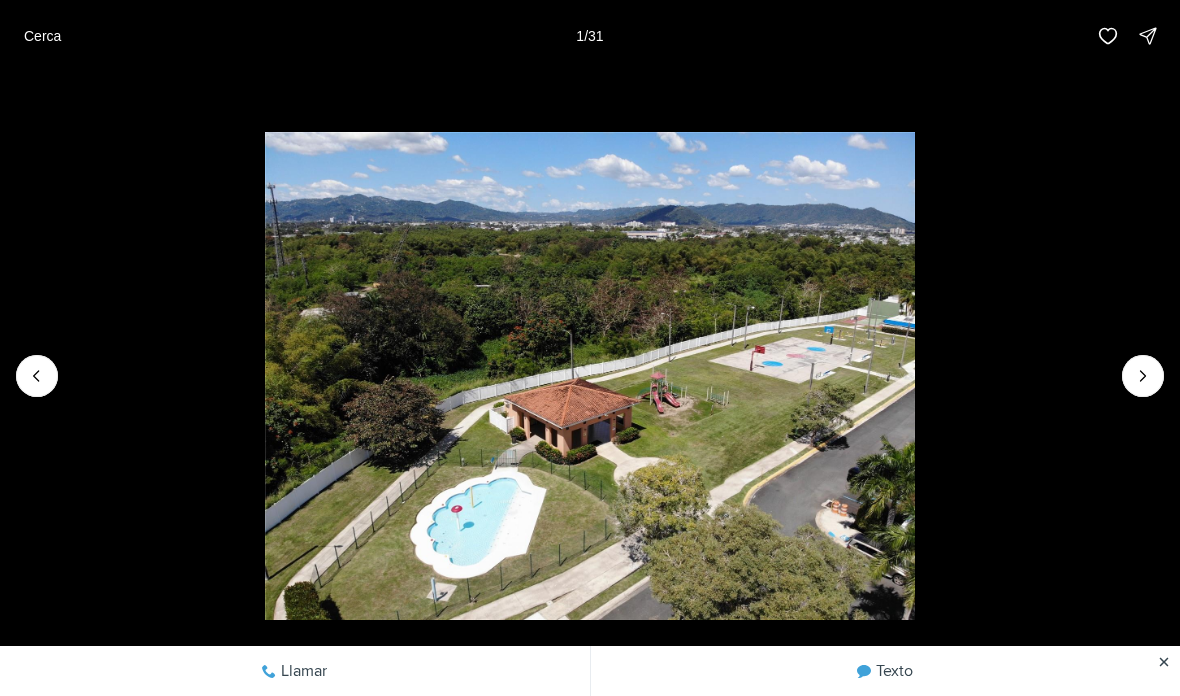 click 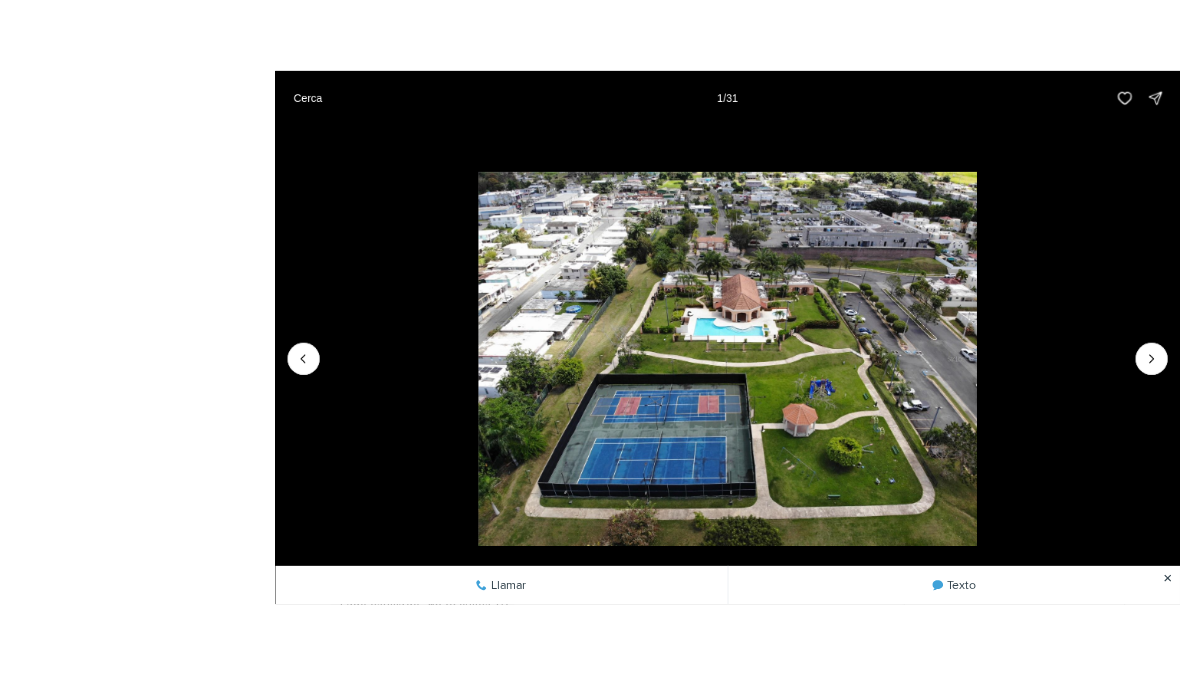 scroll, scrollTop: 32, scrollLeft: 0, axis: vertical 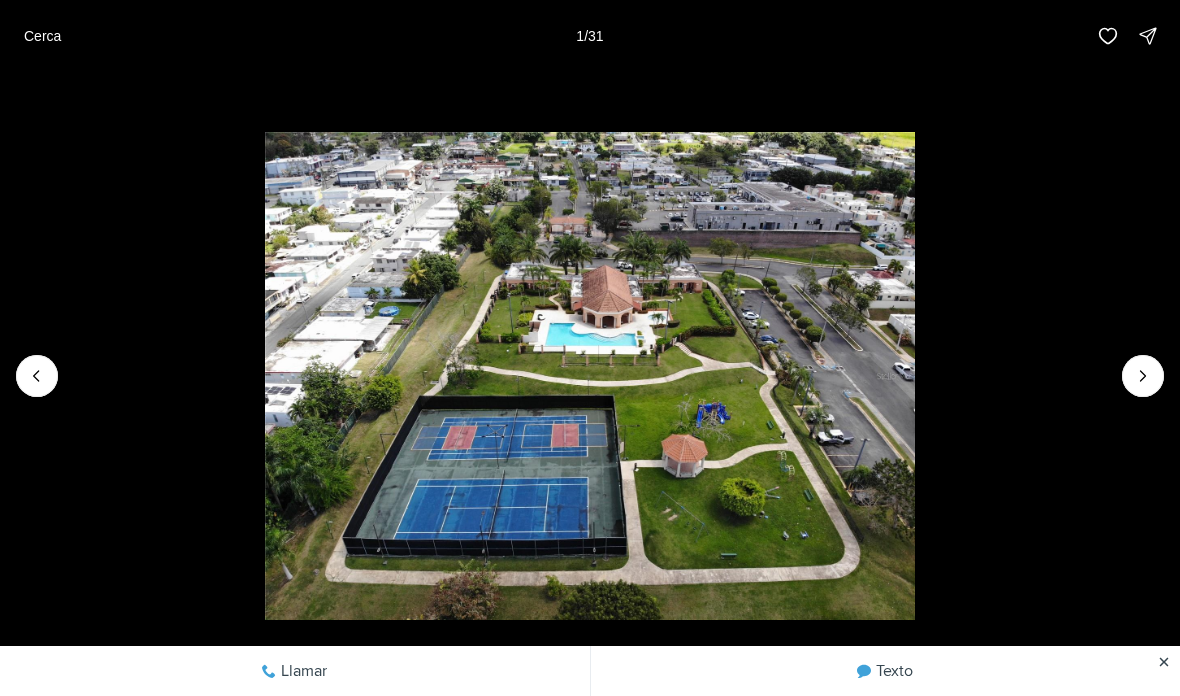 click 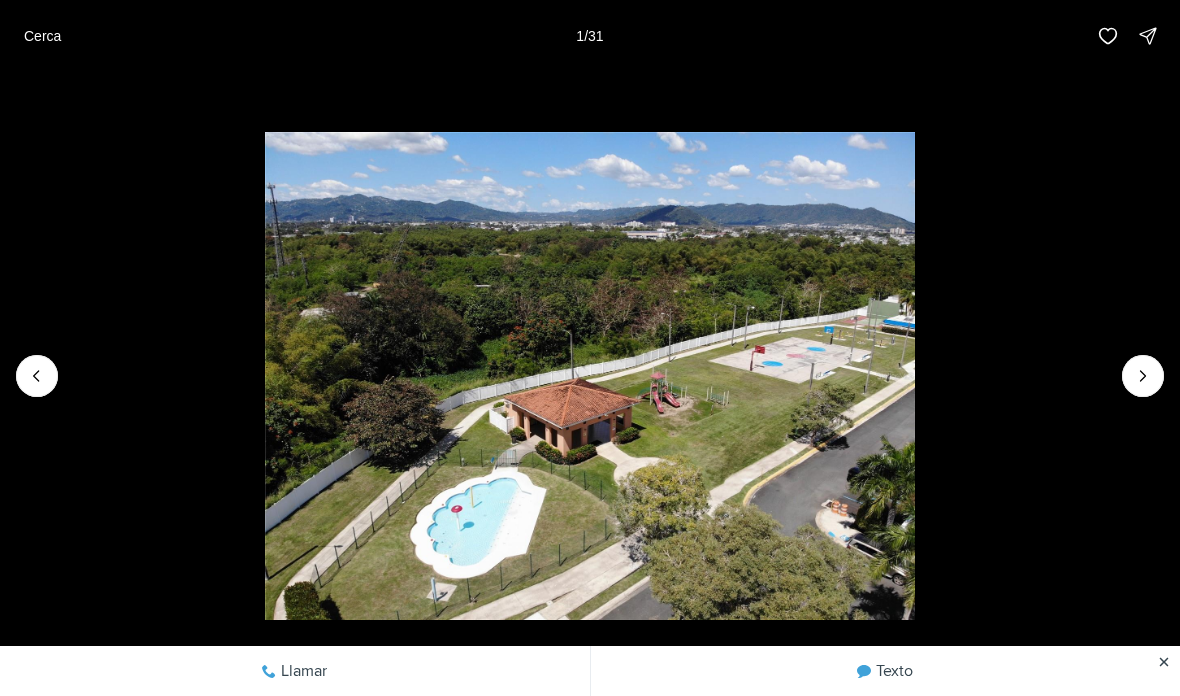 click 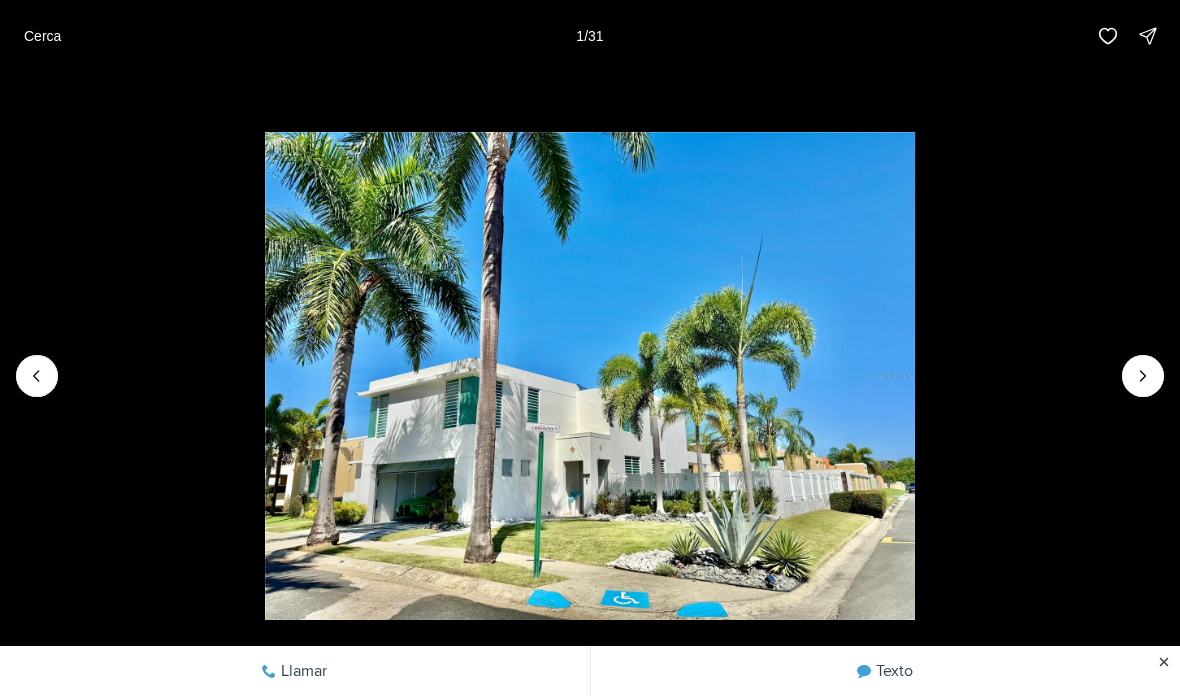 click 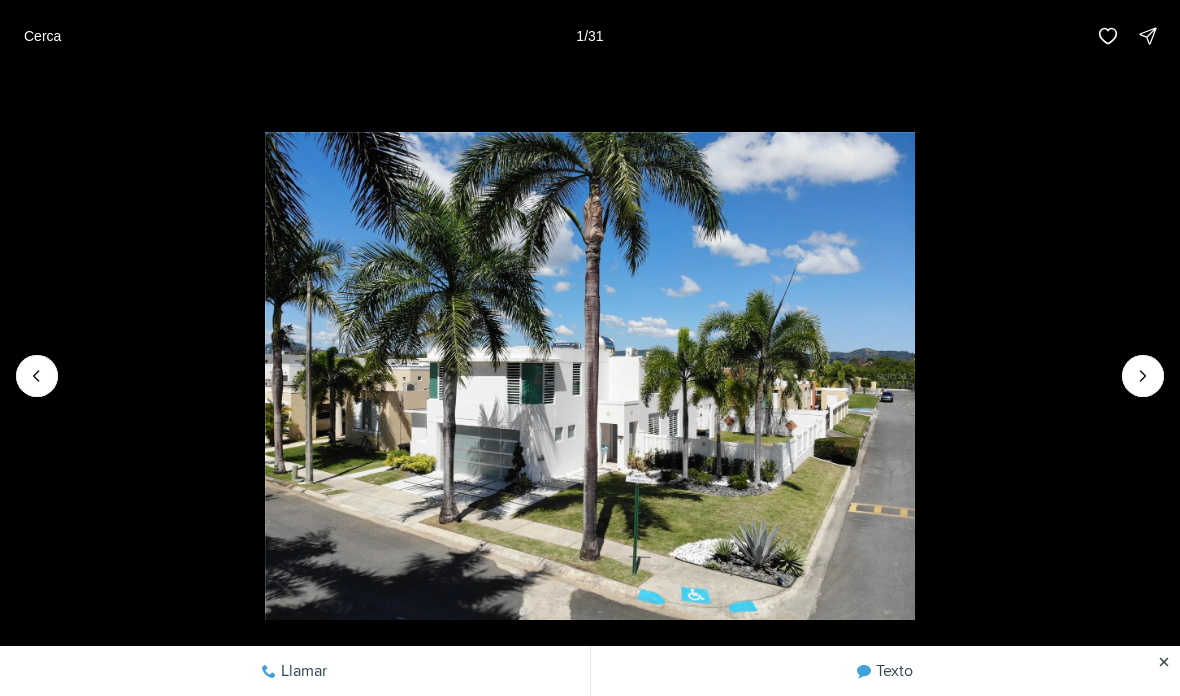 click at bounding box center [1143, 376] 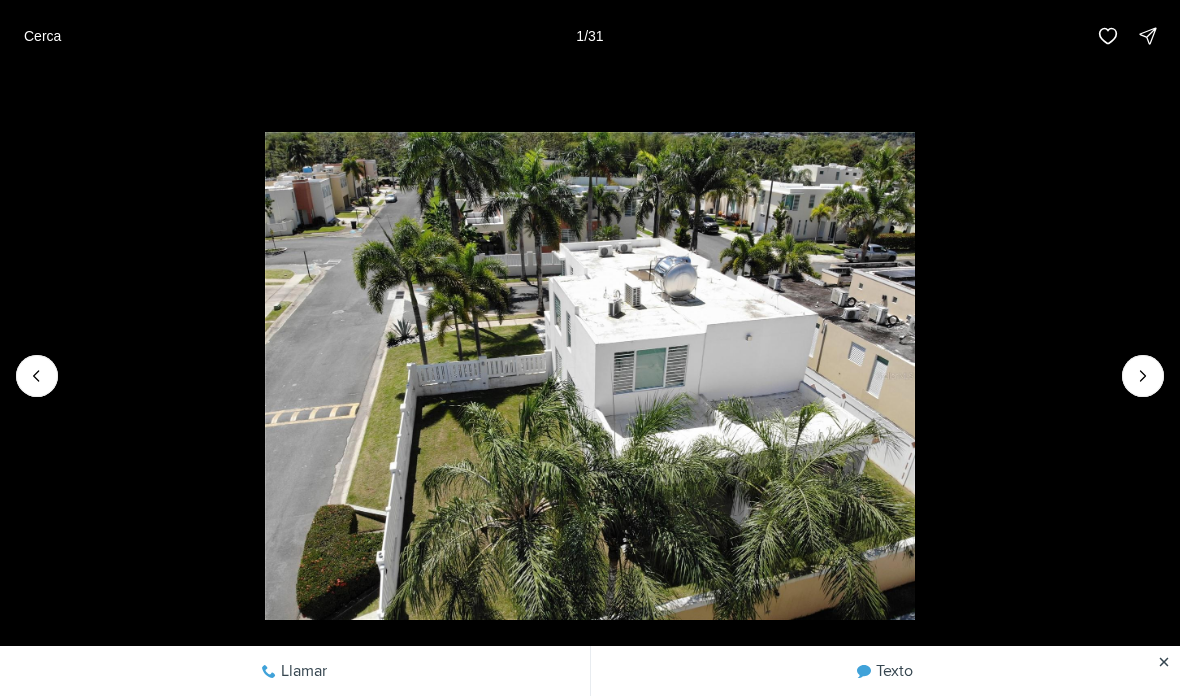 click 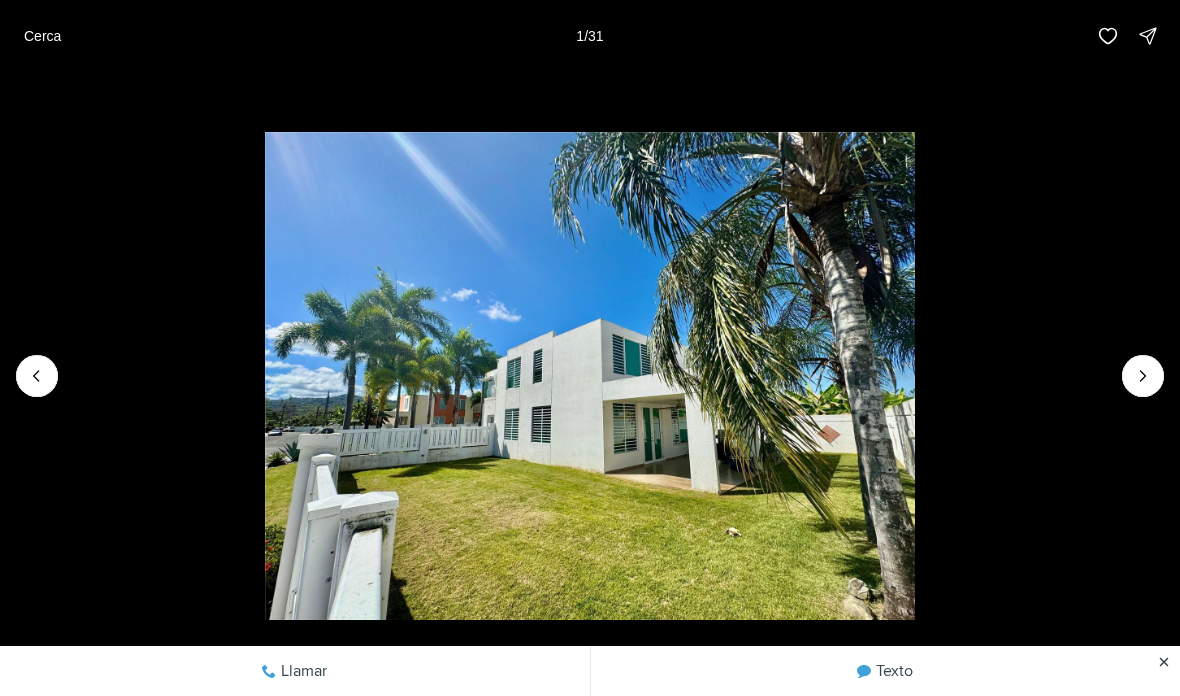 click at bounding box center [590, 375] 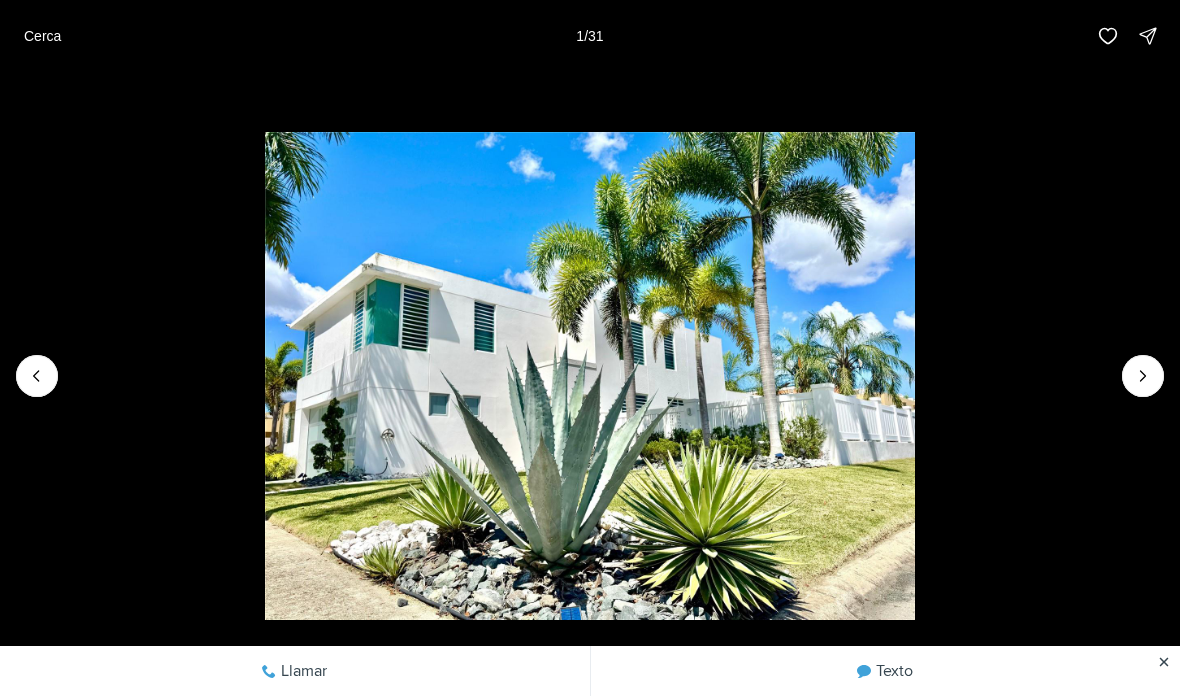 click 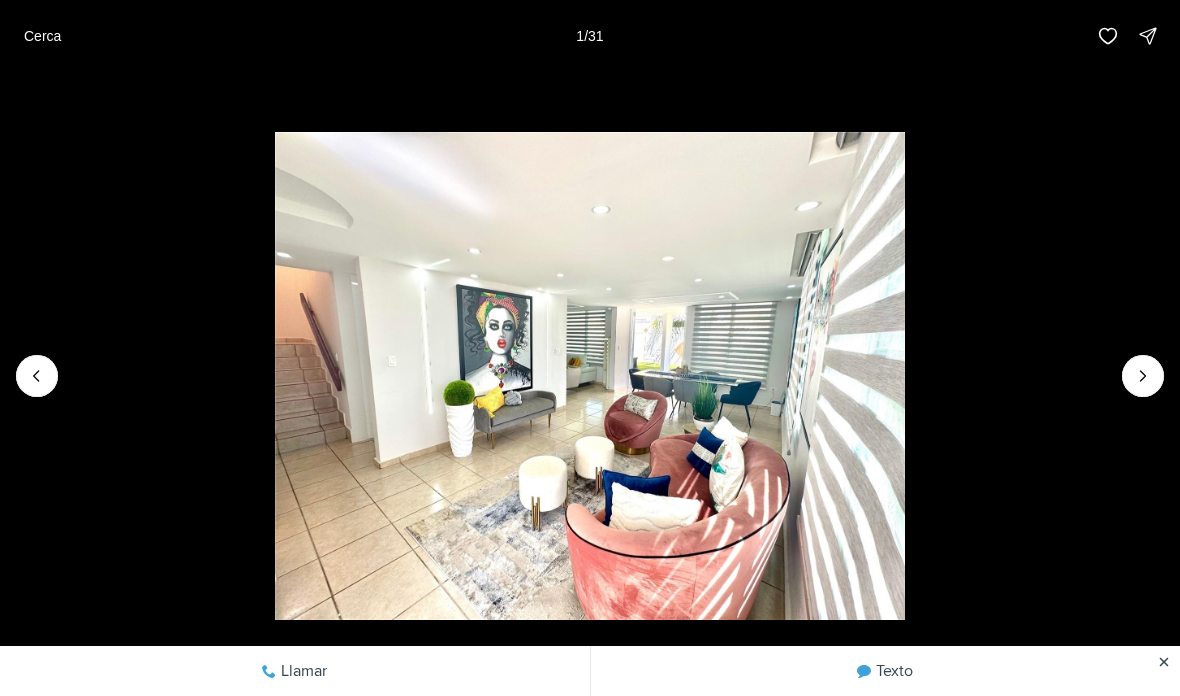 click 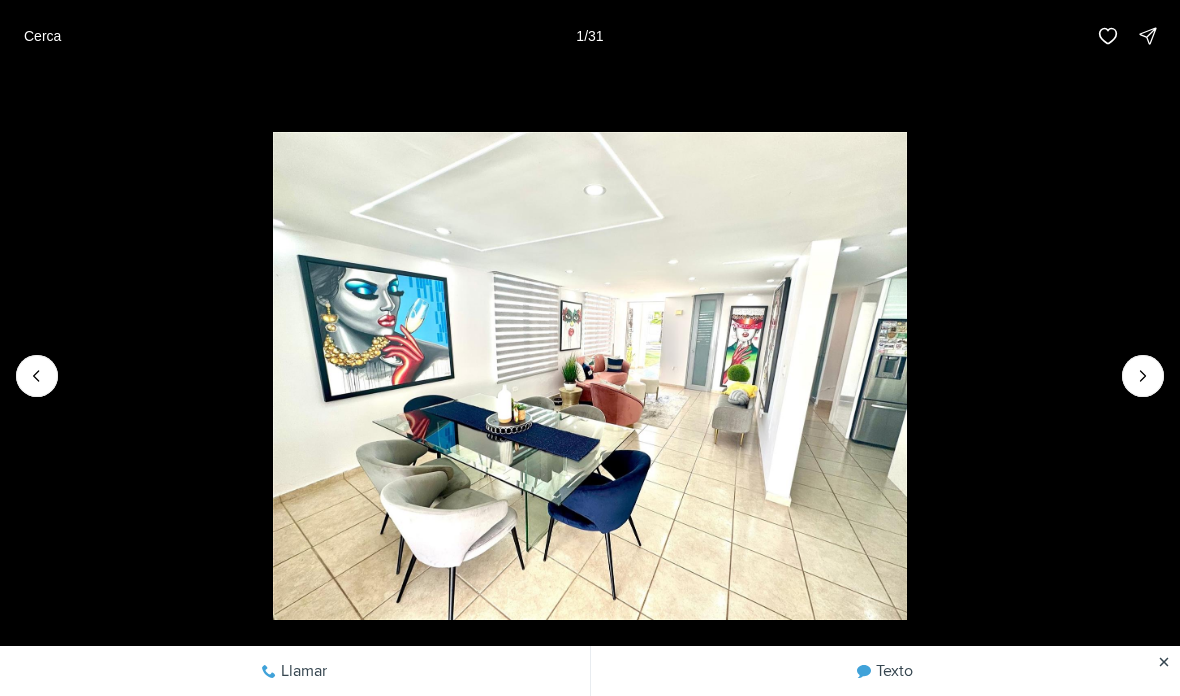 click 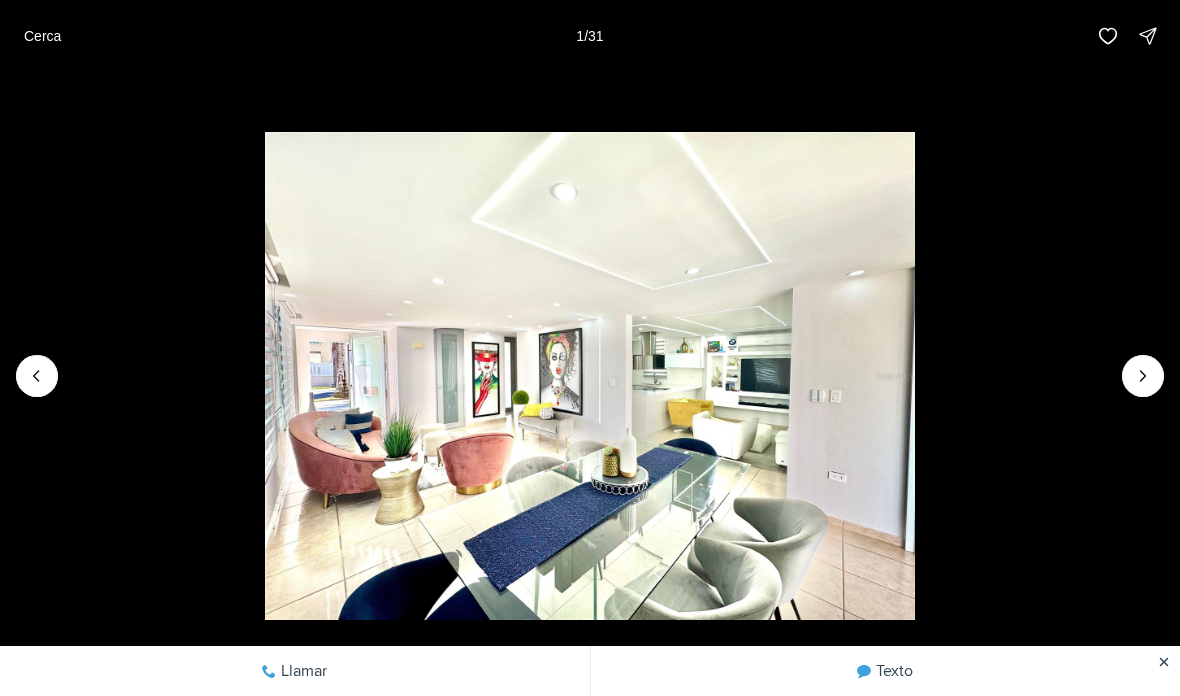 click 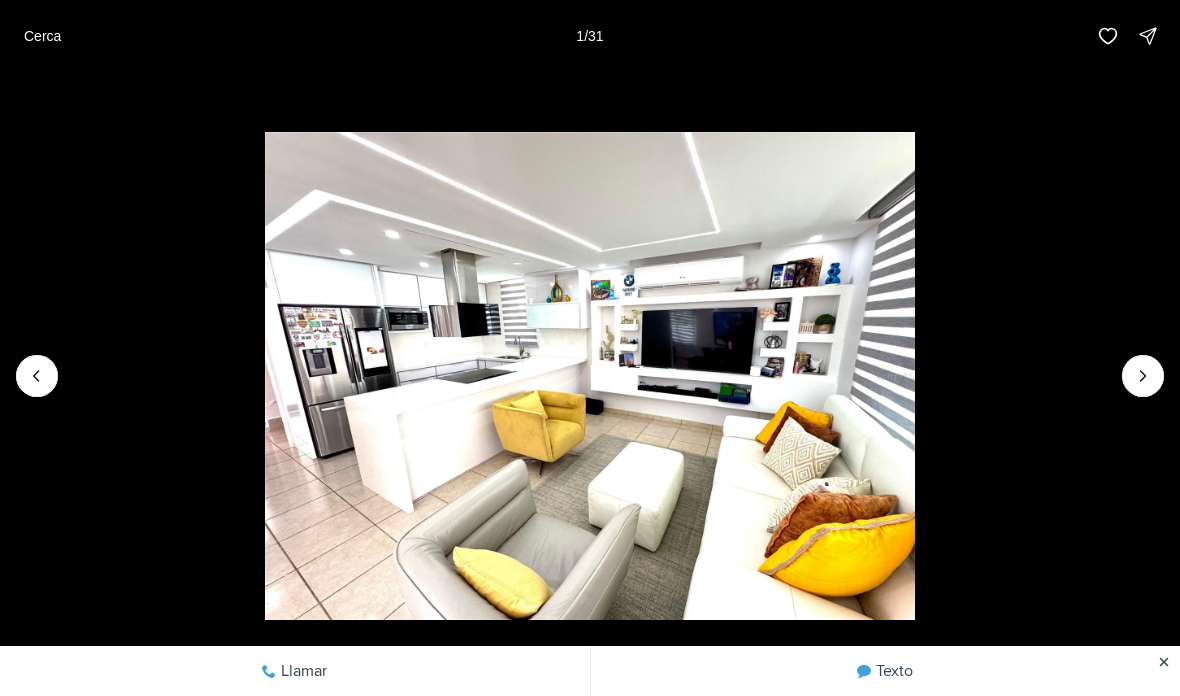 click 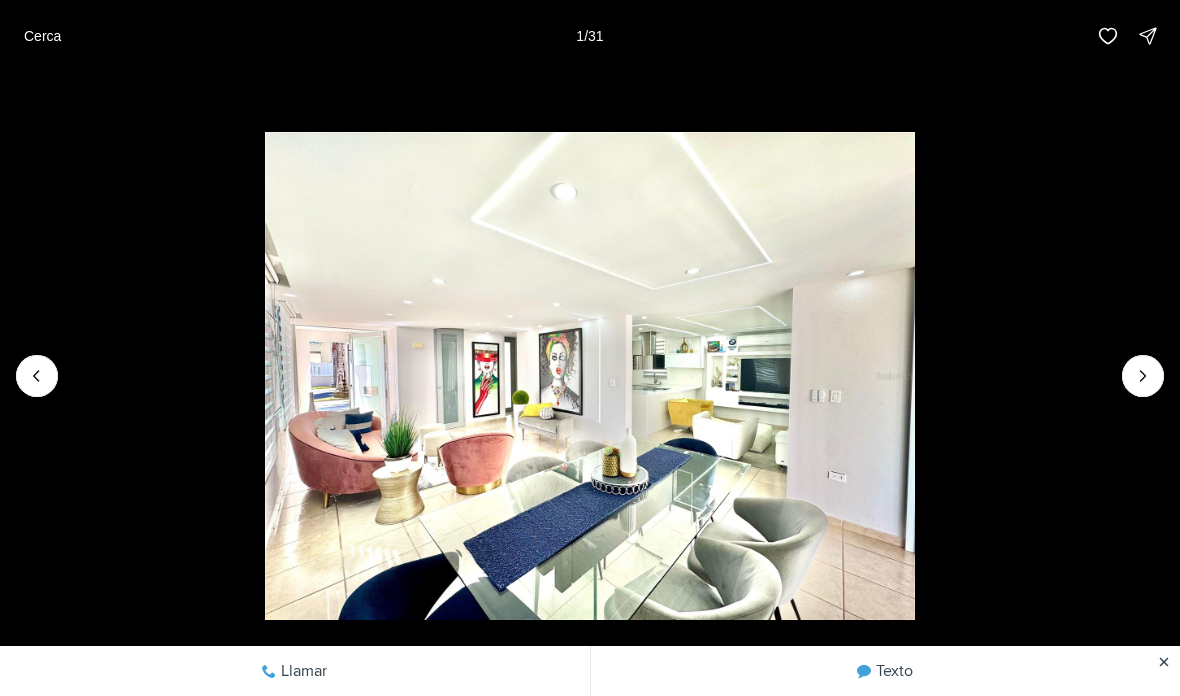 click 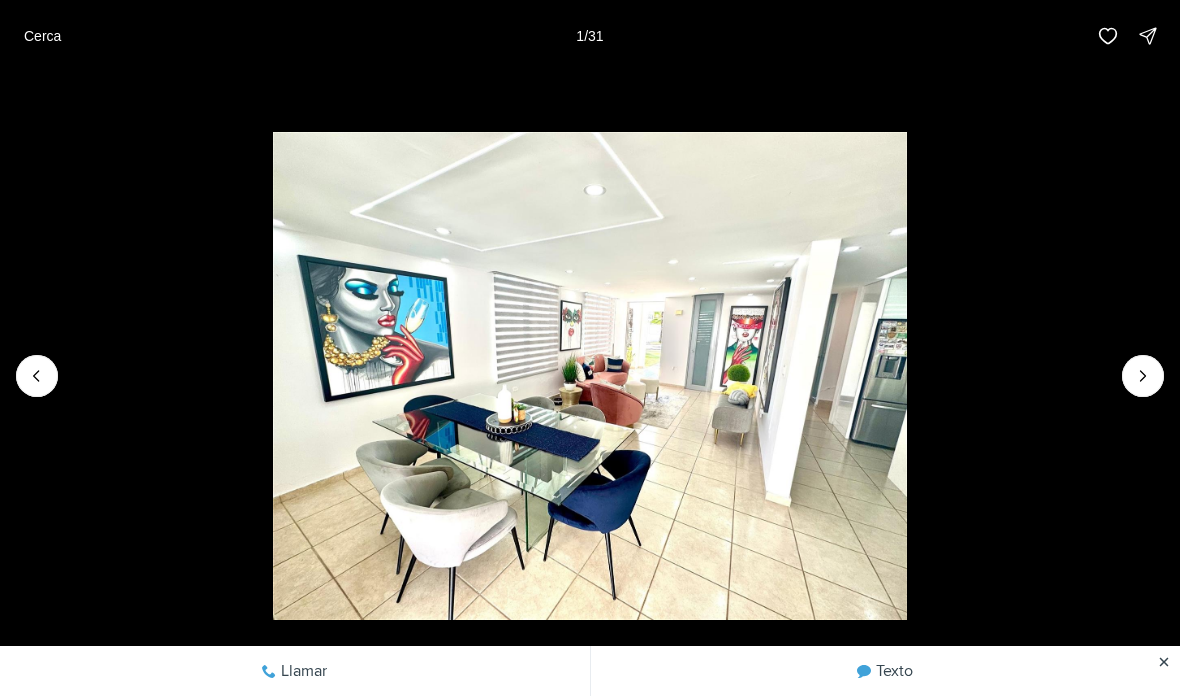 click at bounding box center (1143, 376) 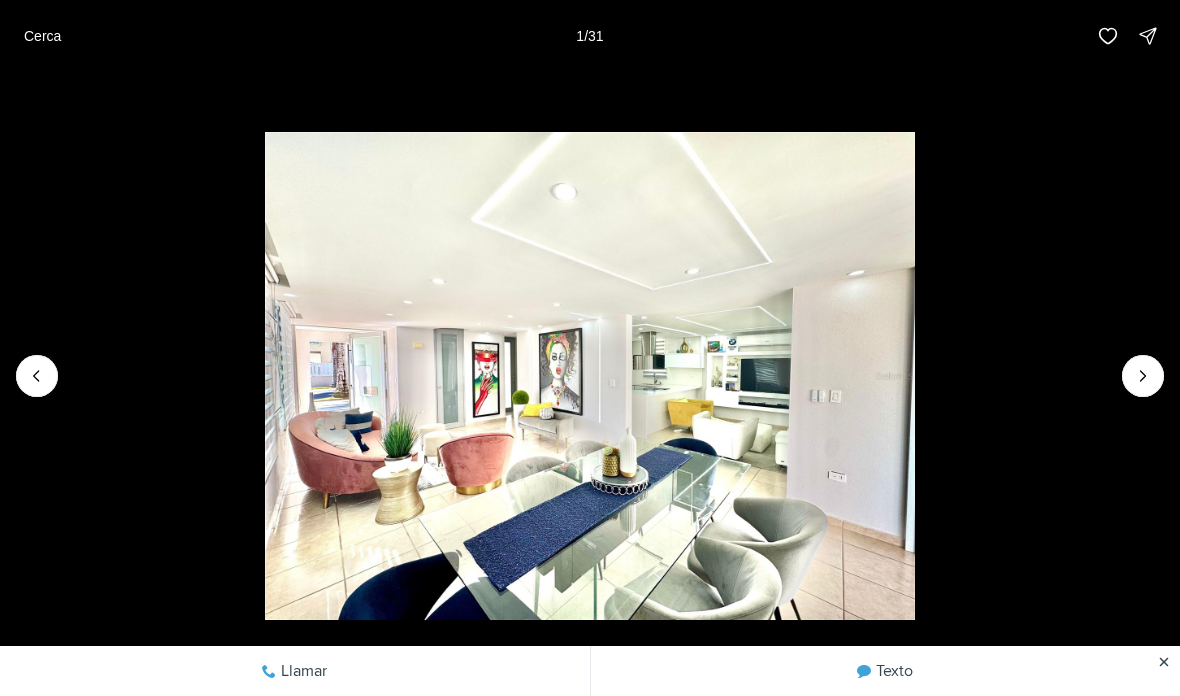 click at bounding box center [1143, 376] 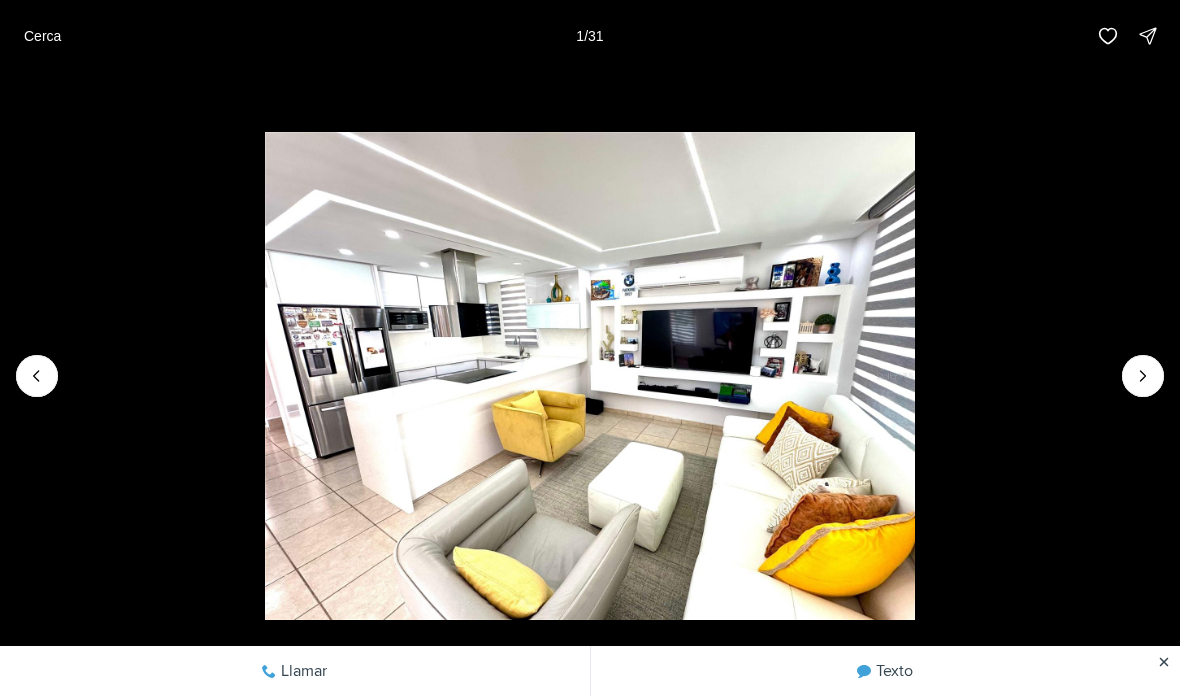 click 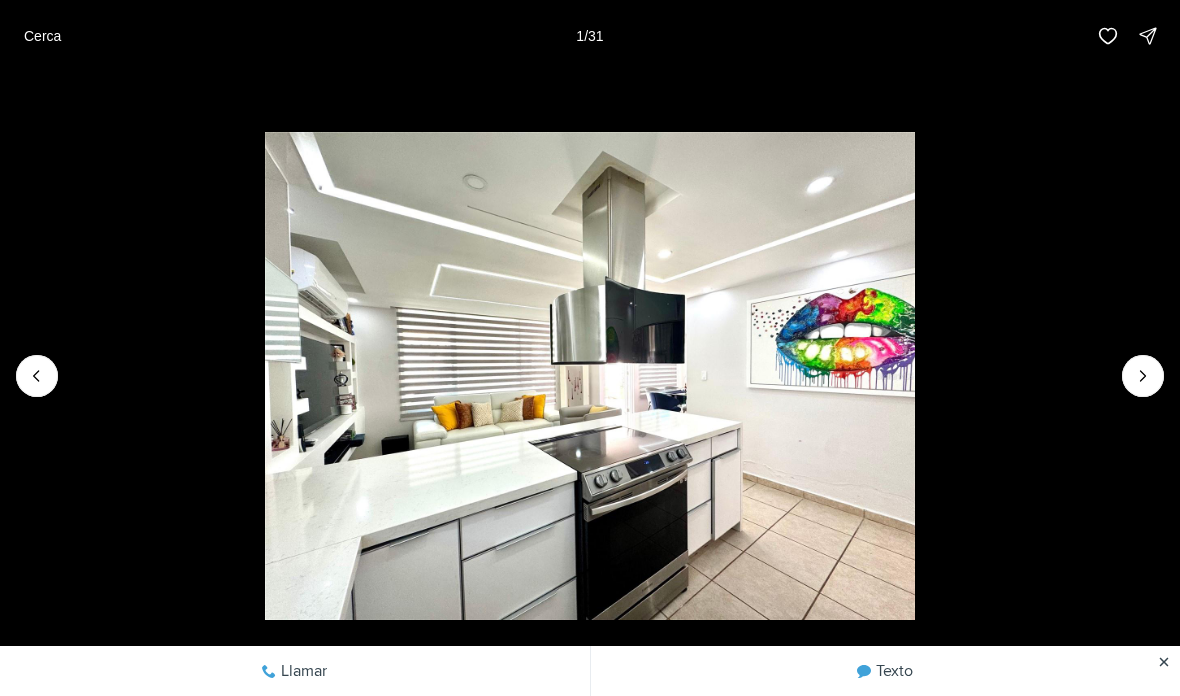 click at bounding box center [1143, 376] 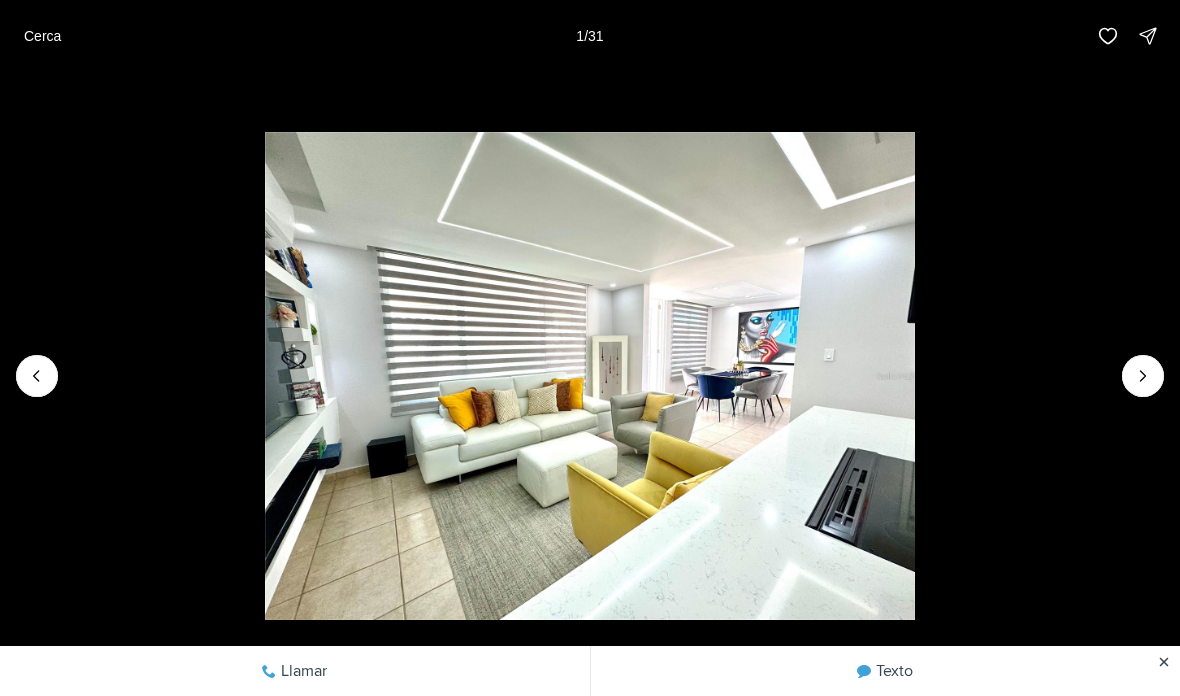 click 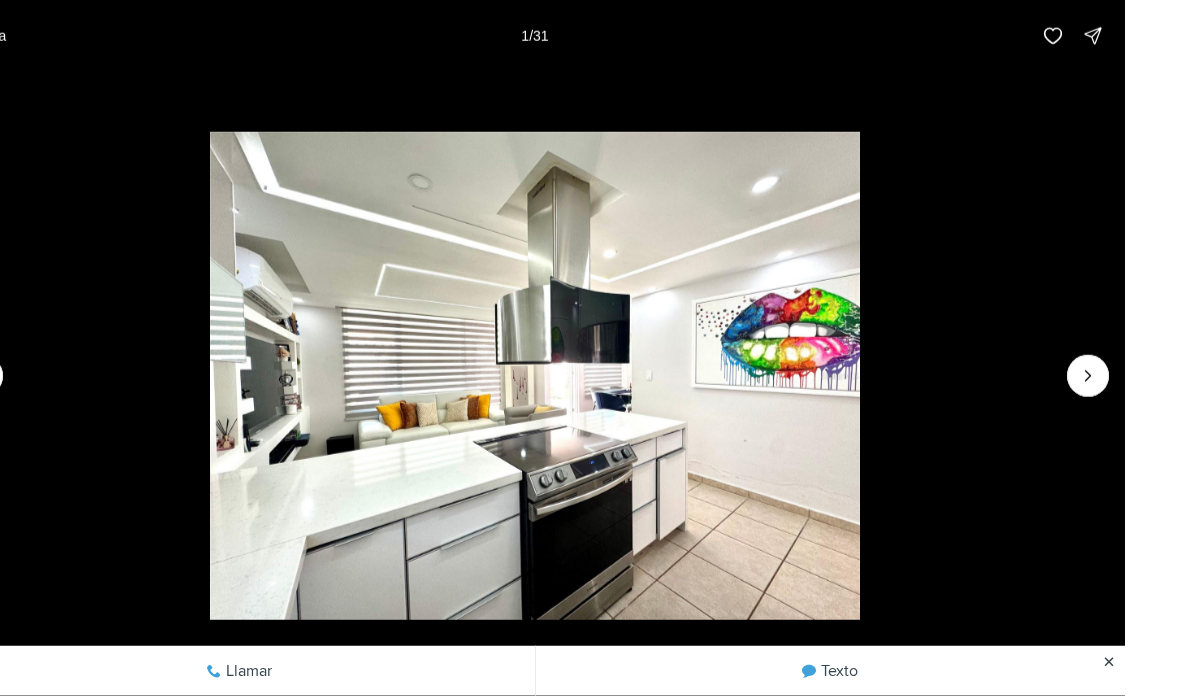 scroll, scrollTop: 23, scrollLeft: 0, axis: vertical 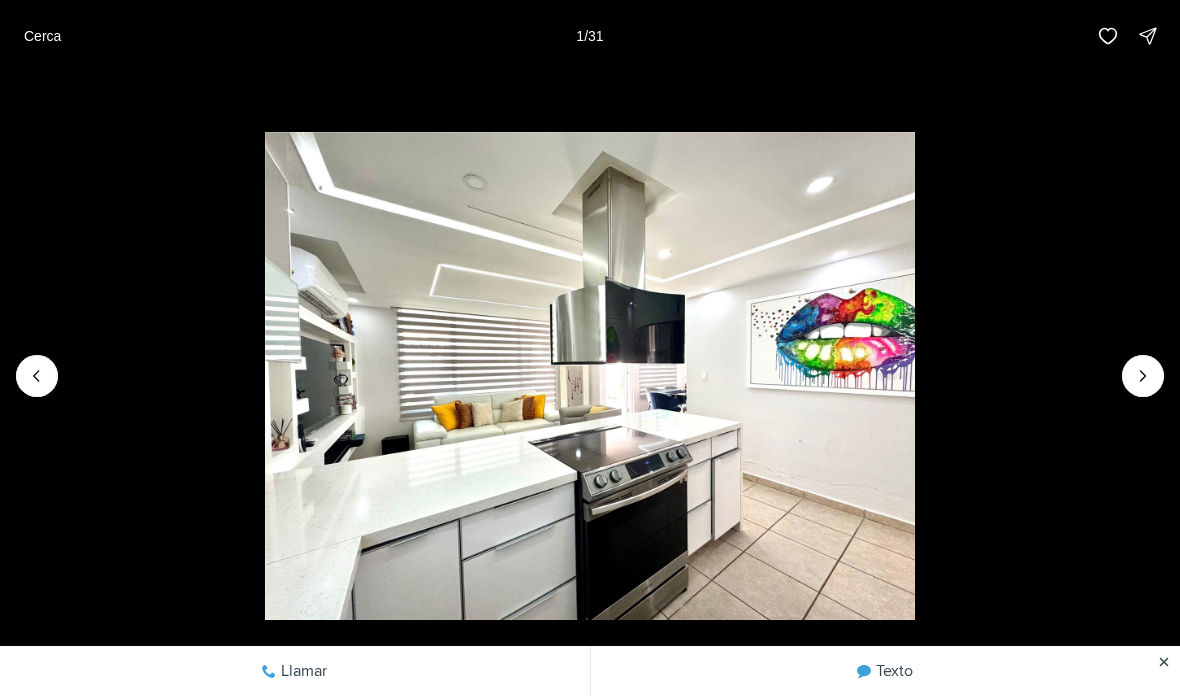 click 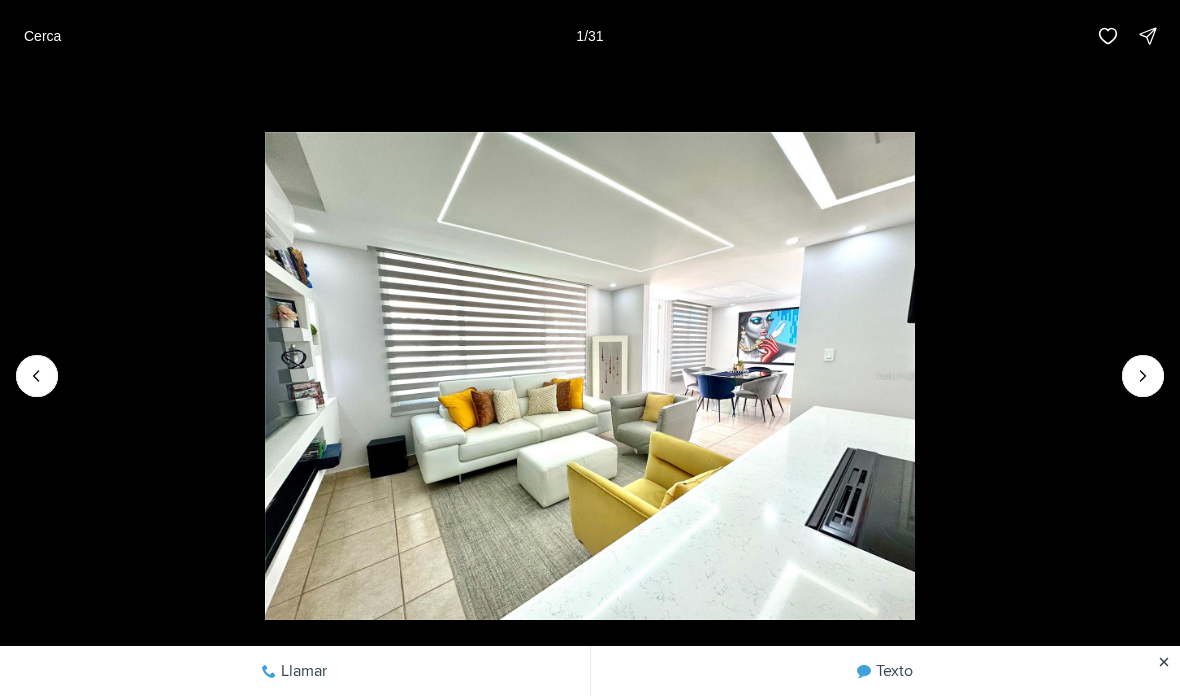 click at bounding box center (1143, 376) 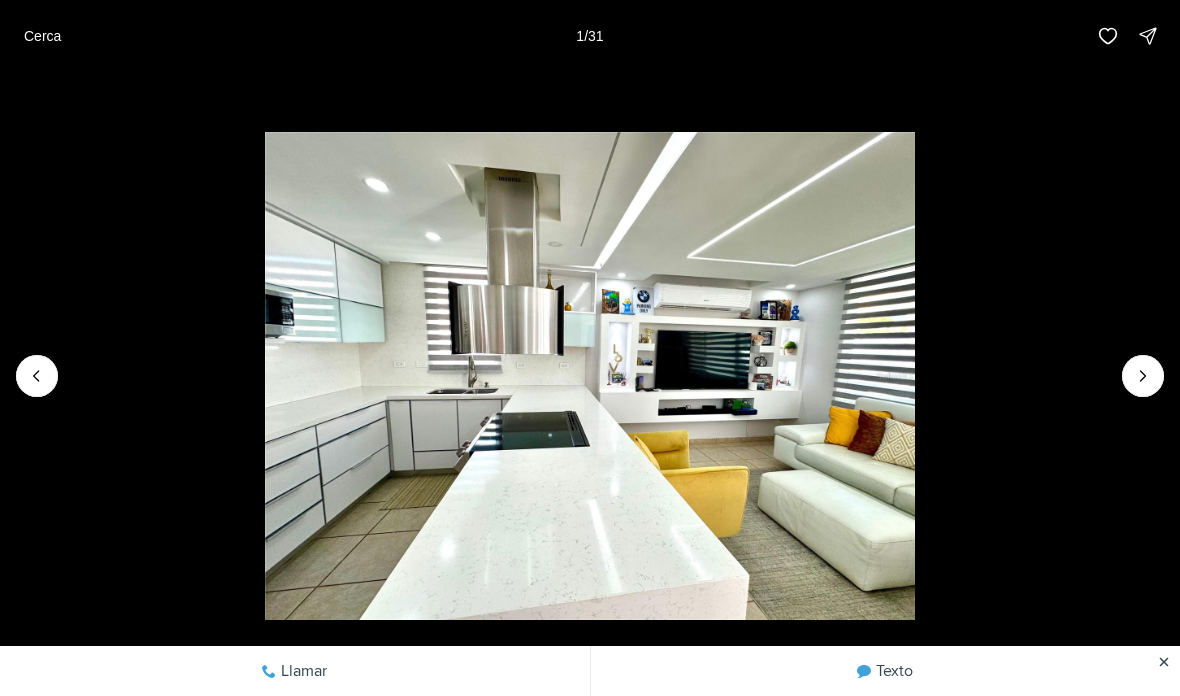 click at bounding box center (1143, 376) 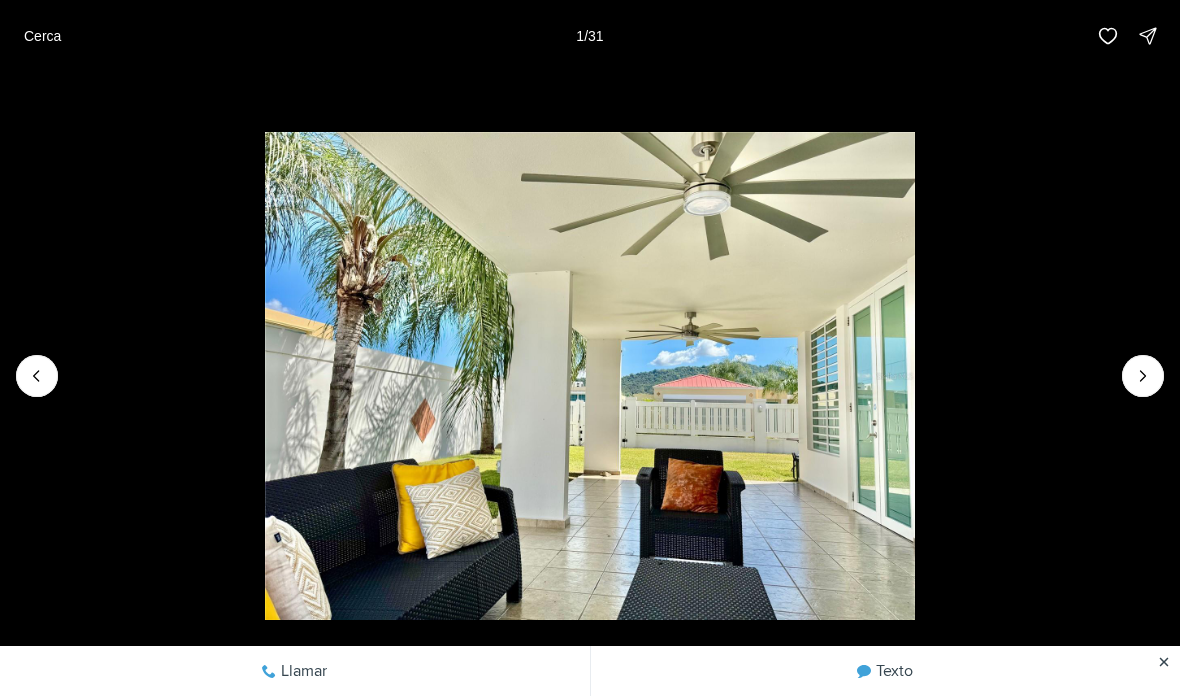 click 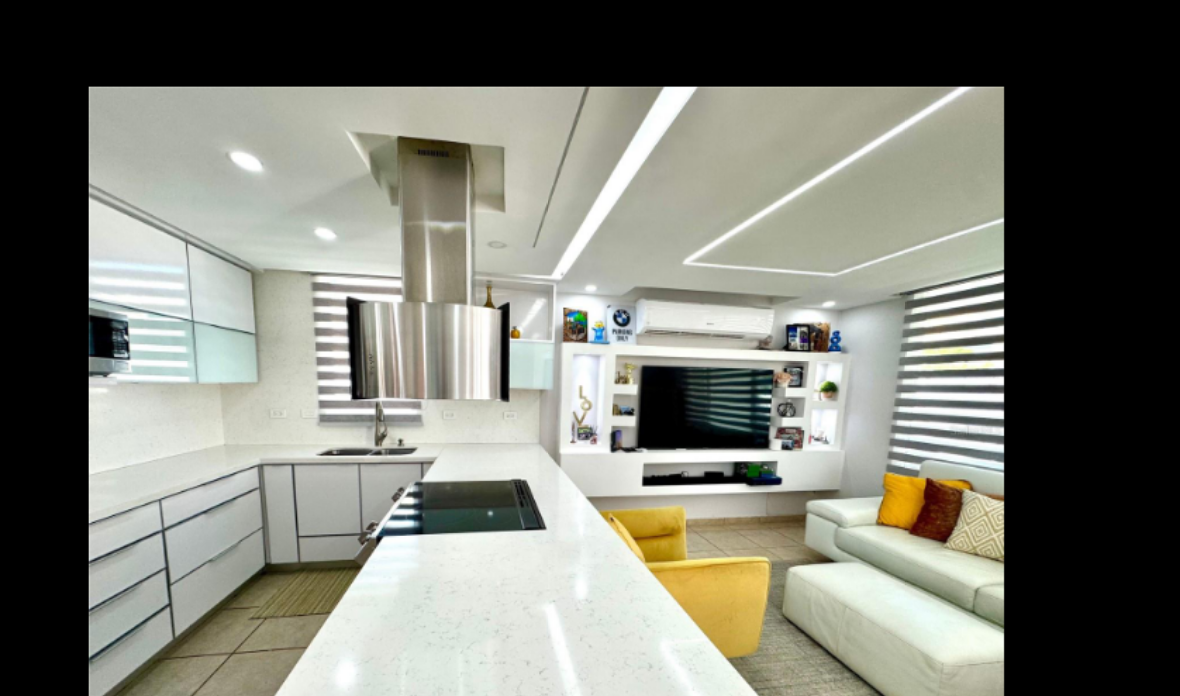 scroll, scrollTop: 0, scrollLeft: 0, axis: both 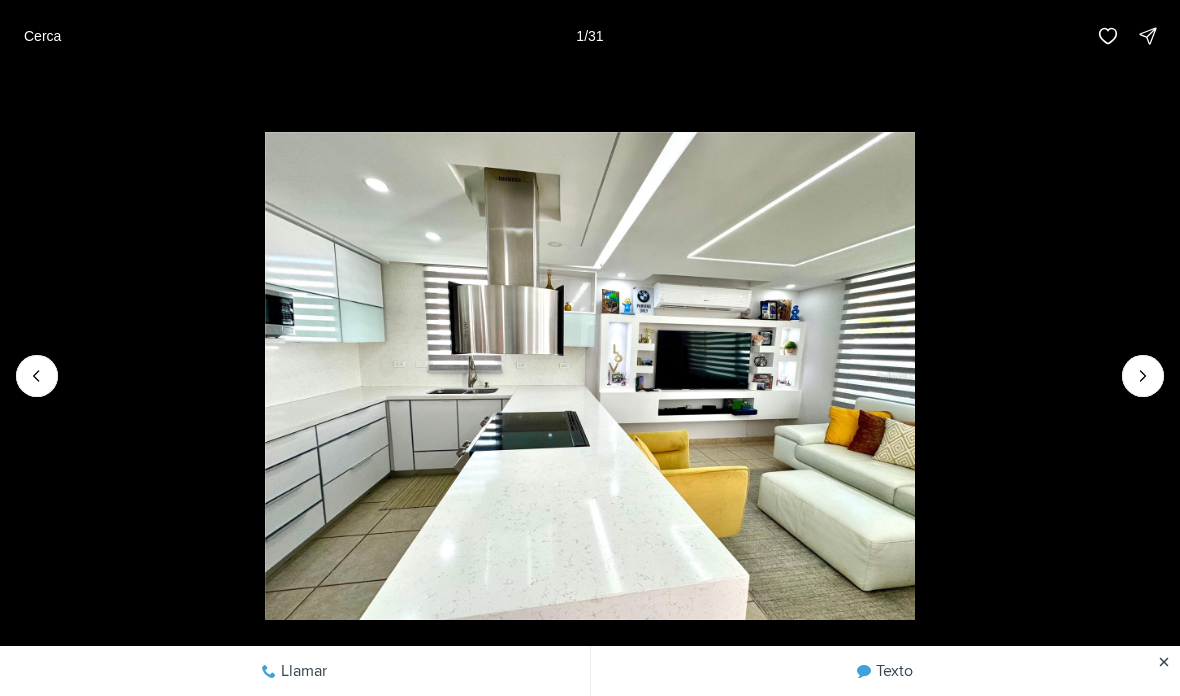 click 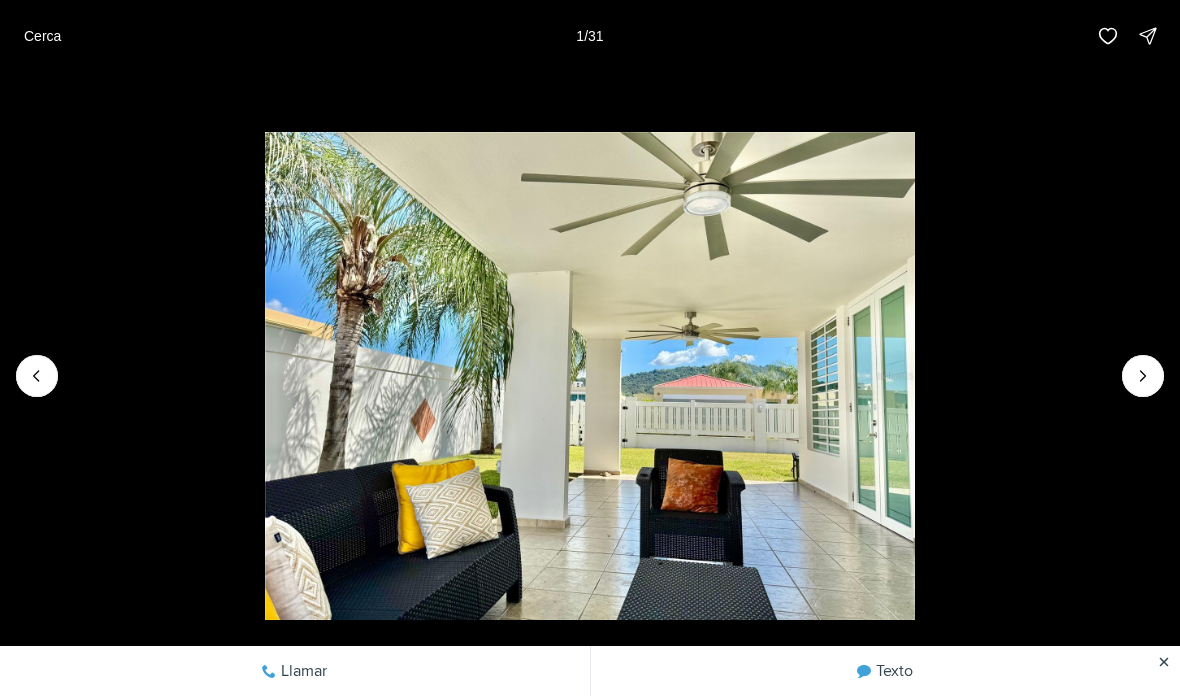 click 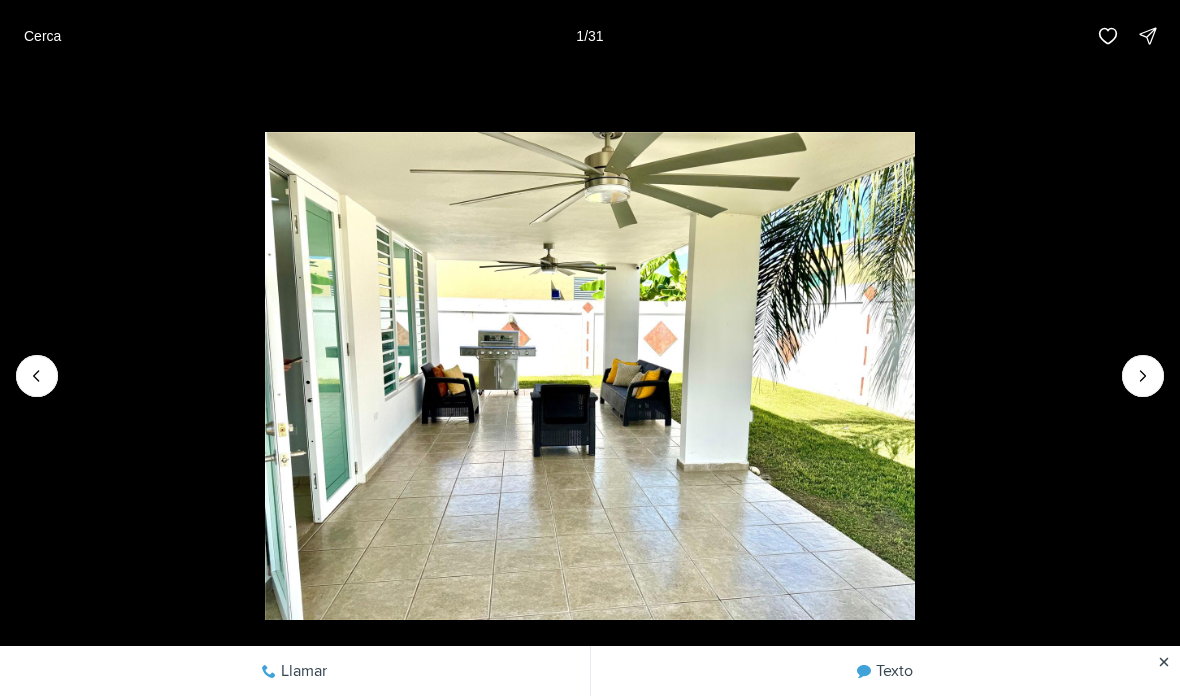 click 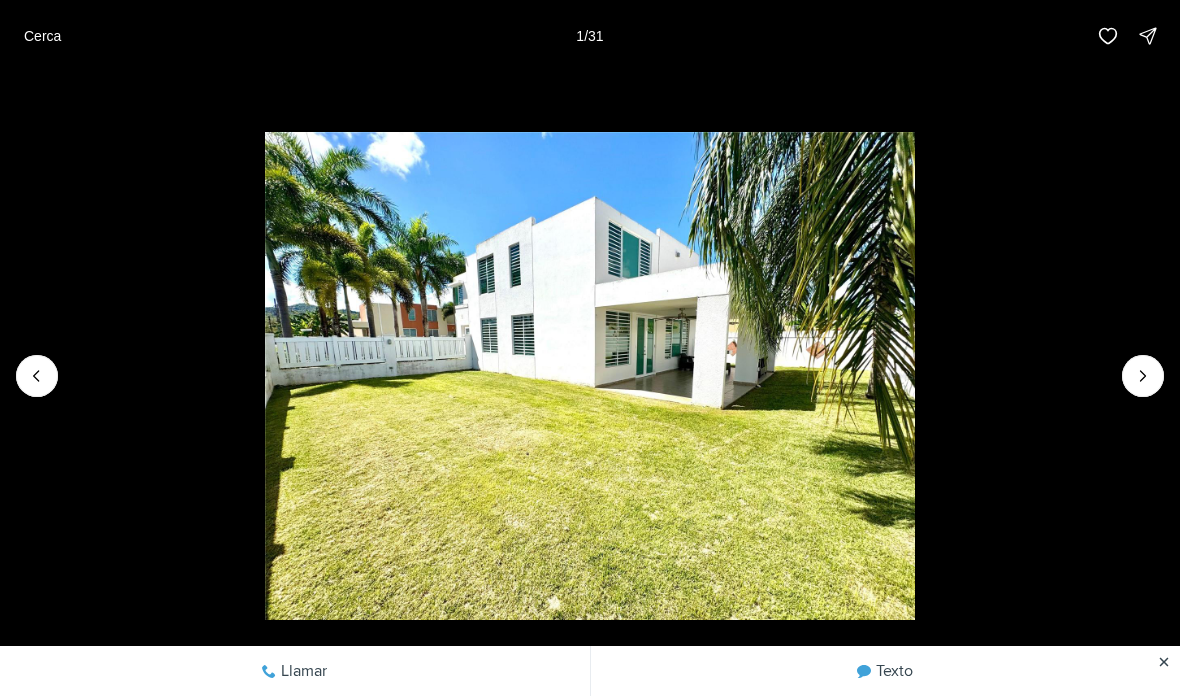 click 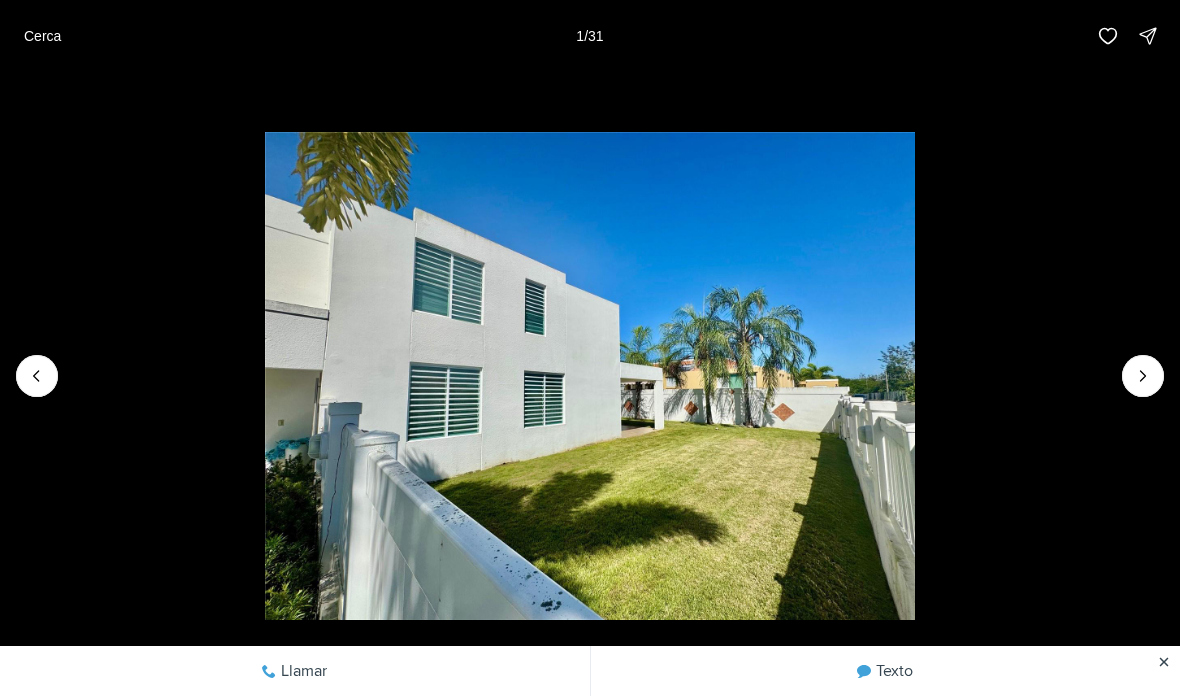 click 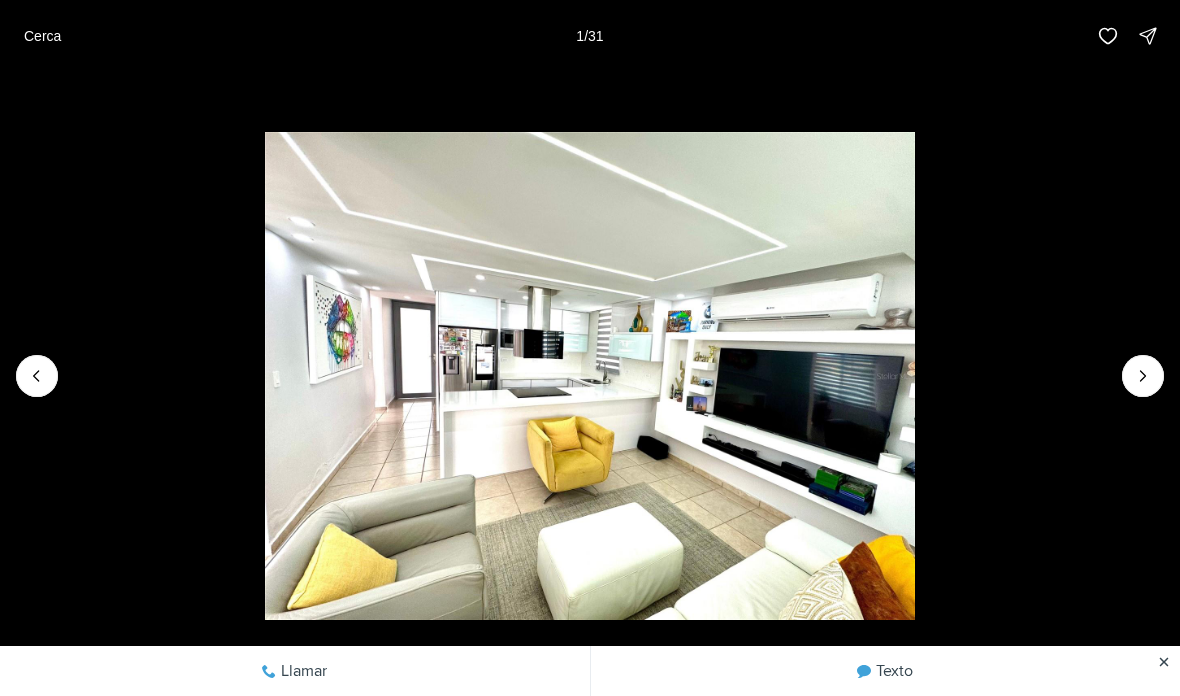 click 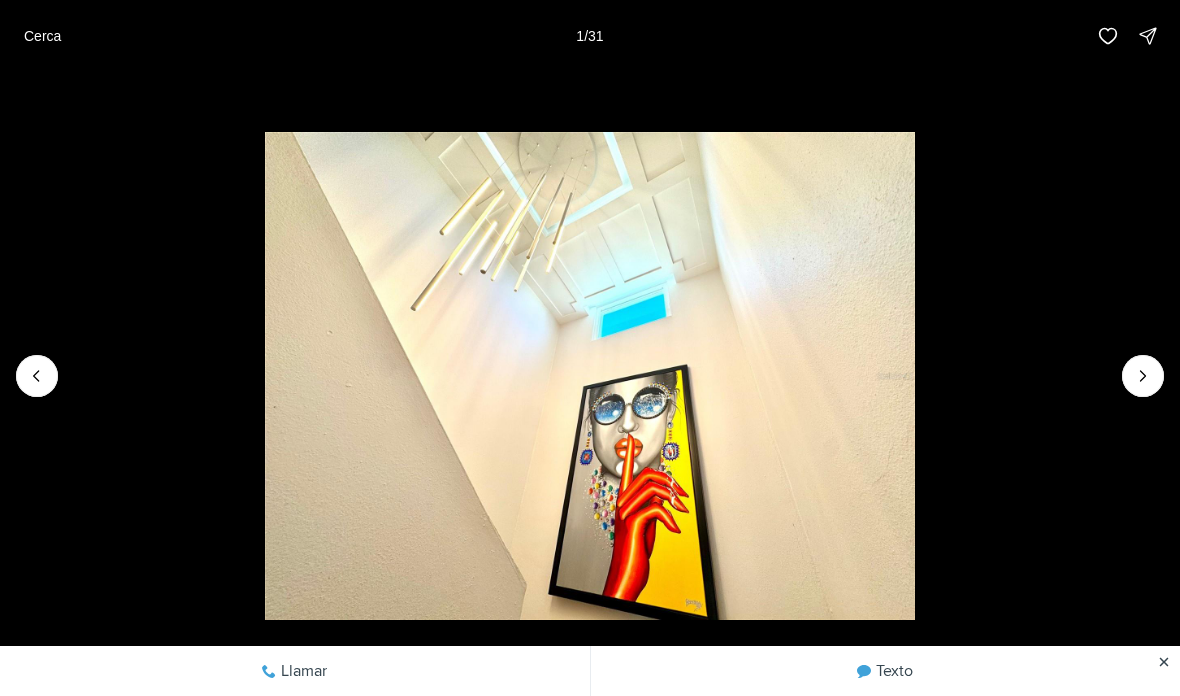 click 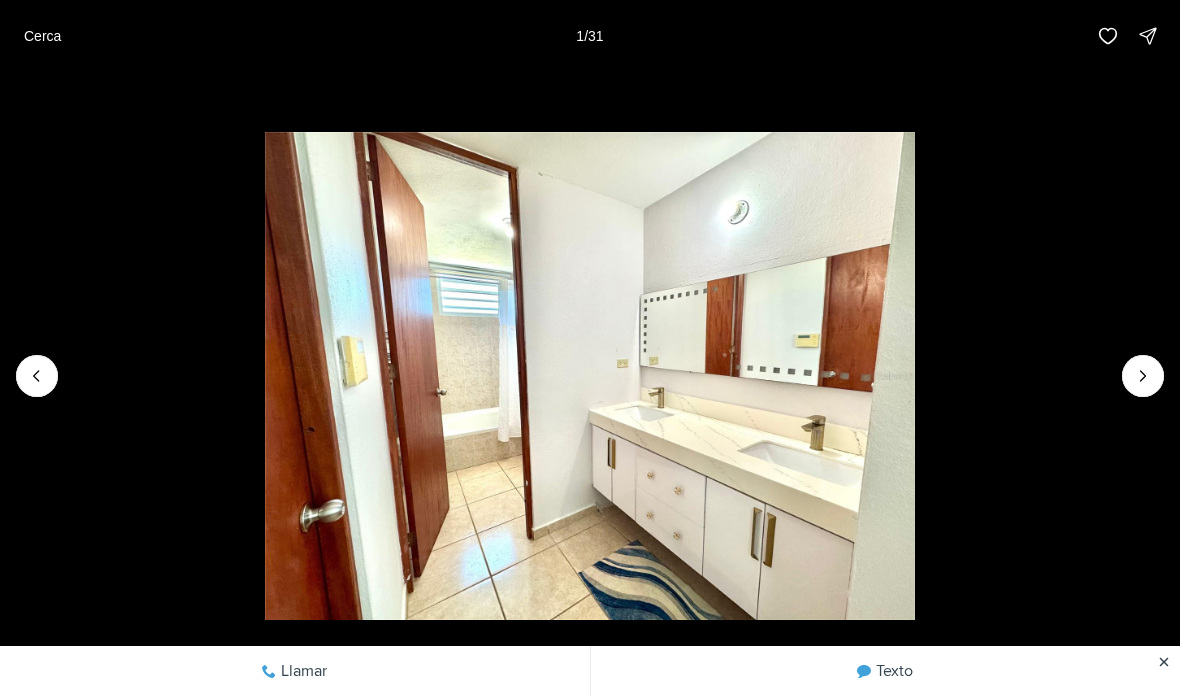 click 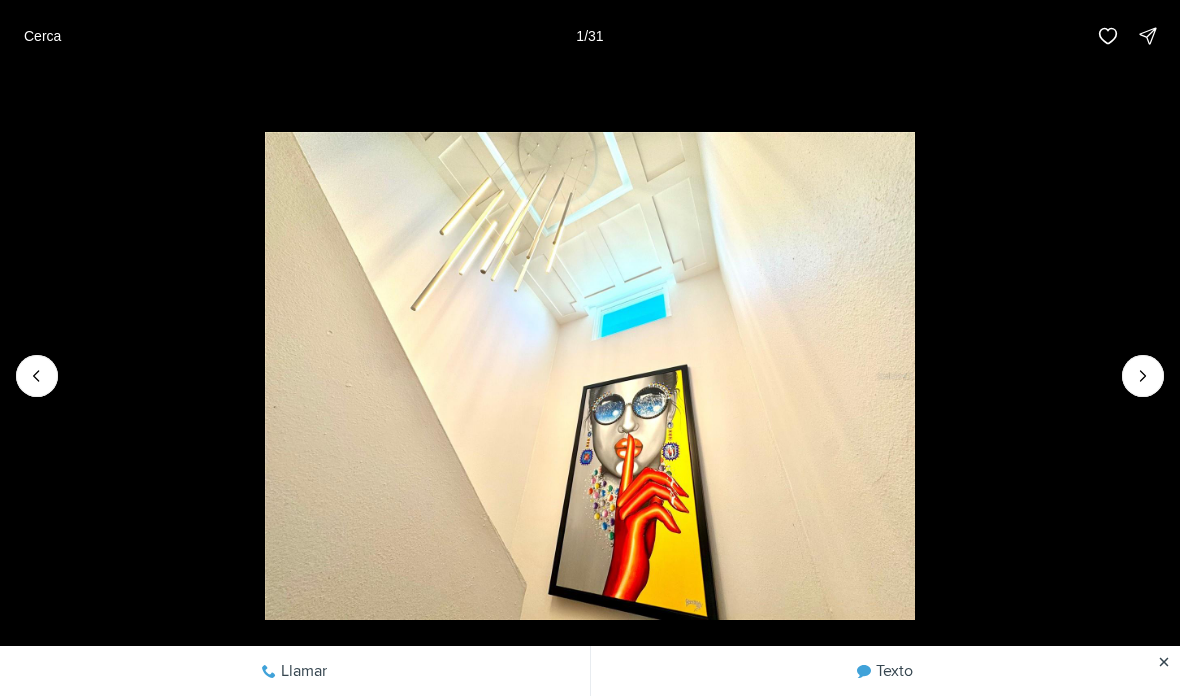 click 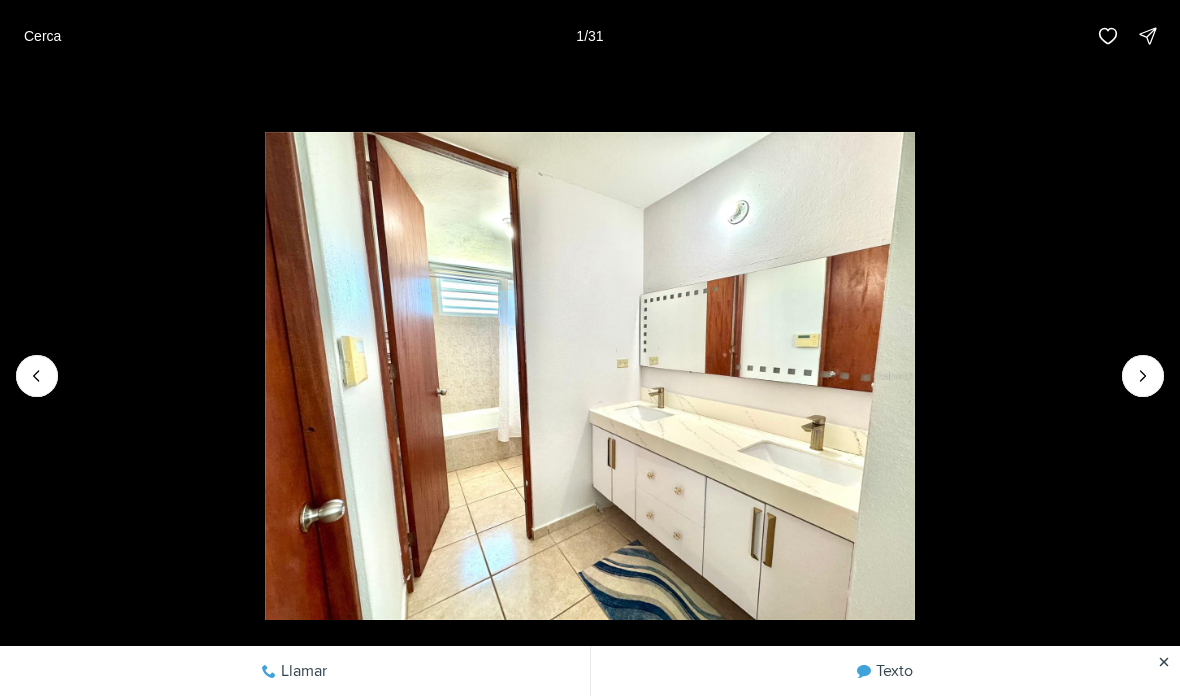 click 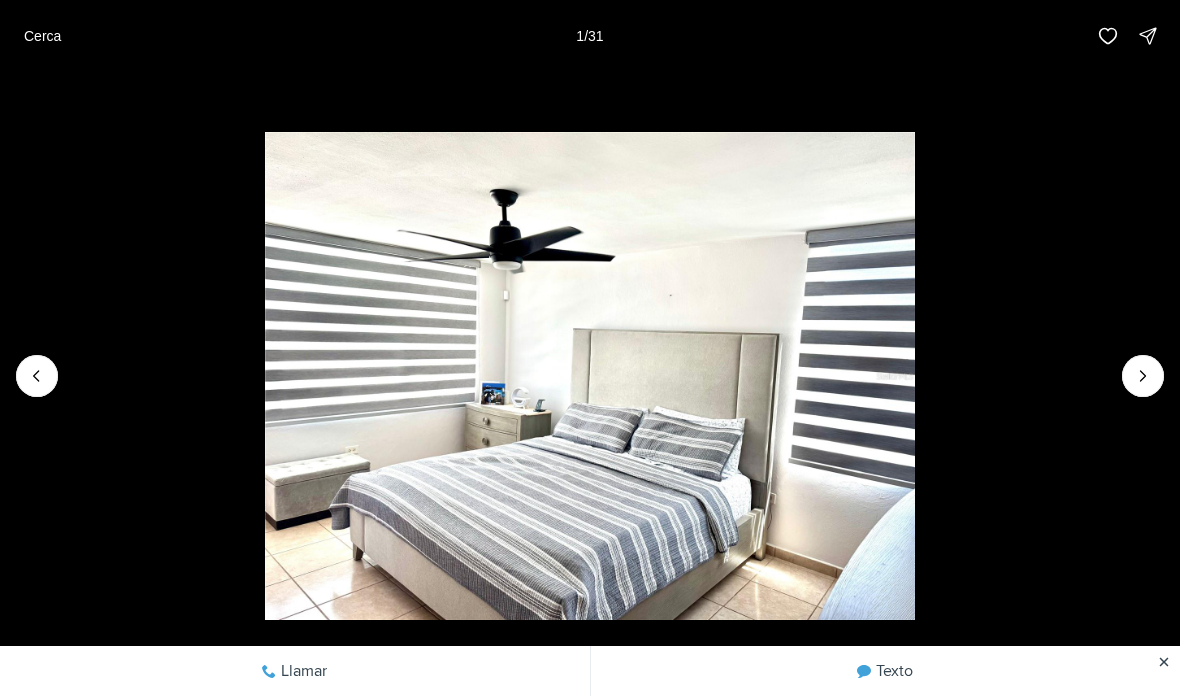 click 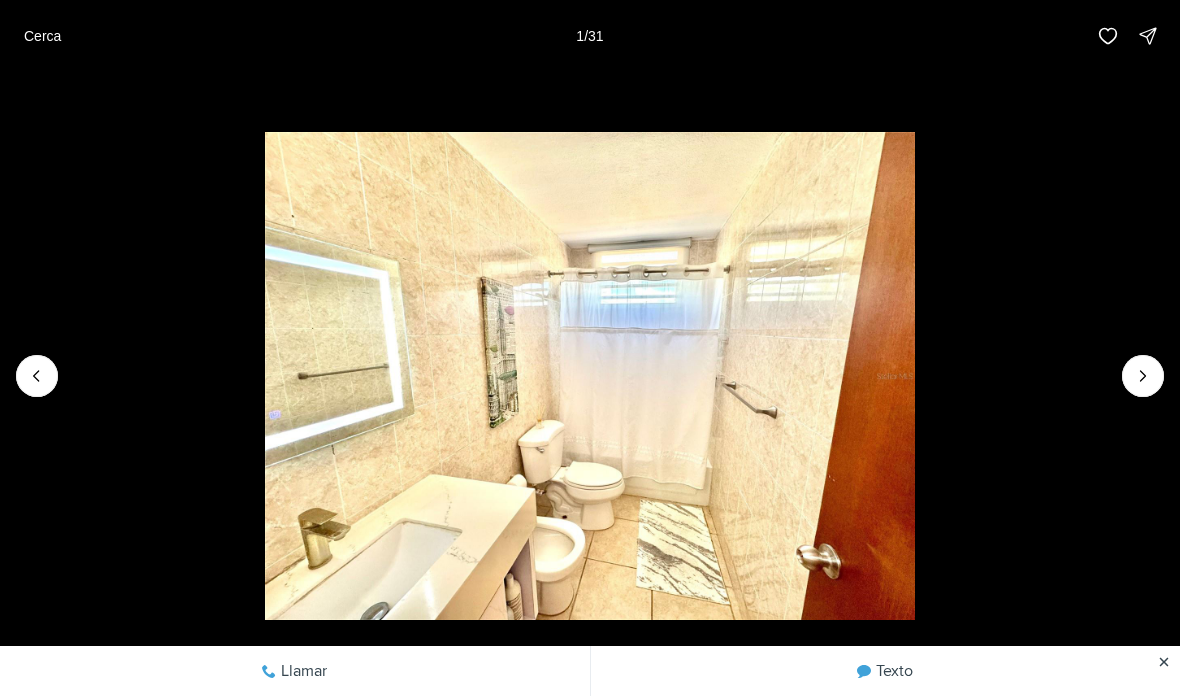 click 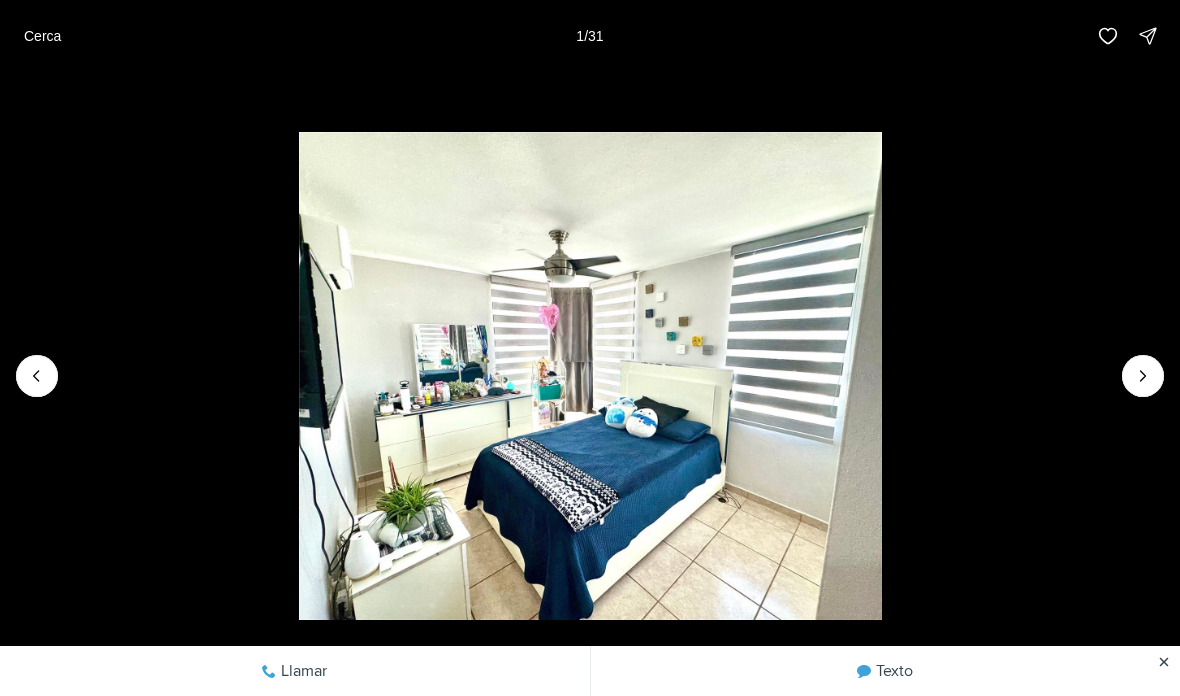 click 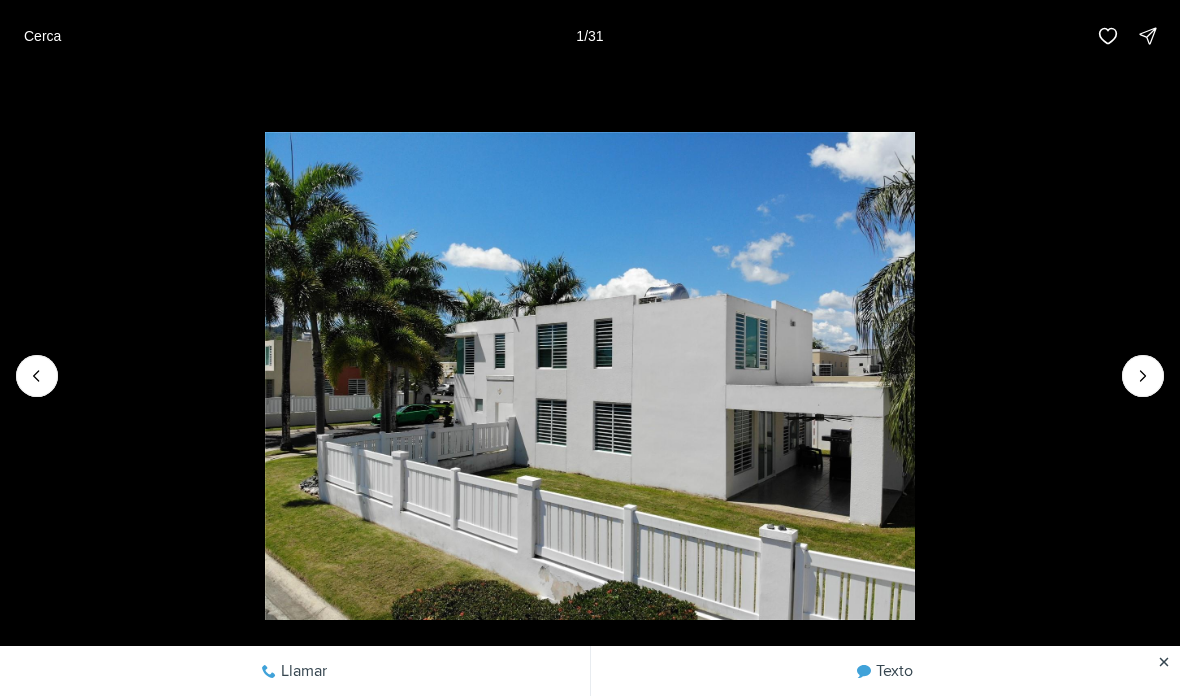 click 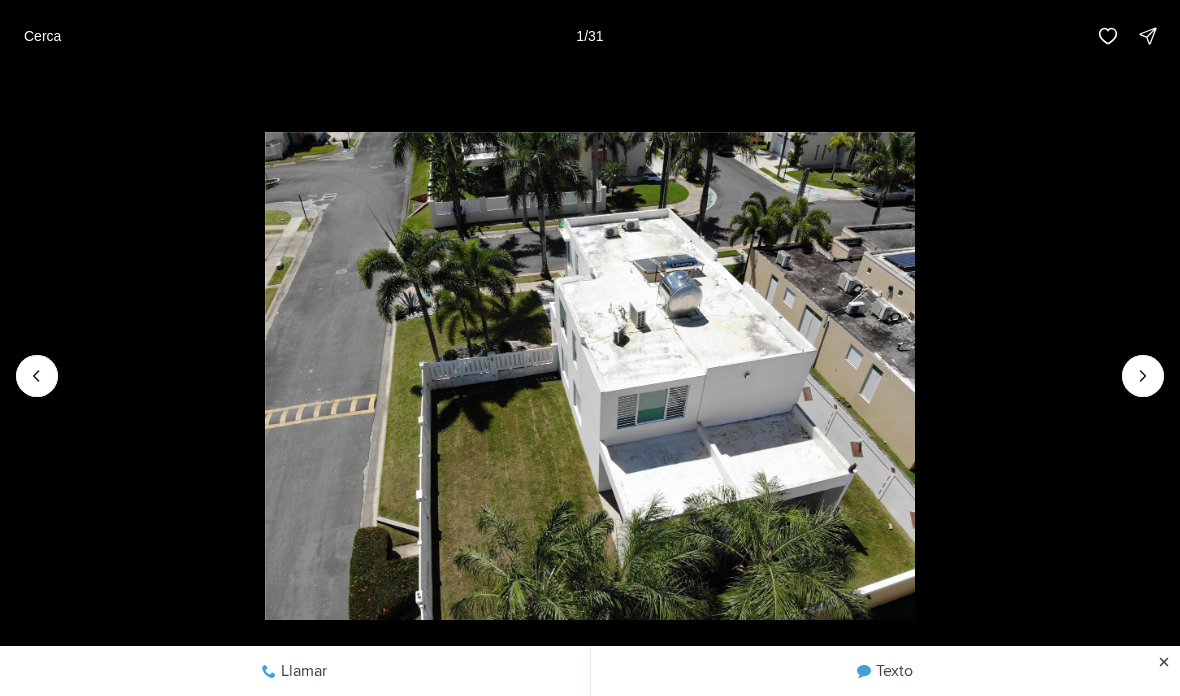 click 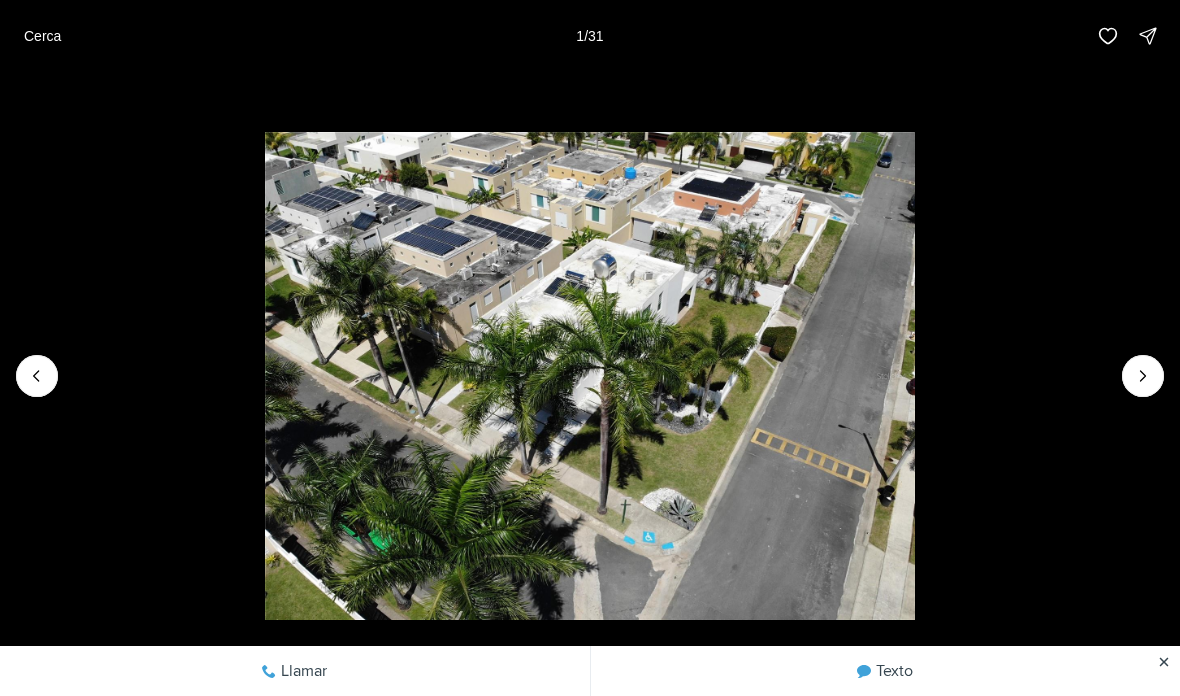 click 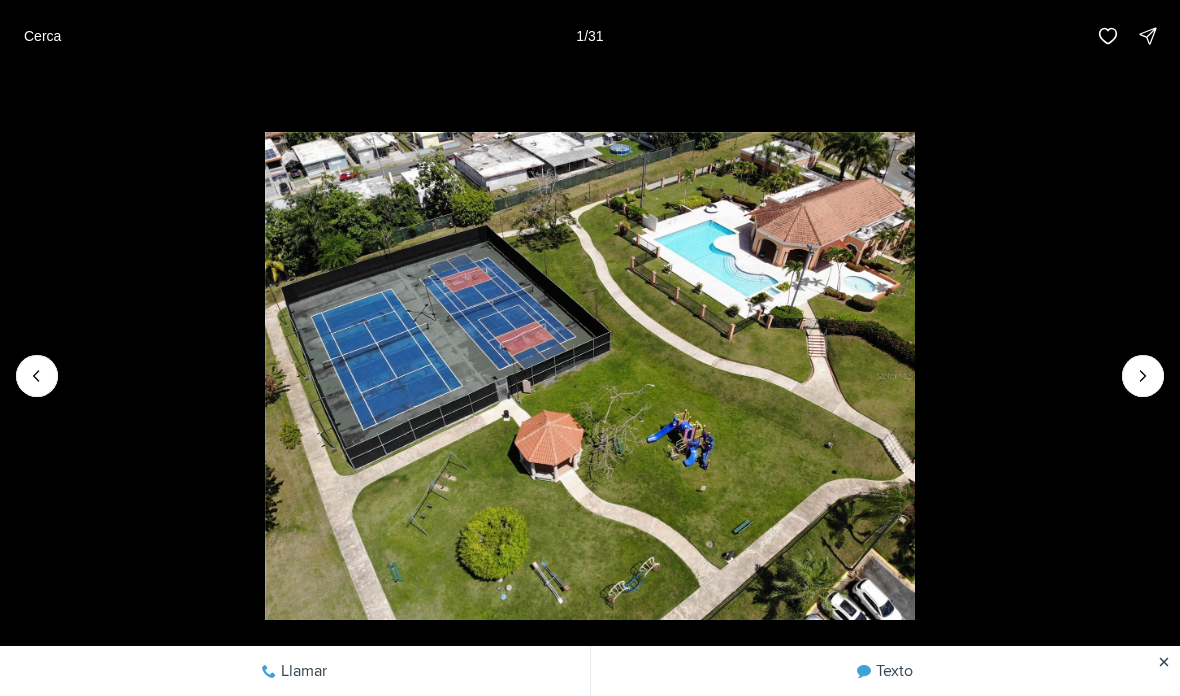 click on "Cerca" at bounding box center [42, 36] 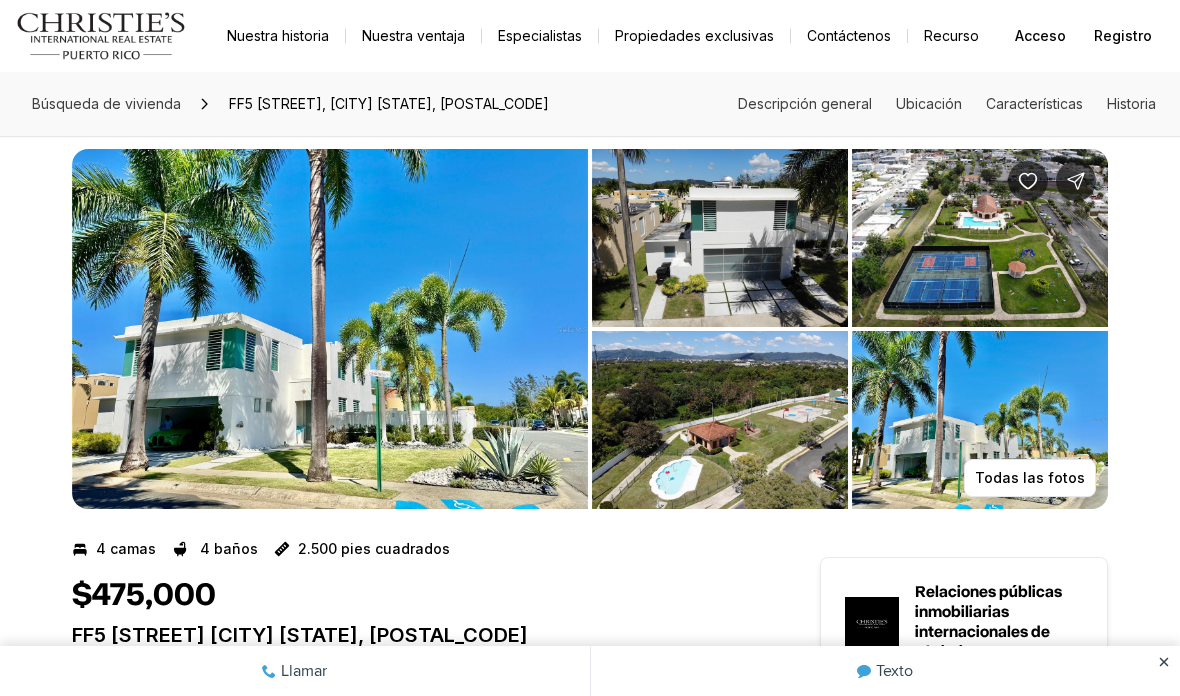 scroll, scrollTop: 0, scrollLeft: 0, axis: both 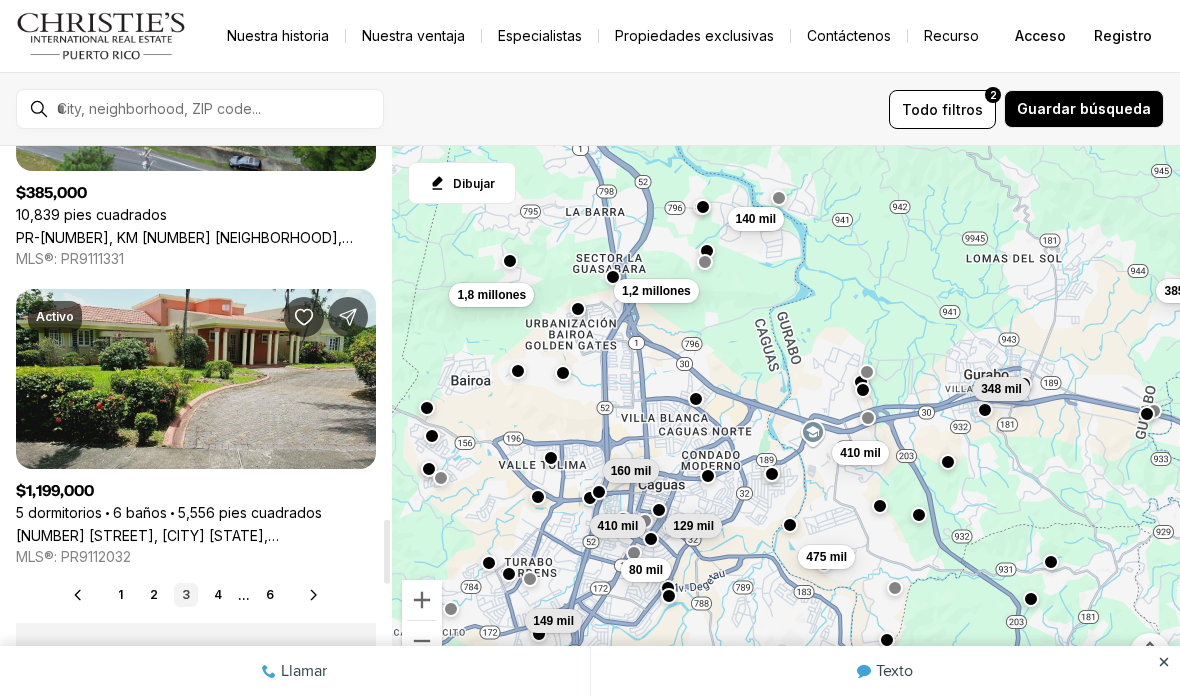 click on "4" at bounding box center (218, 594) 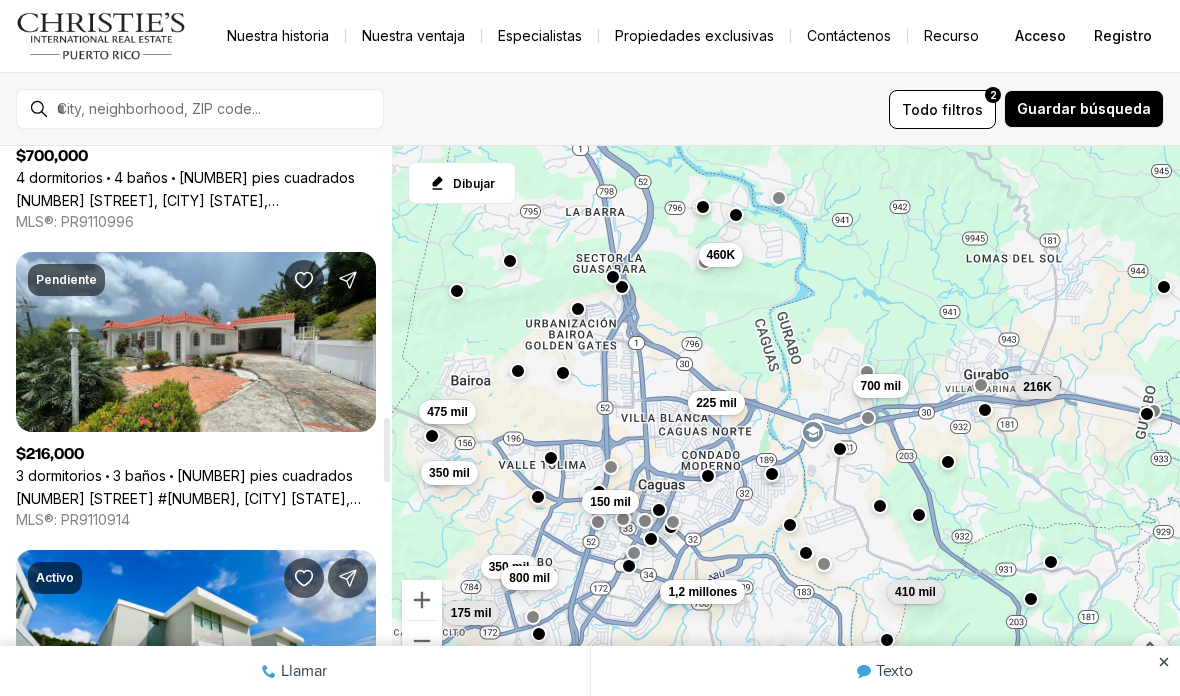 scroll, scrollTop: 2357, scrollLeft: 0, axis: vertical 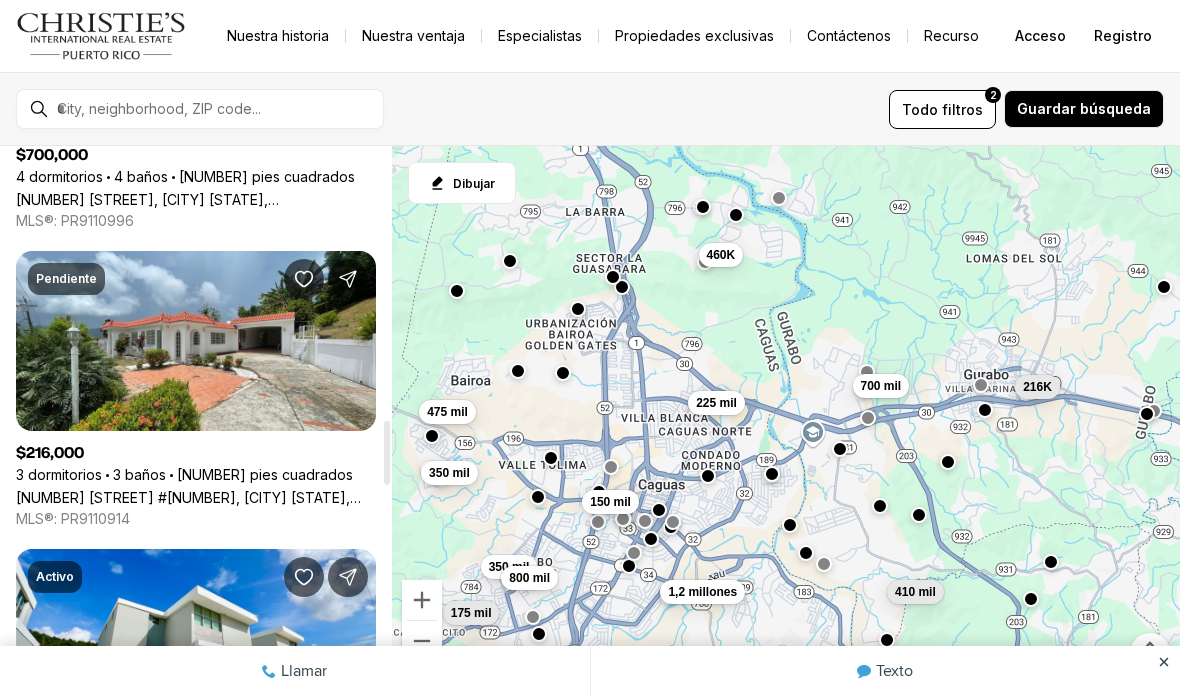 click on "[NUMBER] E SANTA BÁRBARA #[NUMBER], [CITY] [REGION], [POSTAL_CODE]" at bounding box center [196, 497] 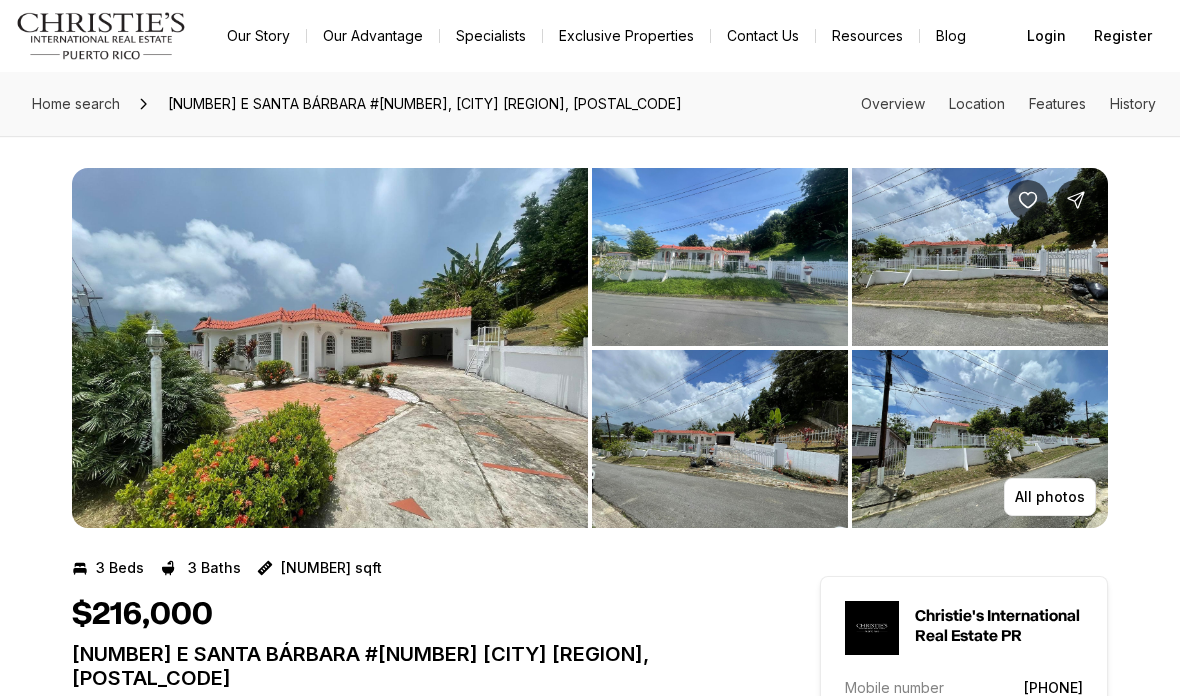 scroll, scrollTop: 0, scrollLeft: 0, axis: both 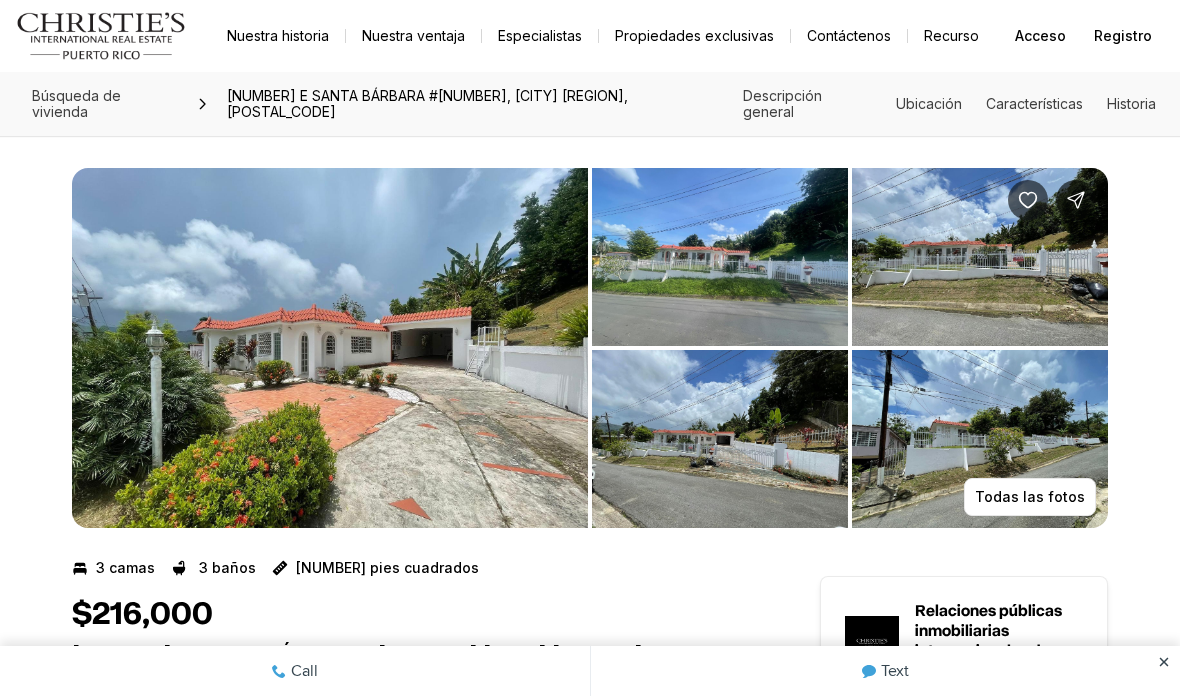 click at bounding box center (330, 348) 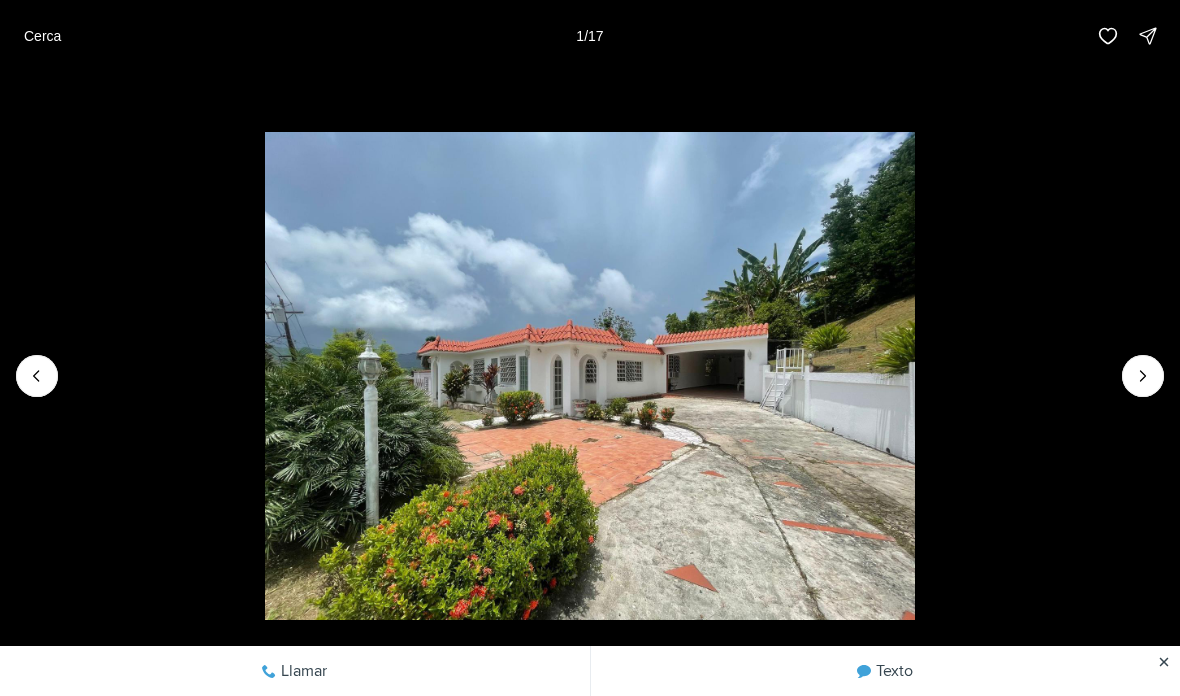 click at bounding box center [590, 375] 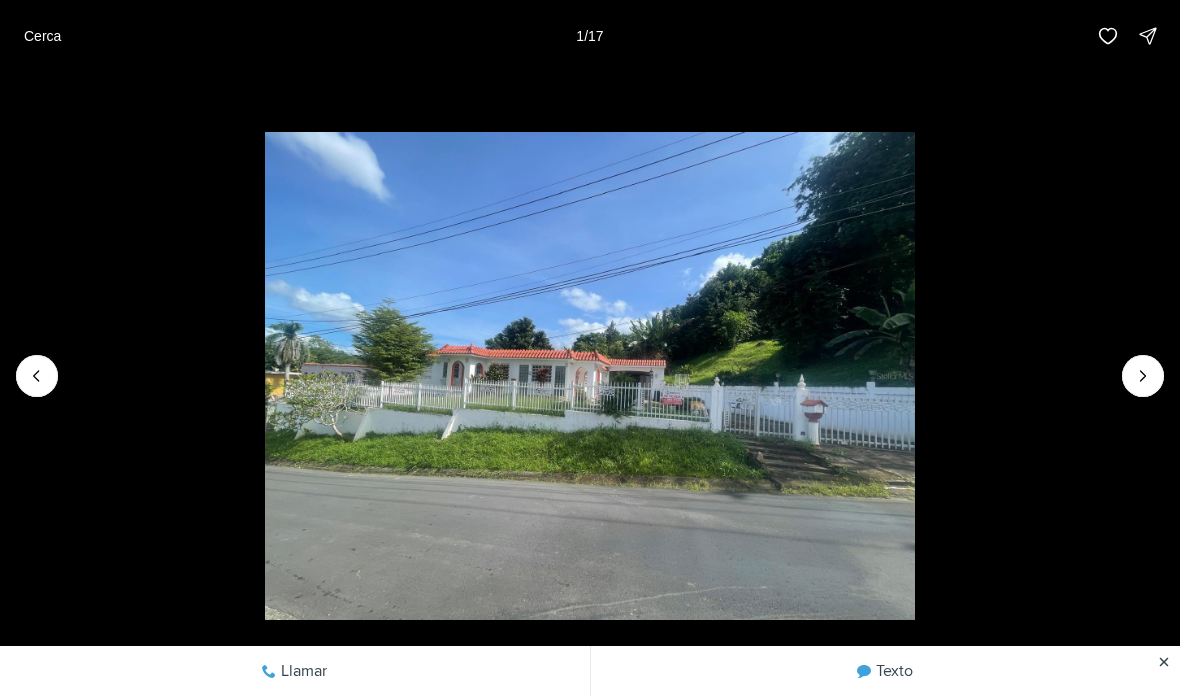 click 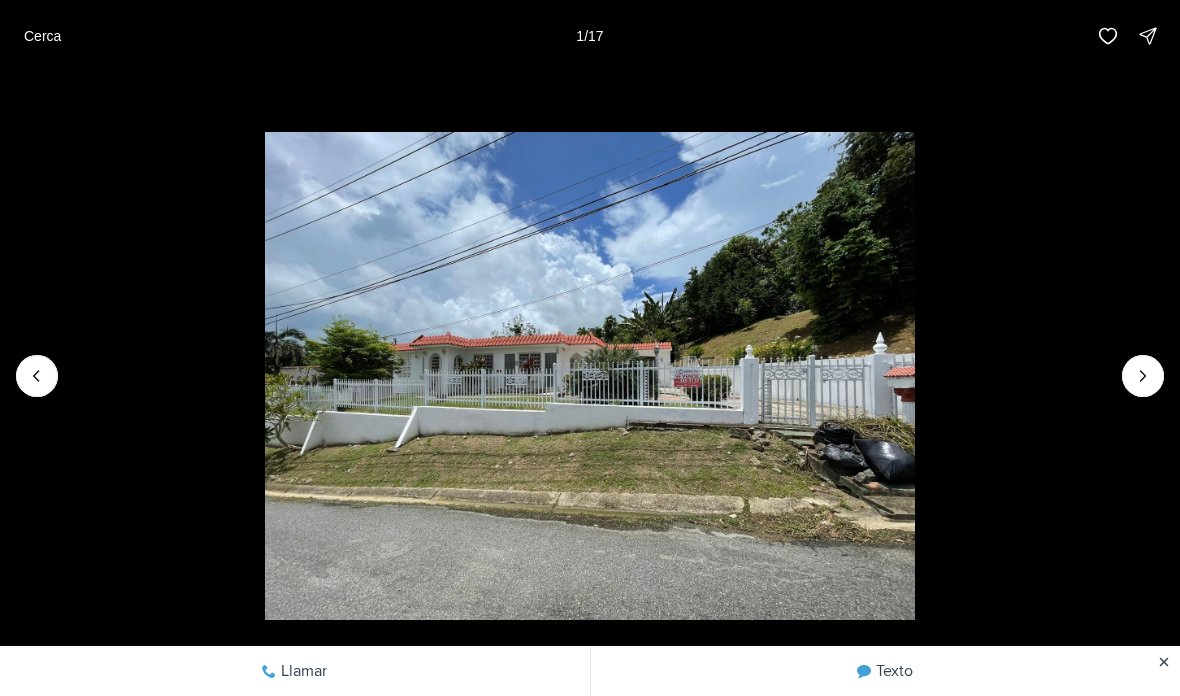 click 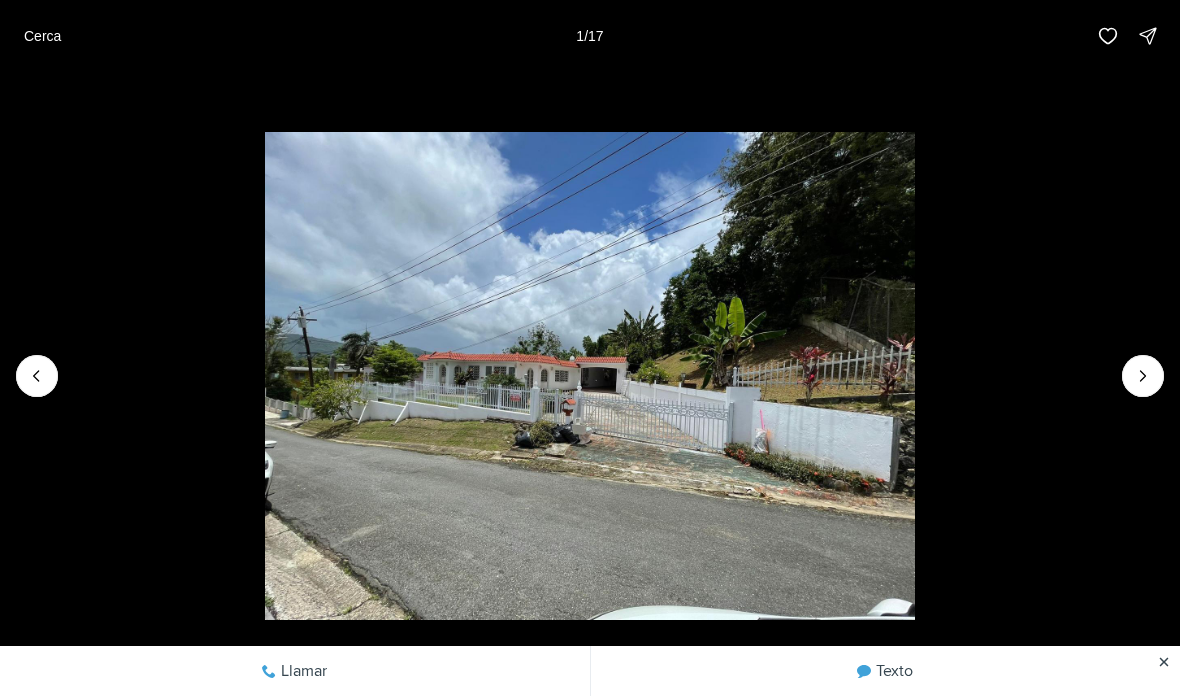 click 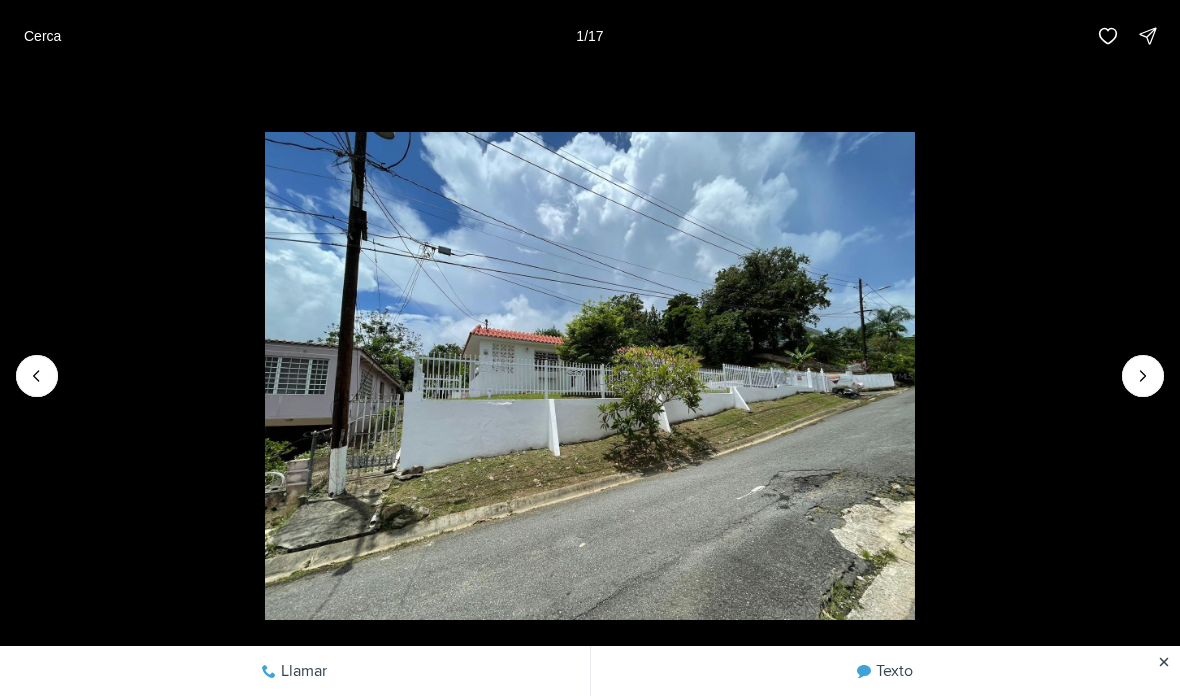 click 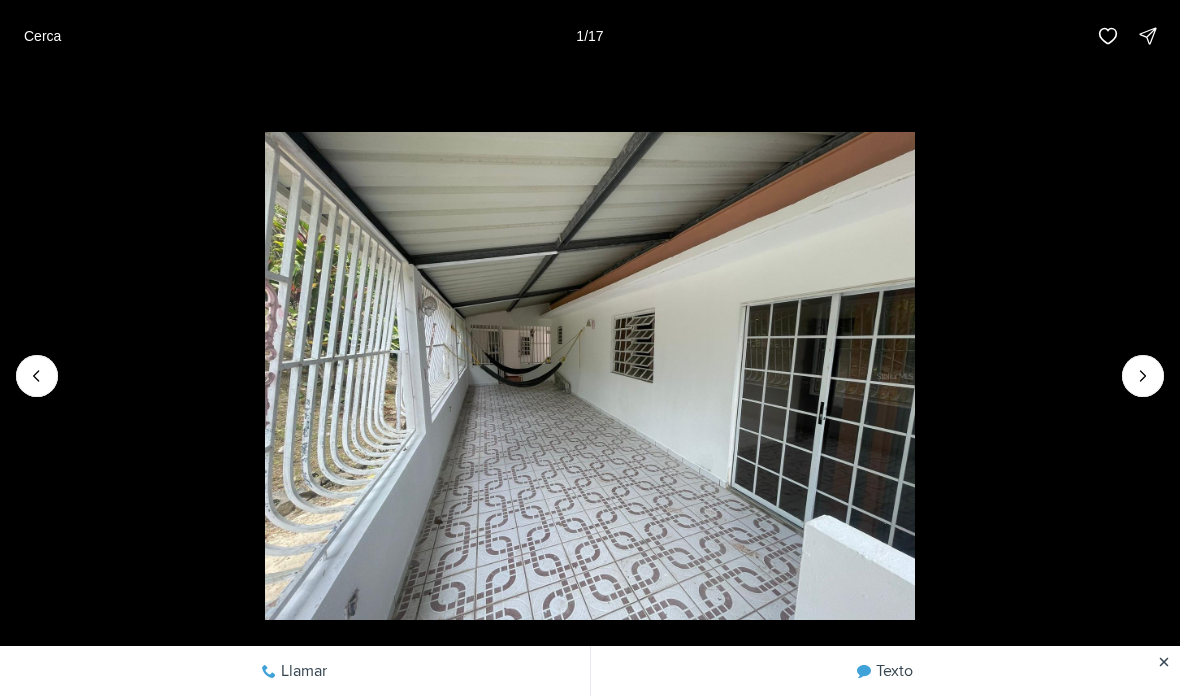 click 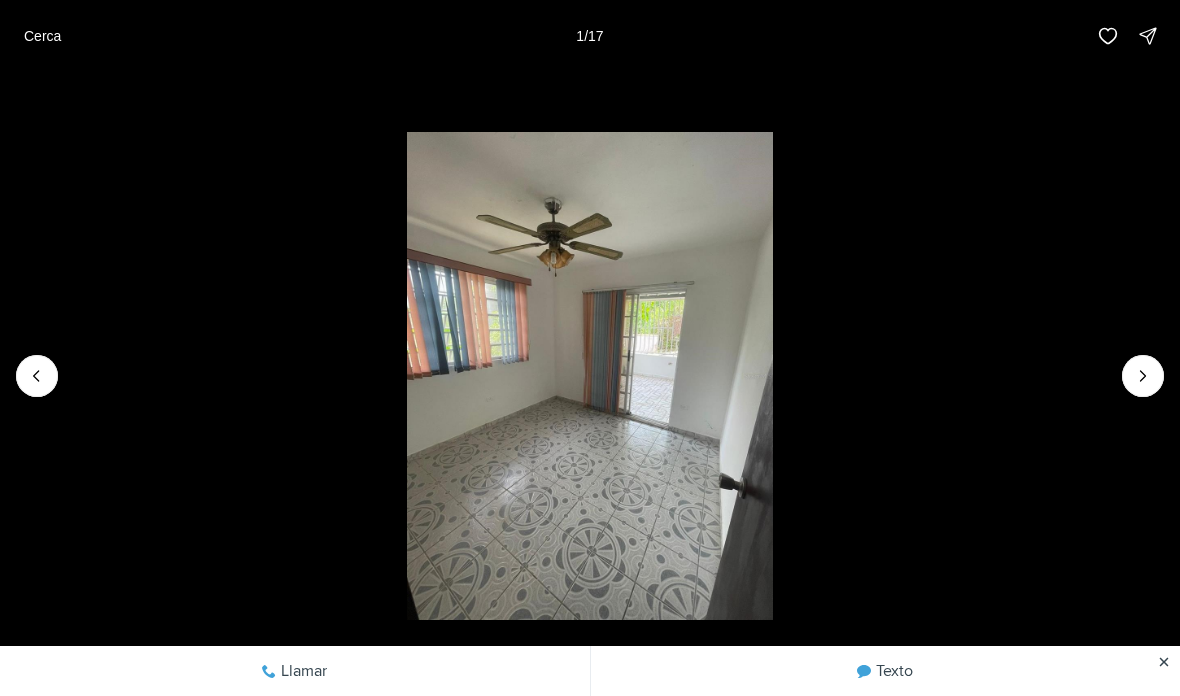 click 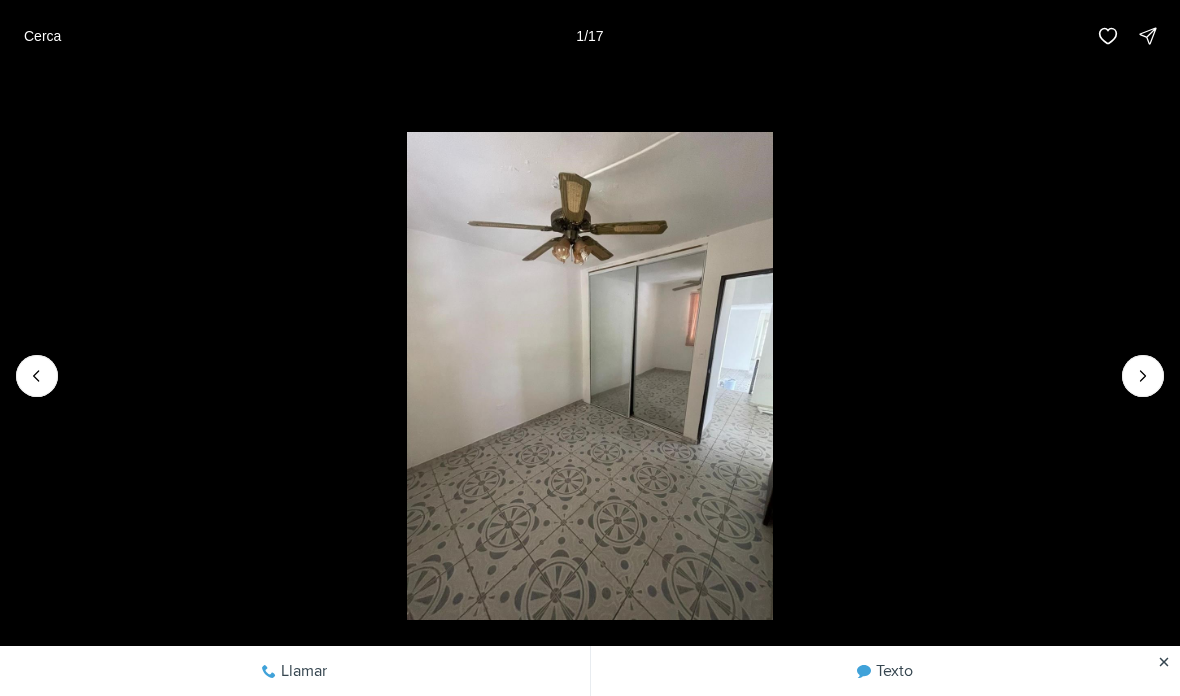 click on "Cerca" at bounding box center [42, 36] 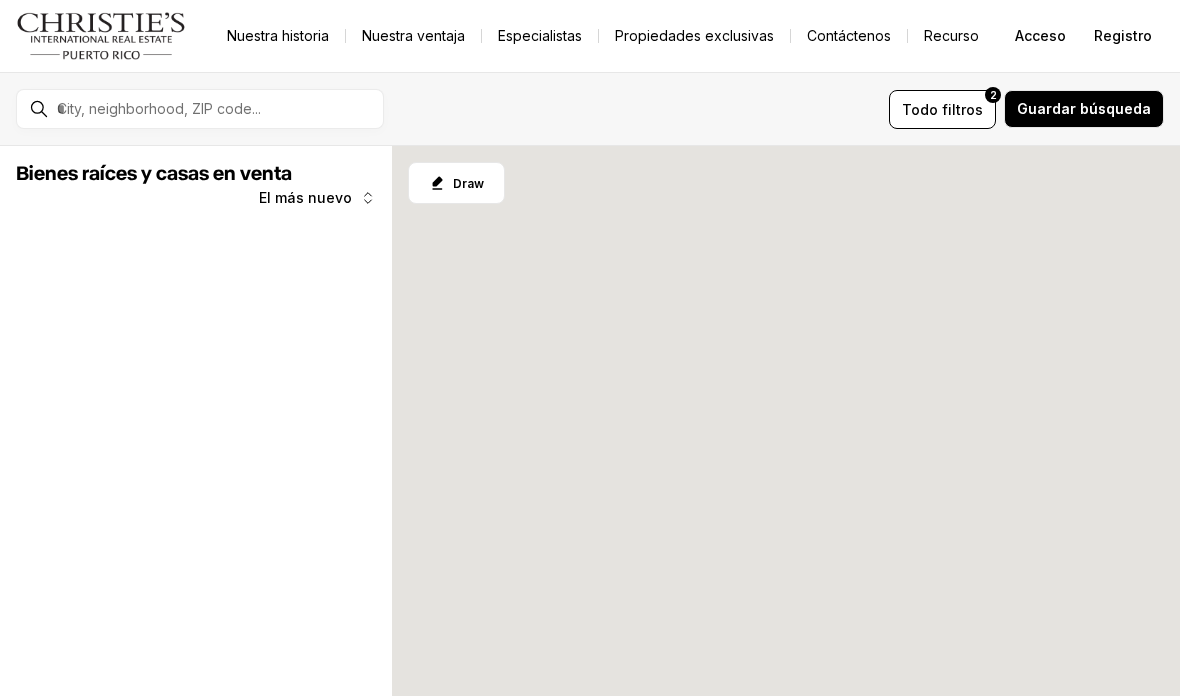 scroll, scrollTop: 0, scrollLeft: 0, axis: both 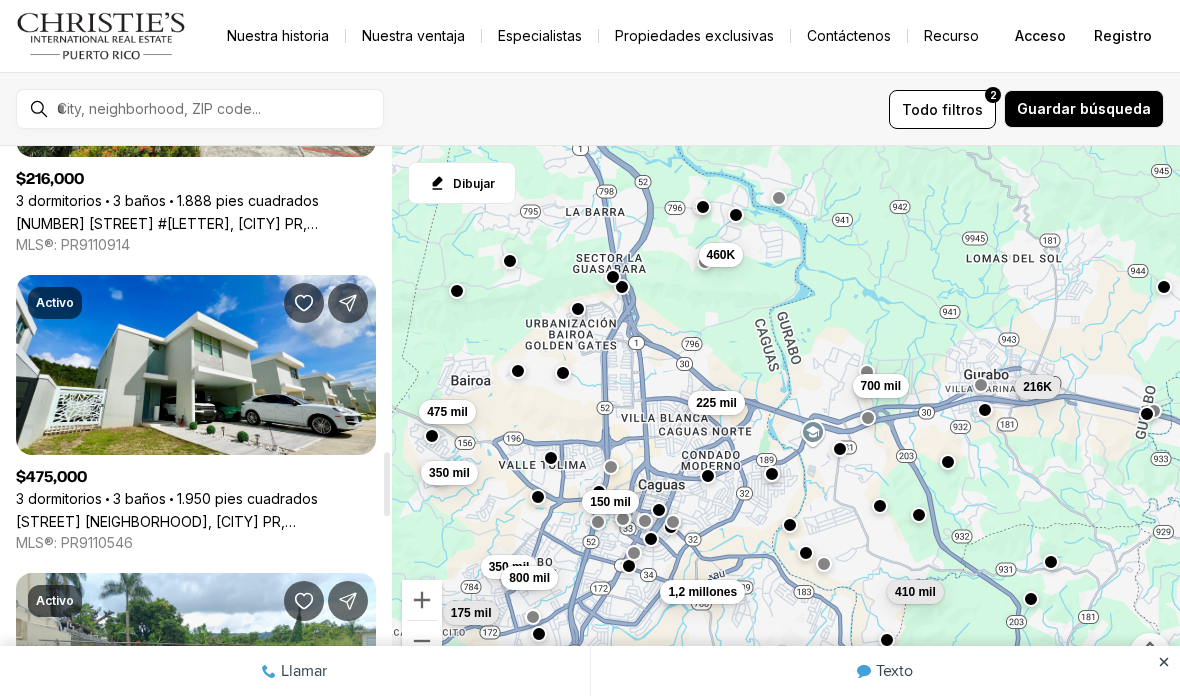 click on "J-26 [STREET_NAME], [CITY], [STATE] [POSTAL_CODE]" at bounding box center (196, 521) 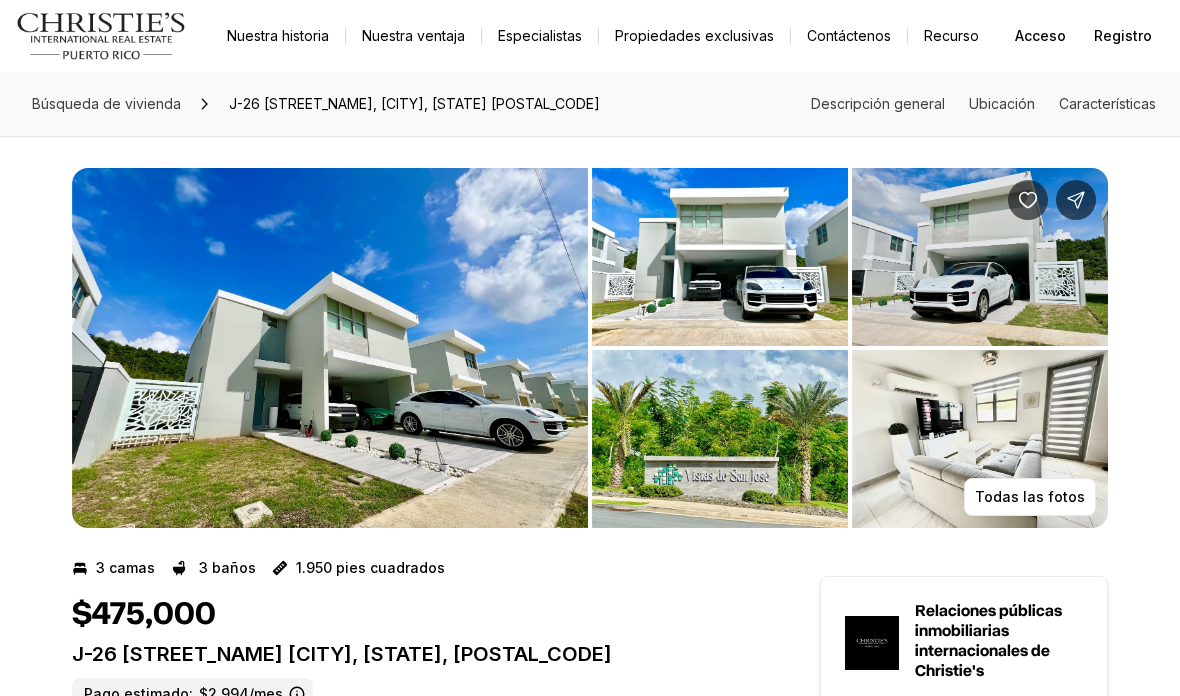 scroll, scrollTop: 0, scrollLeft: 0, axis: both 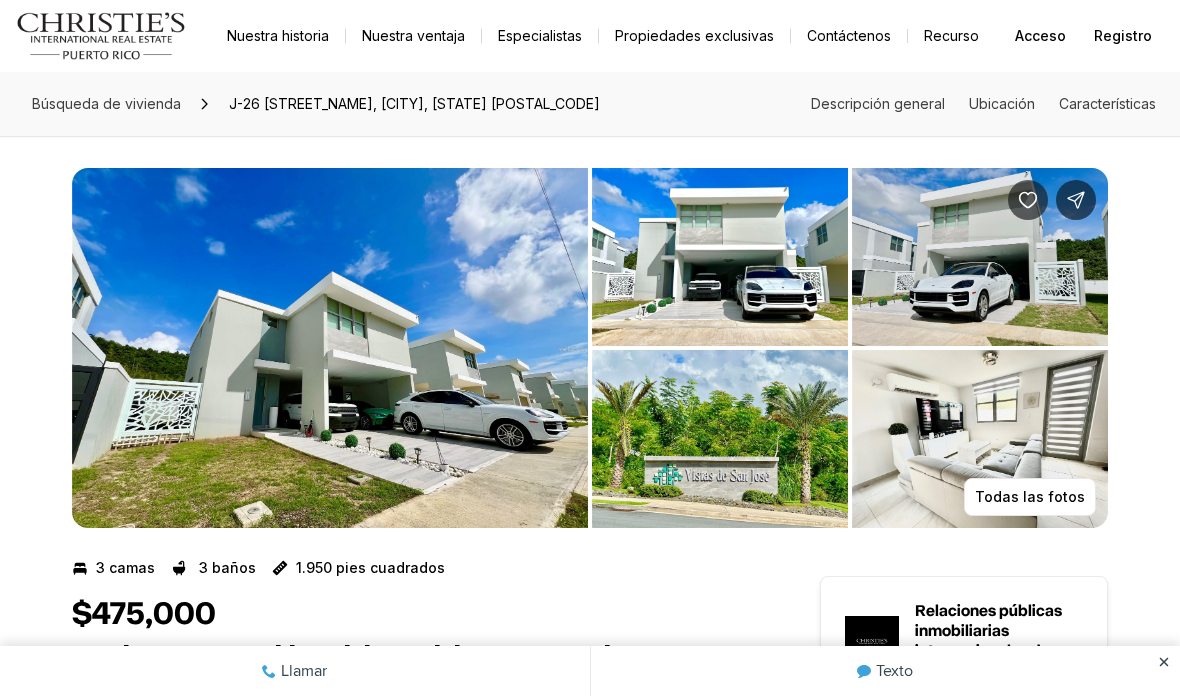 click at bounding box center [330, 348] 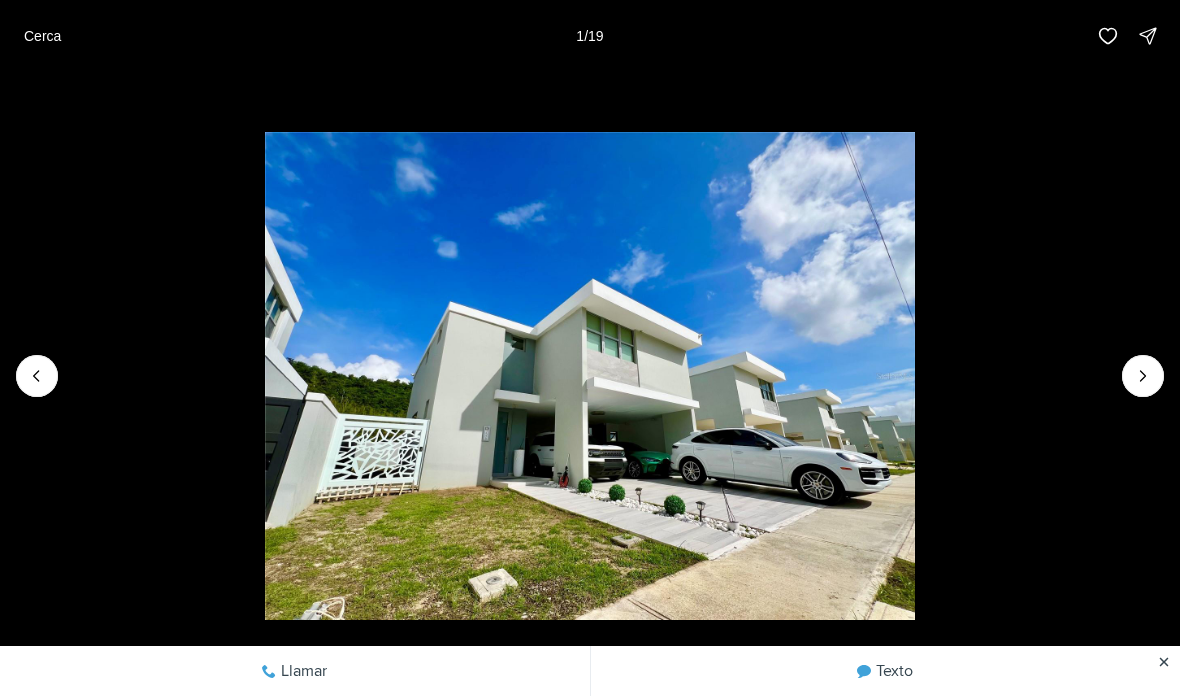 click 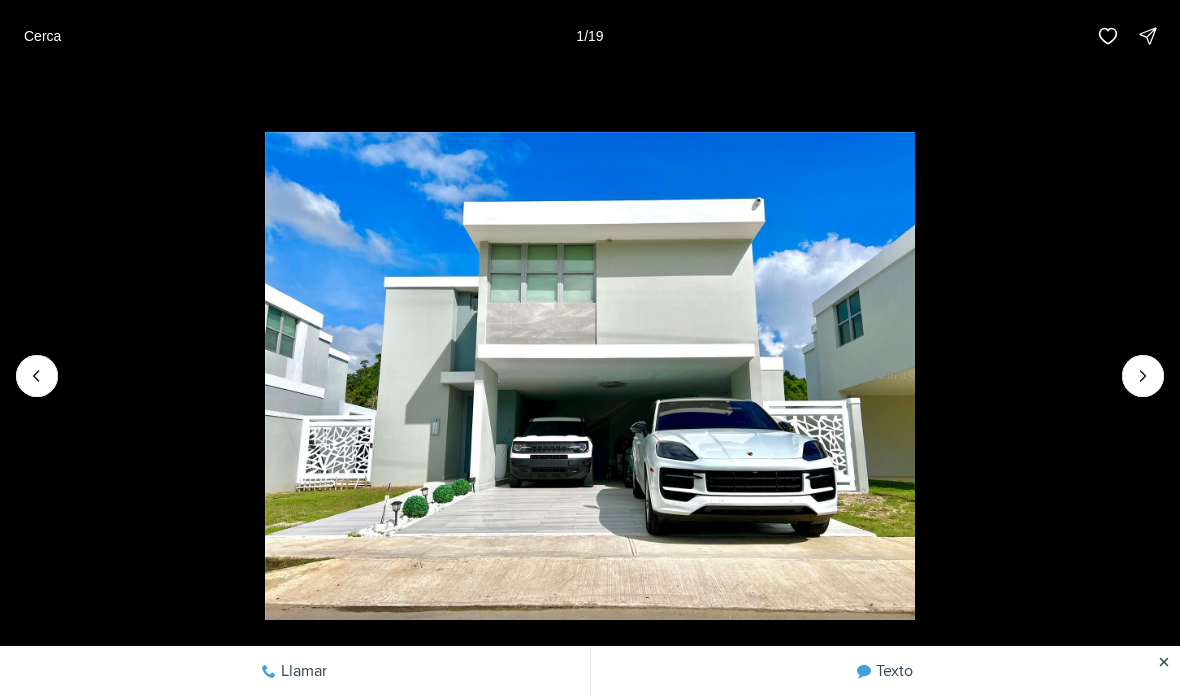 click 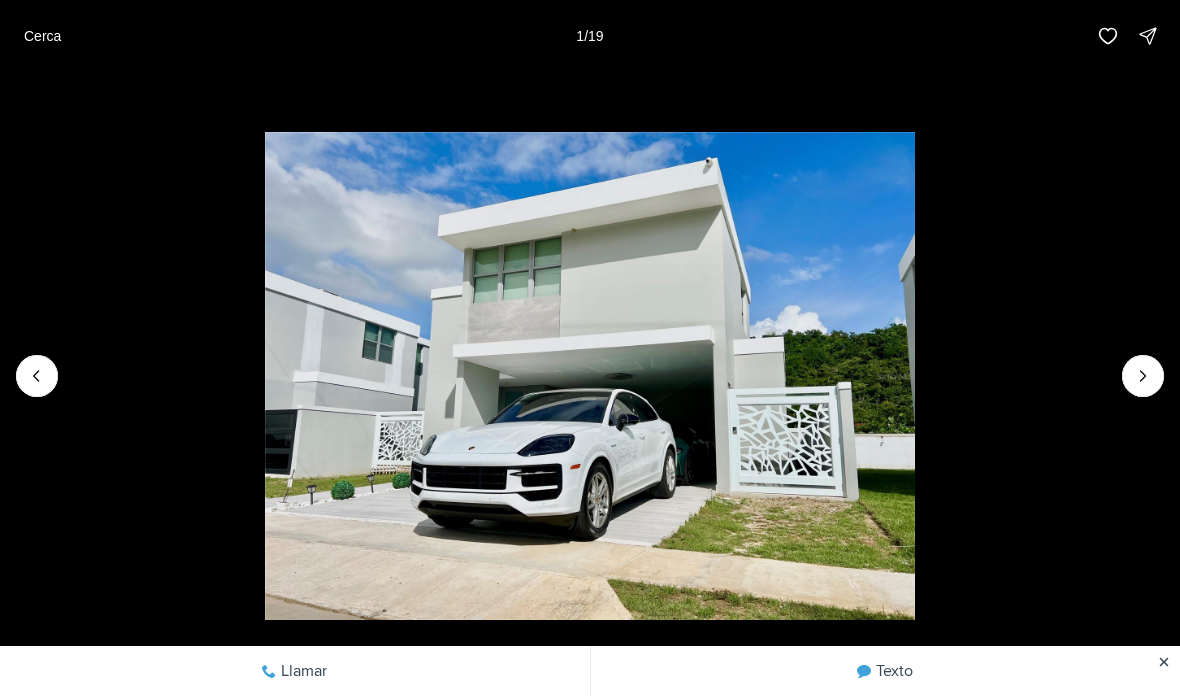 click 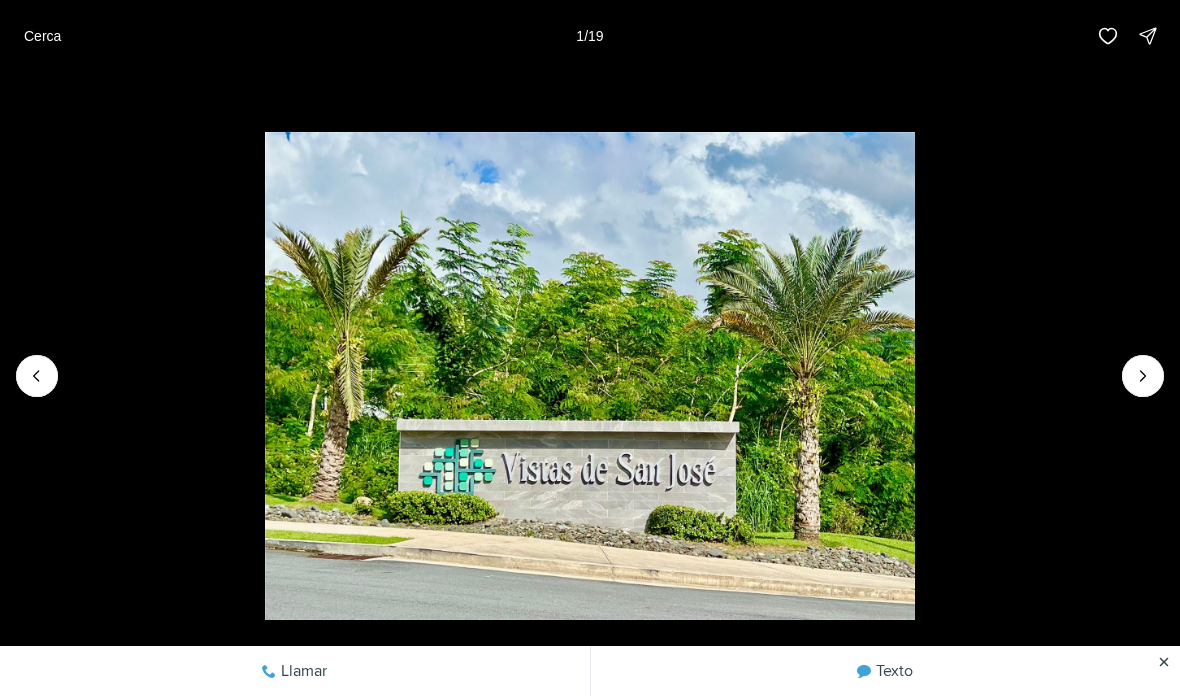 click 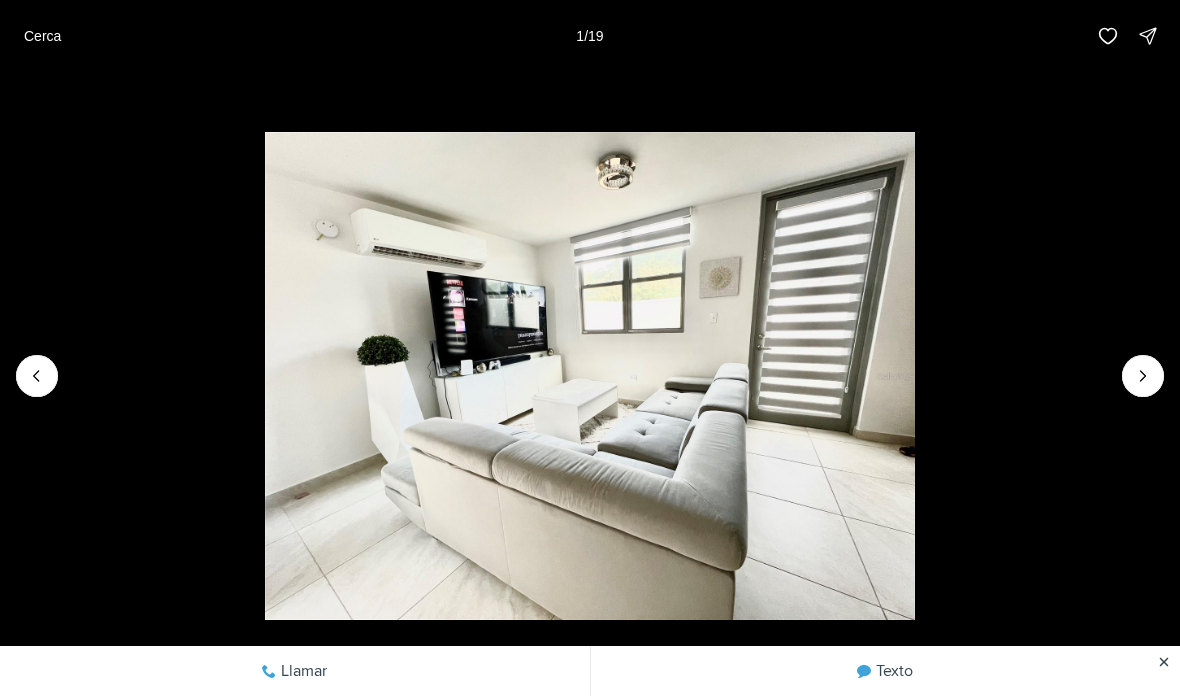 click 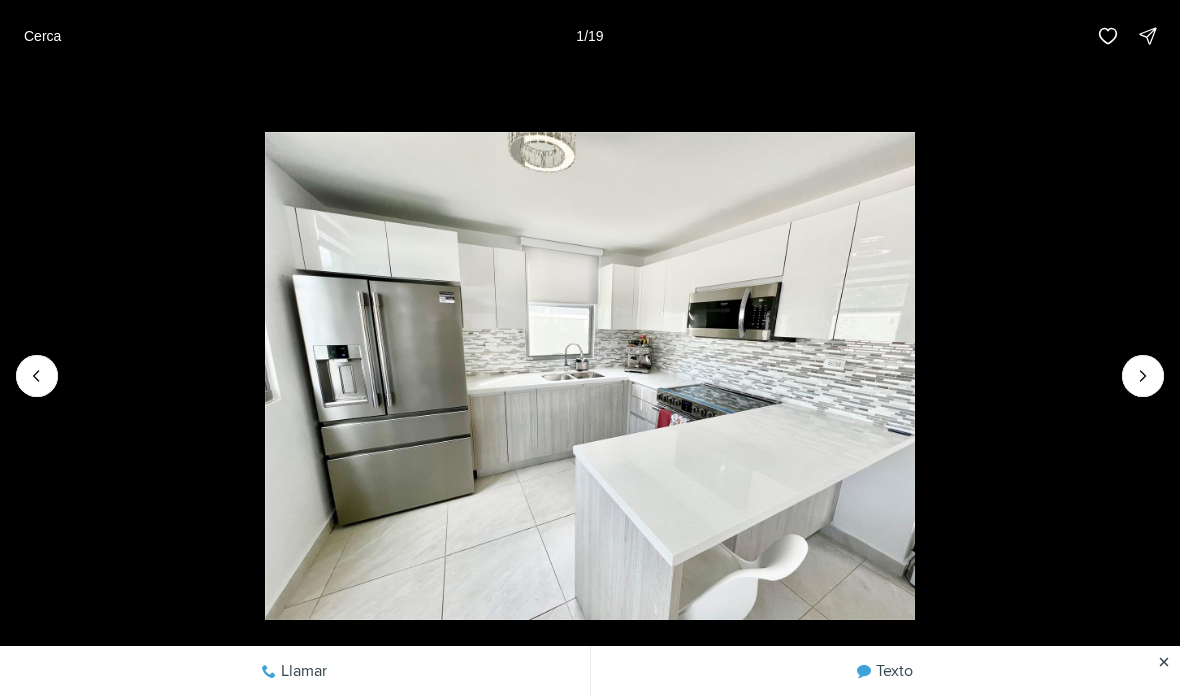 click 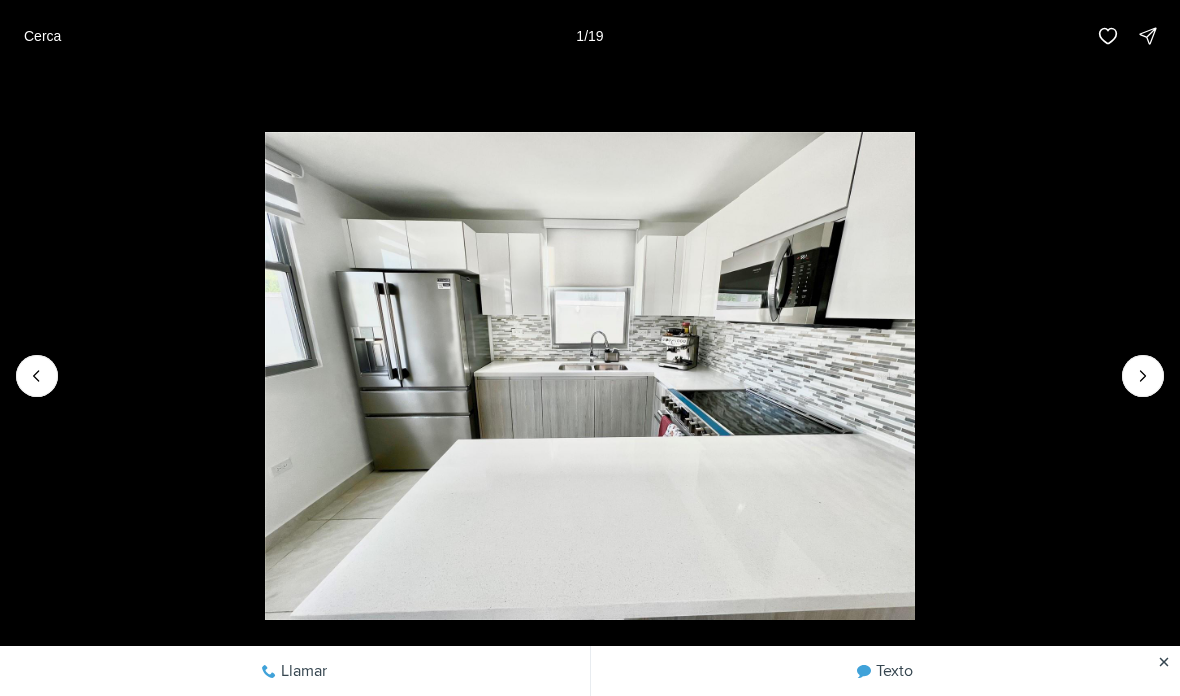 click 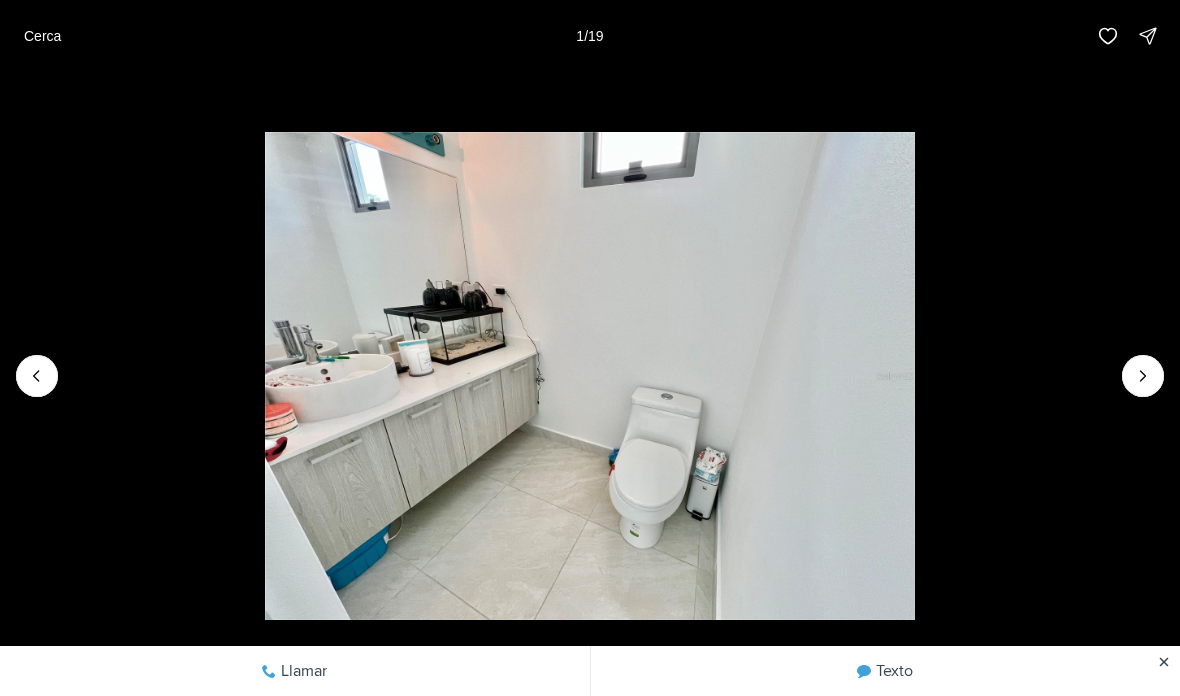 click 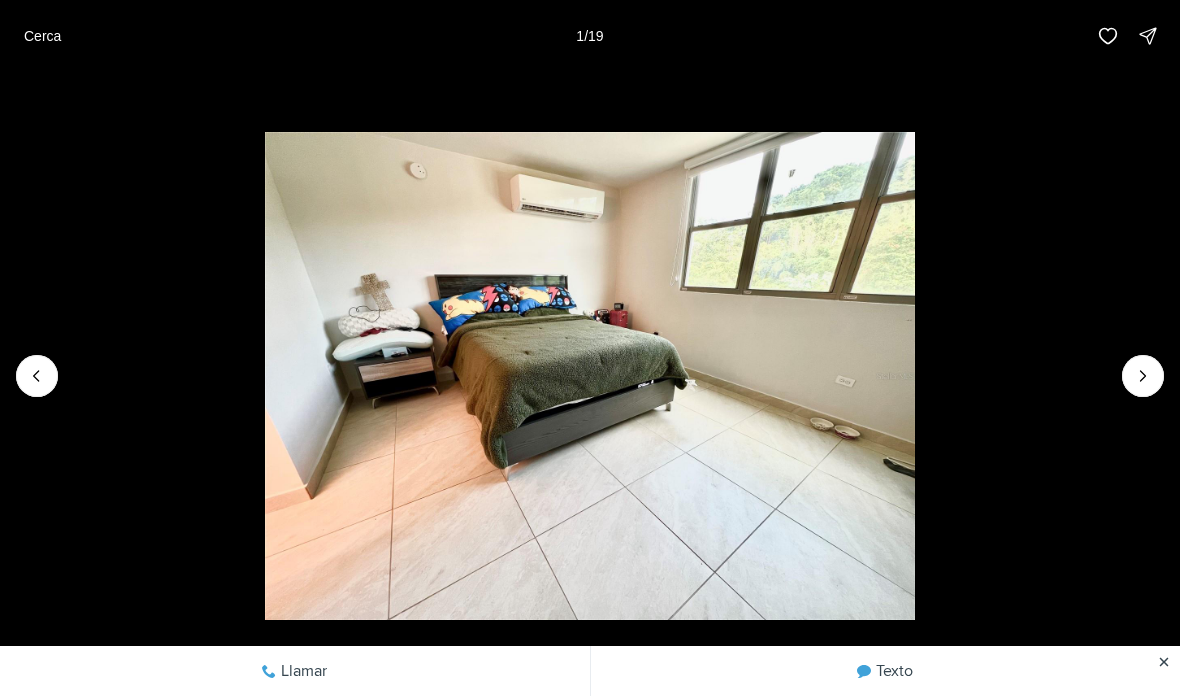 click 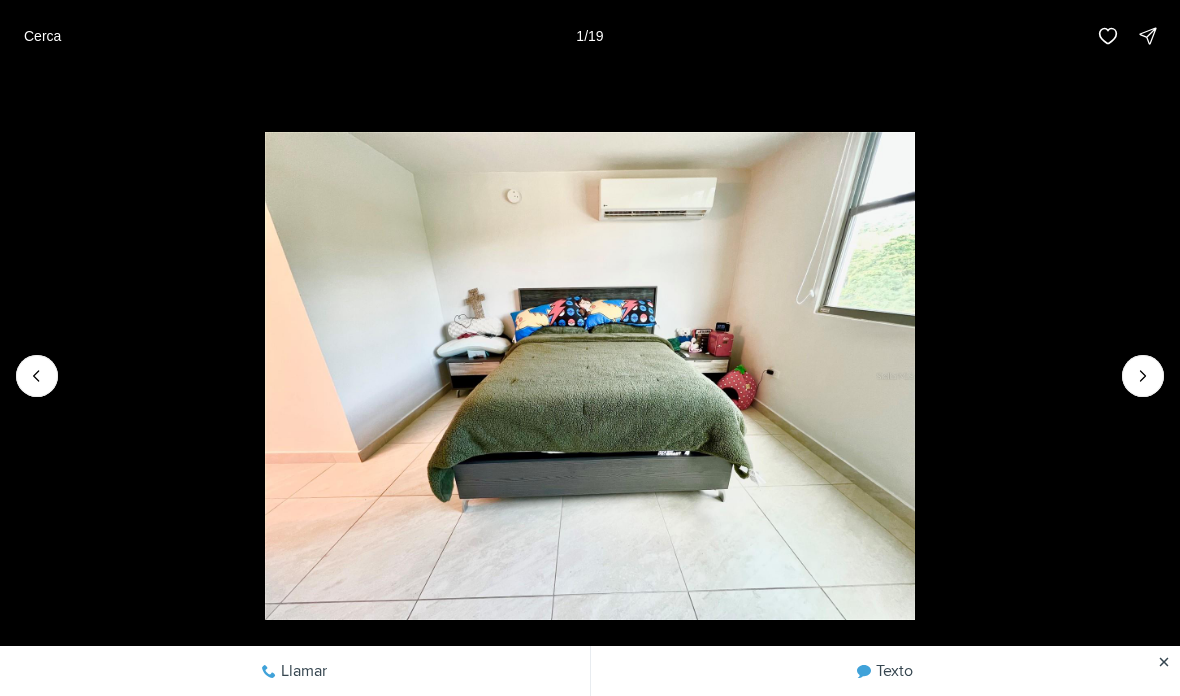 click 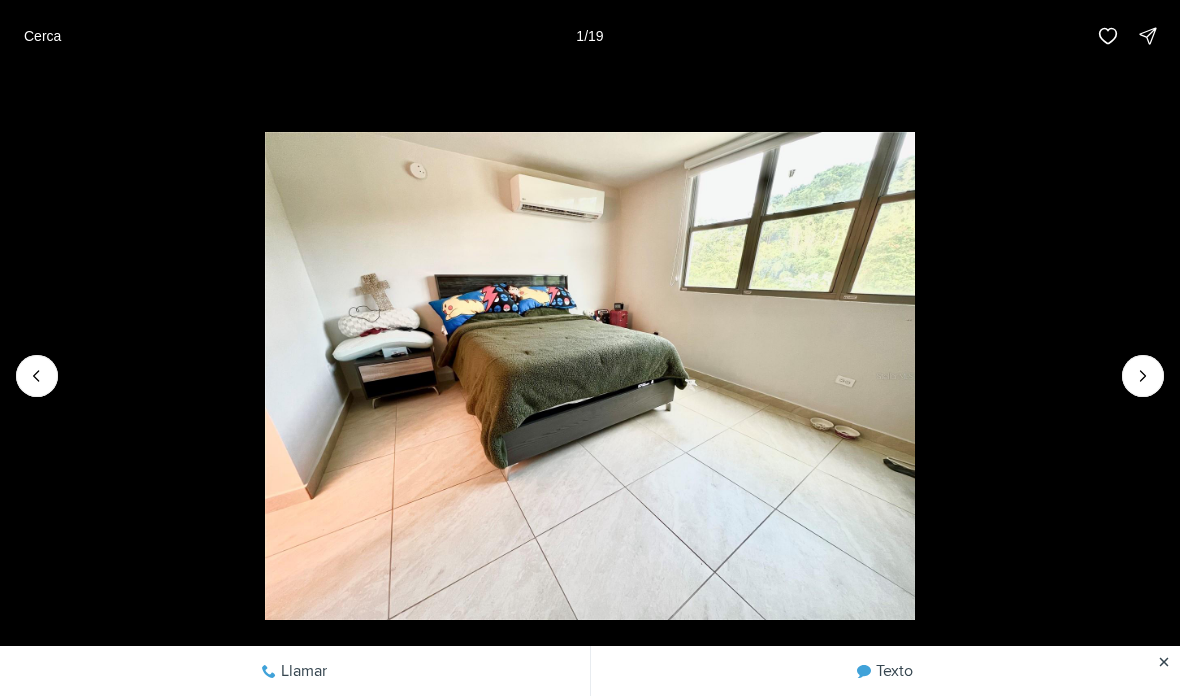 click 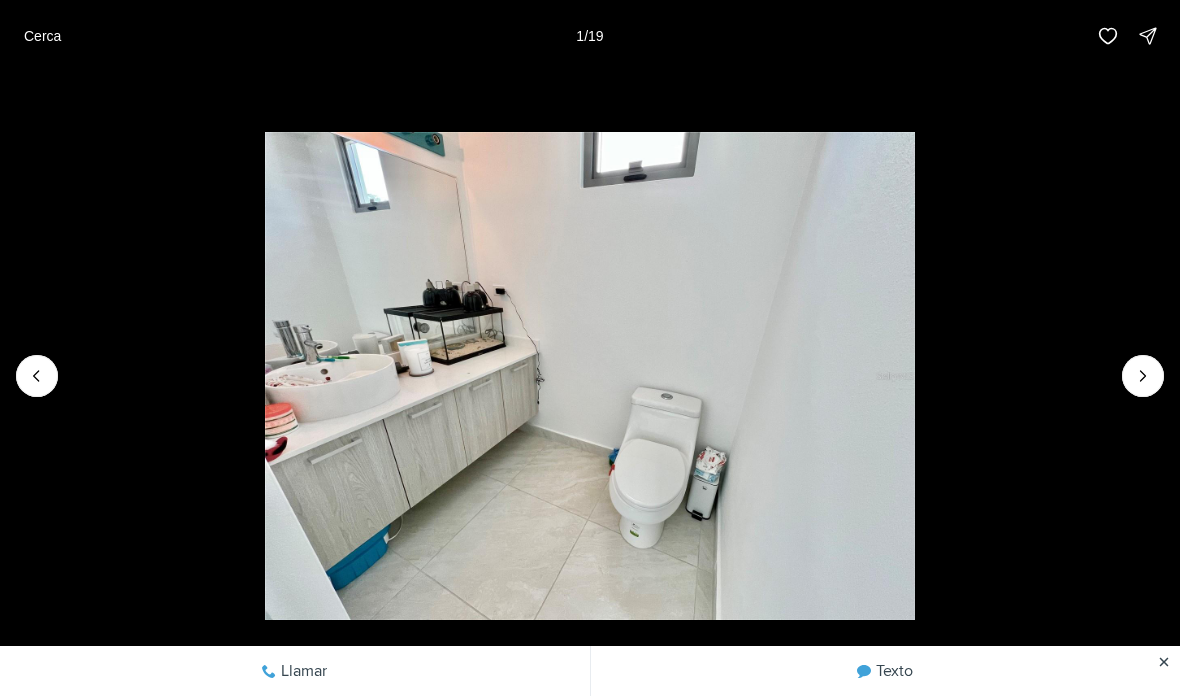 click 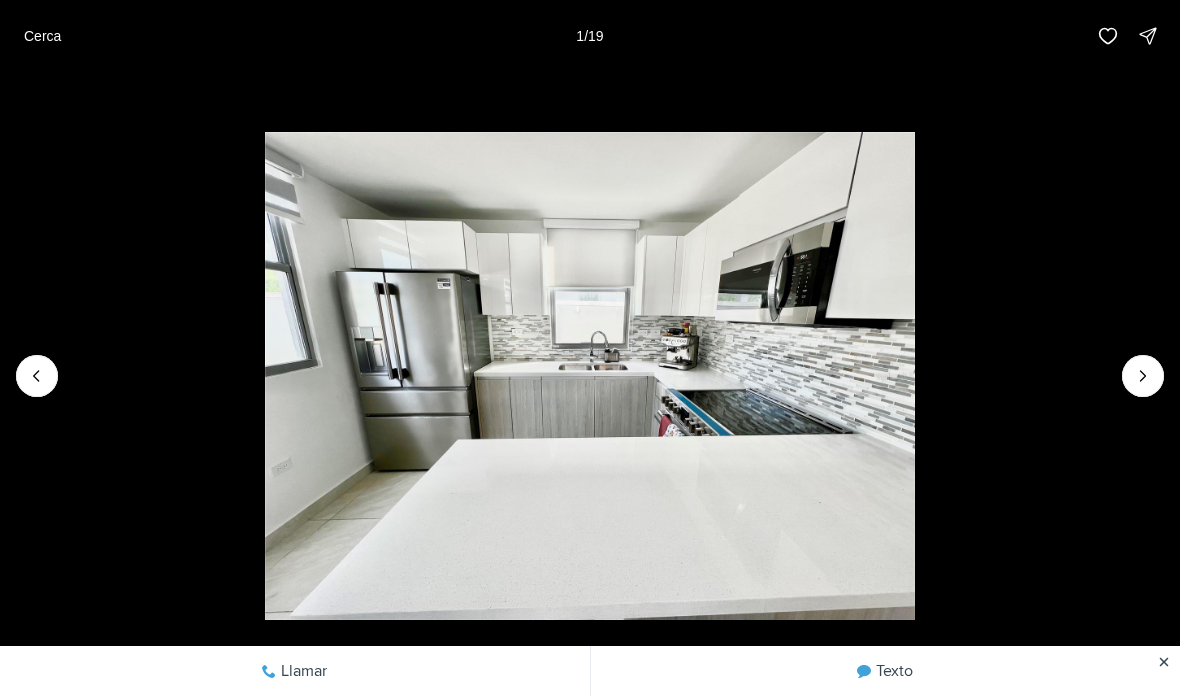 click 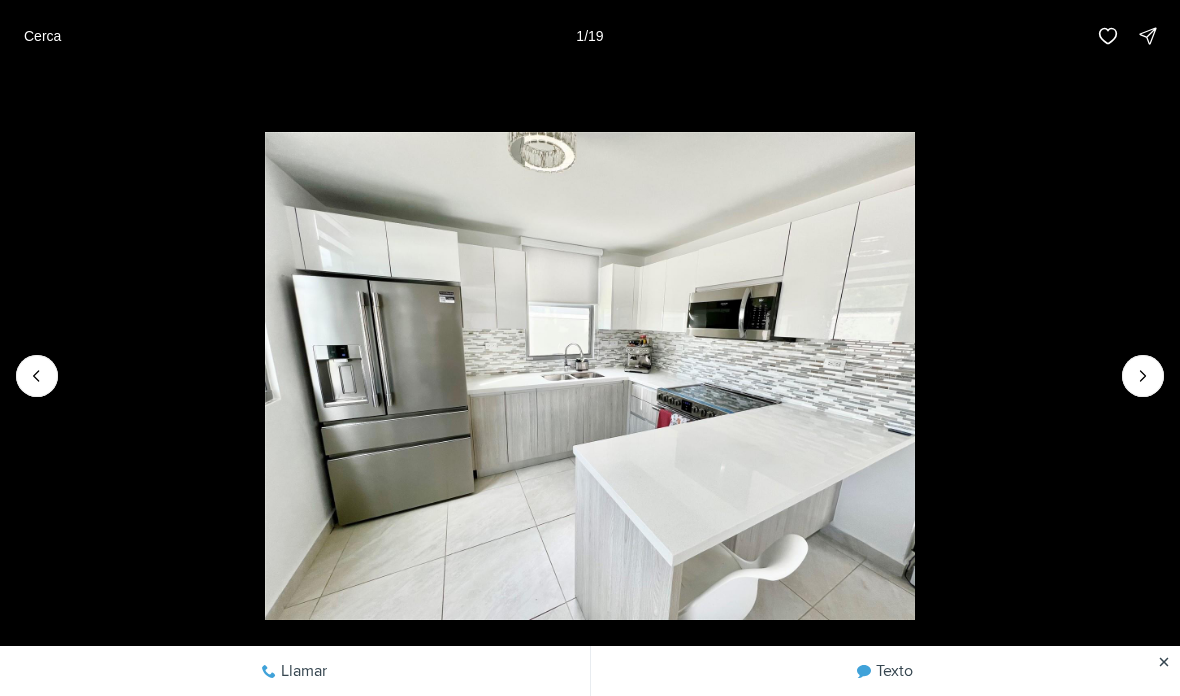 click 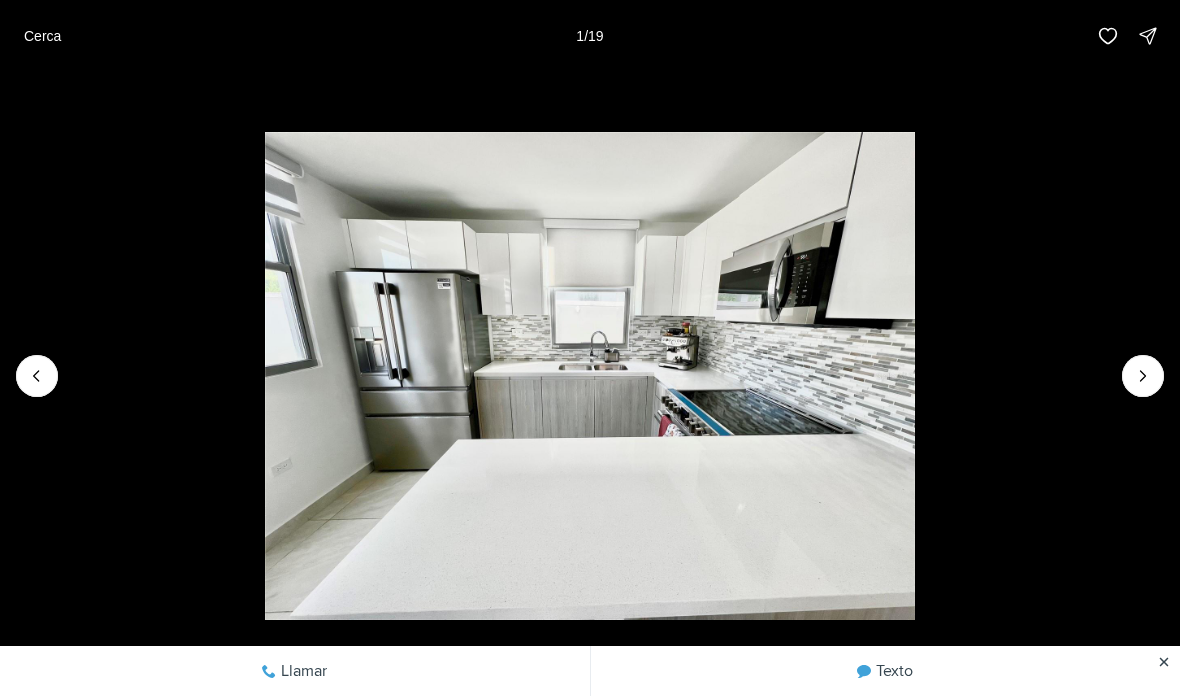 click 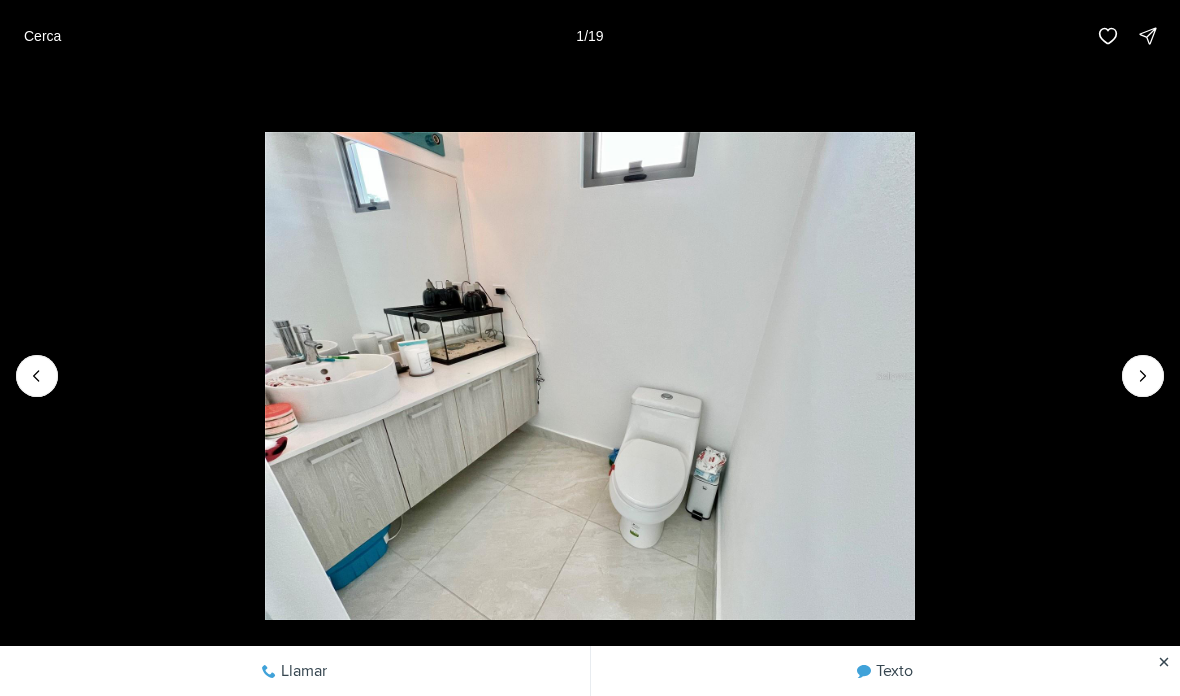 click 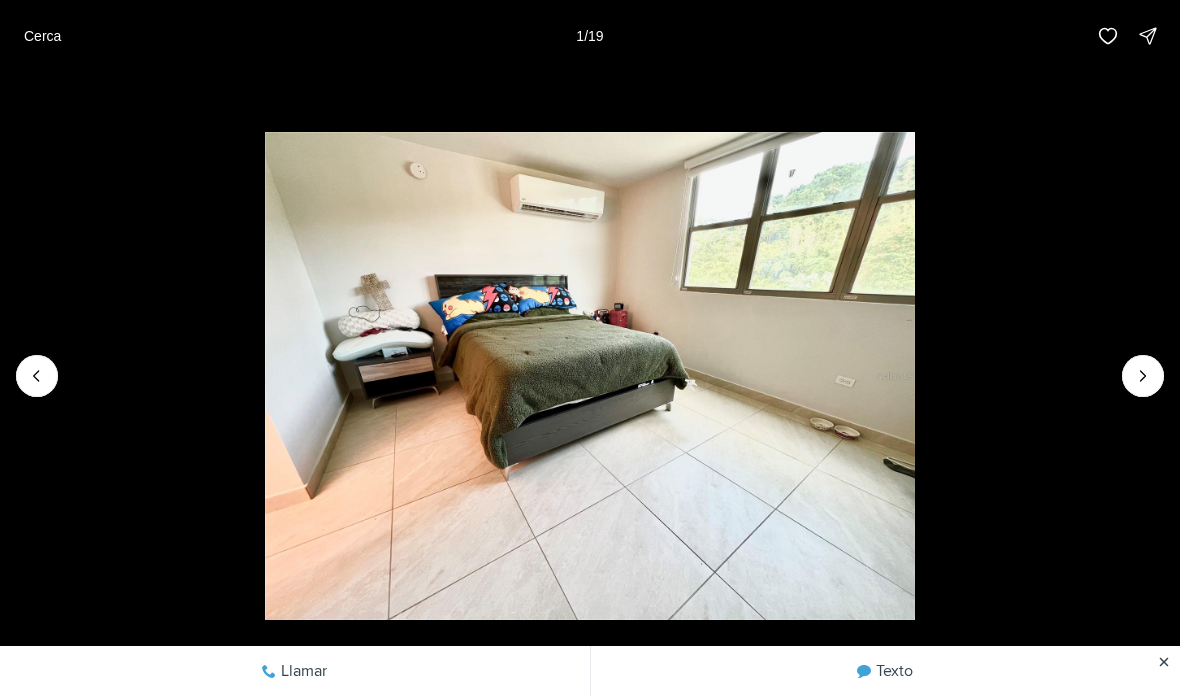 click 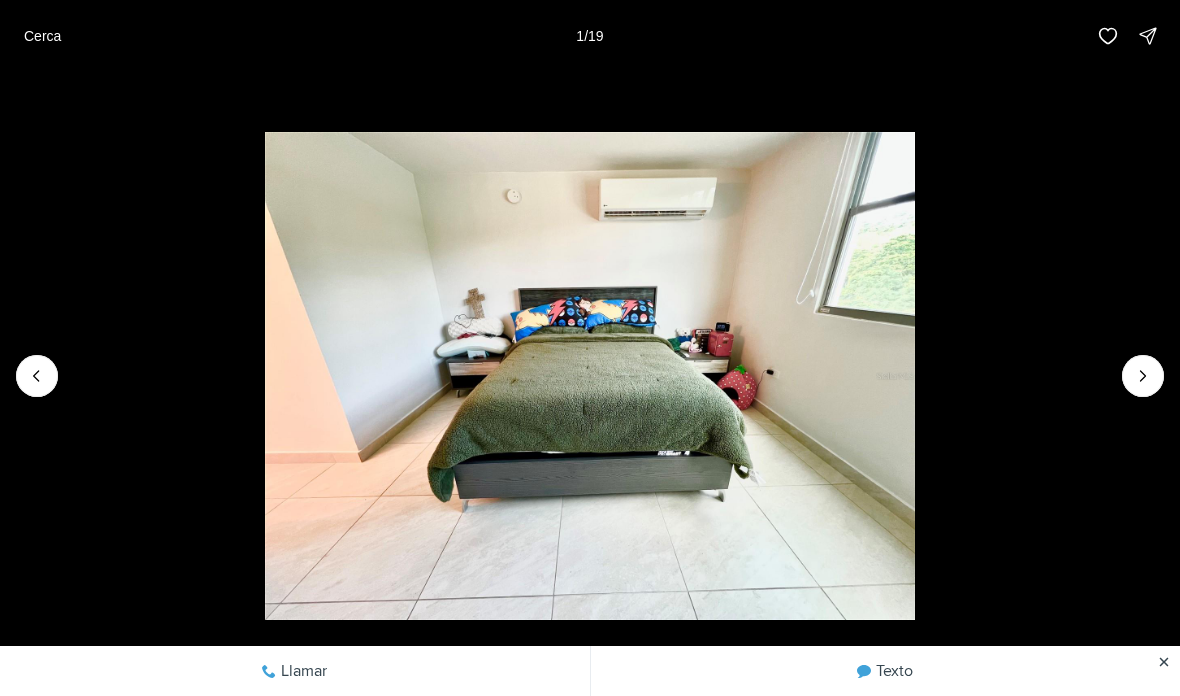 click 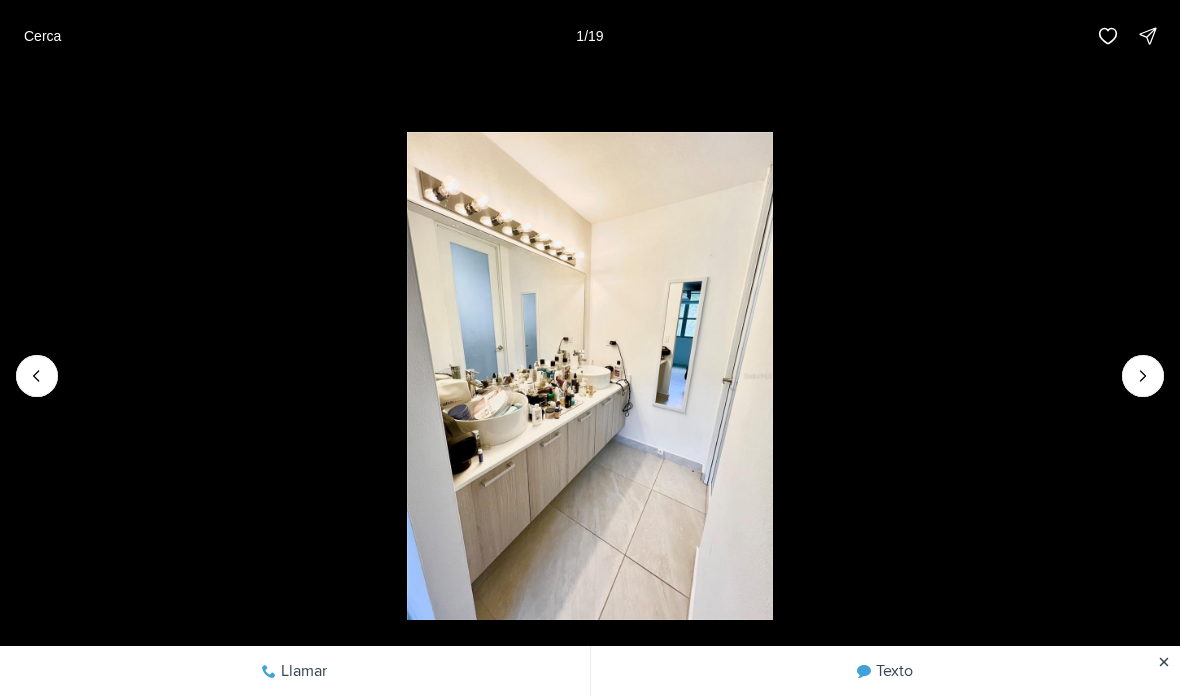 click 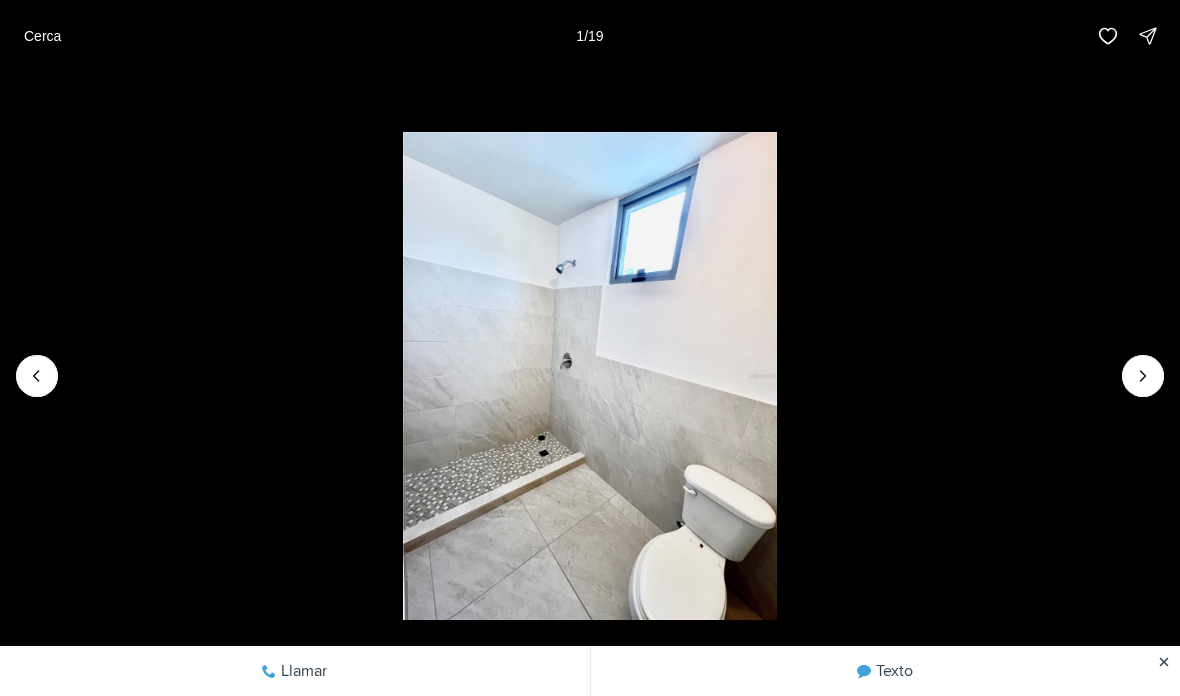 click at bounding box center [590, 376] 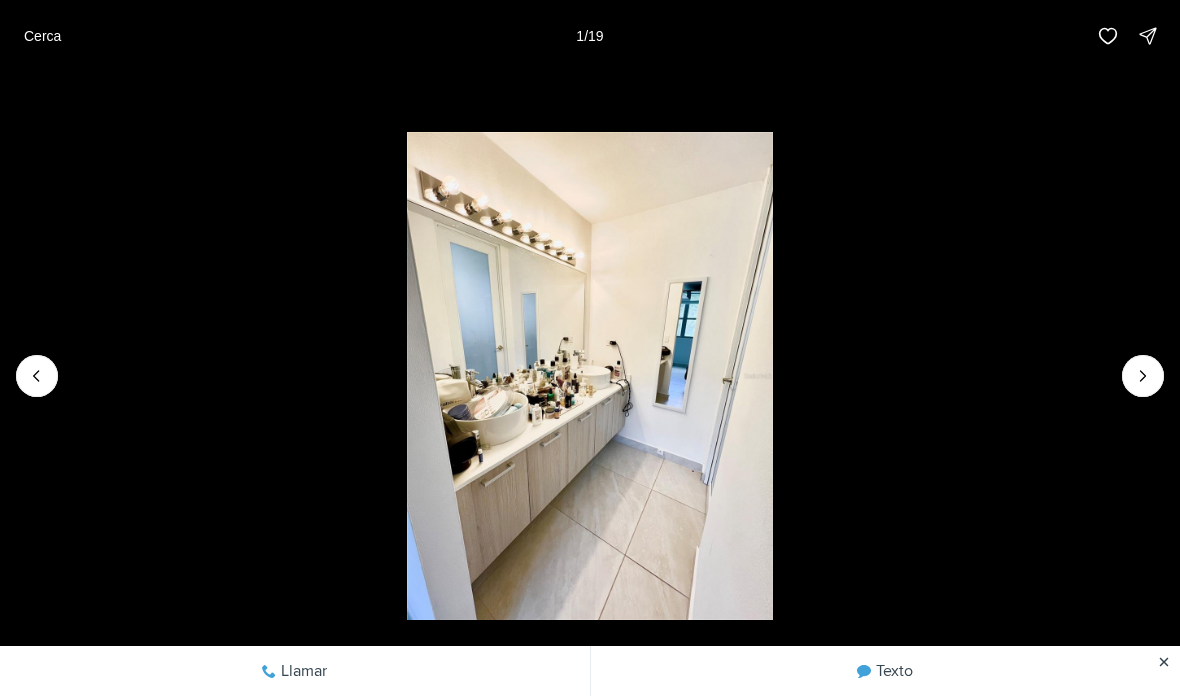 click 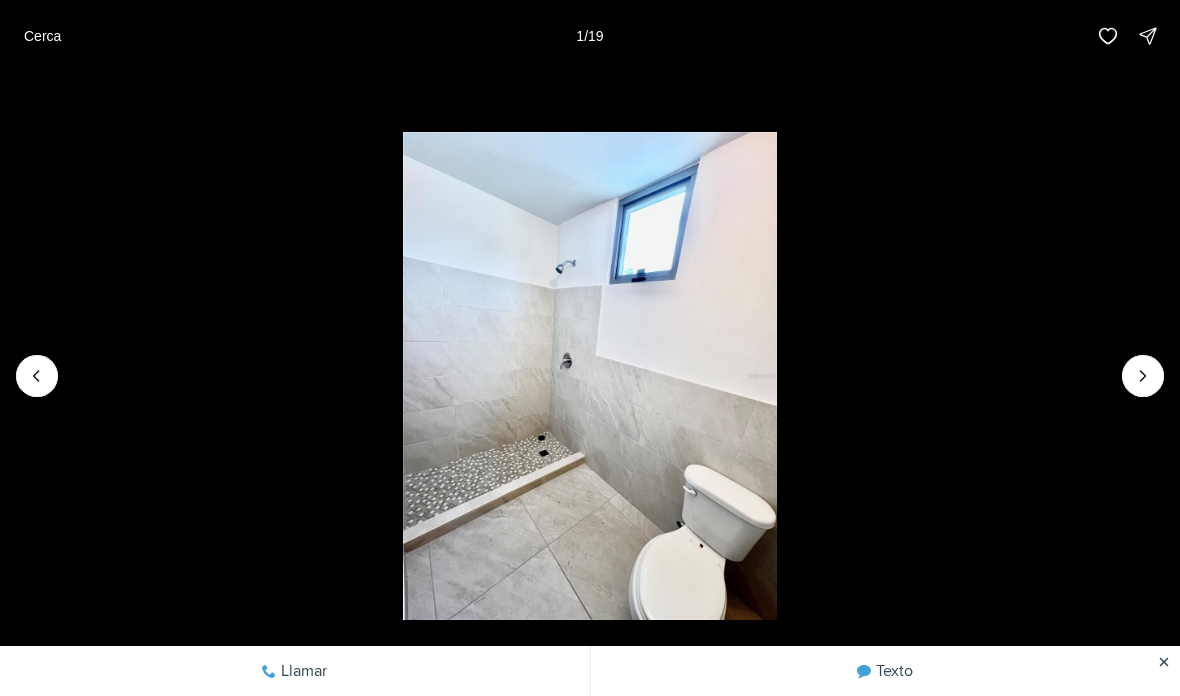 click 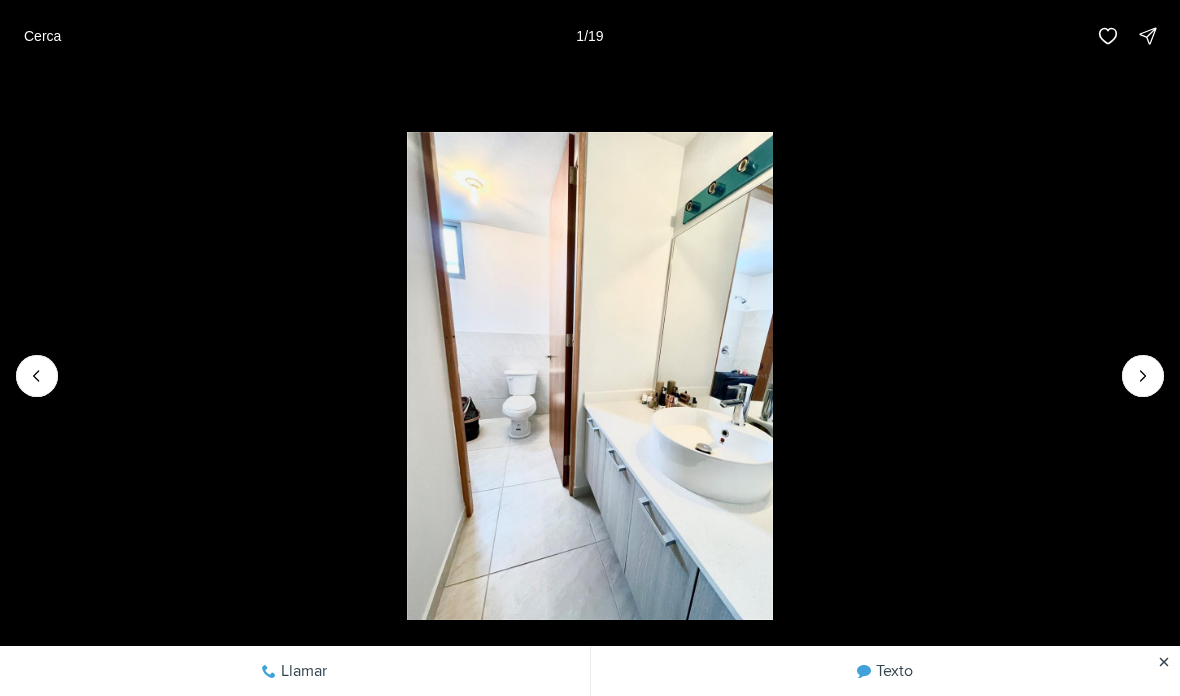 click at bounding box center [1143, 376] 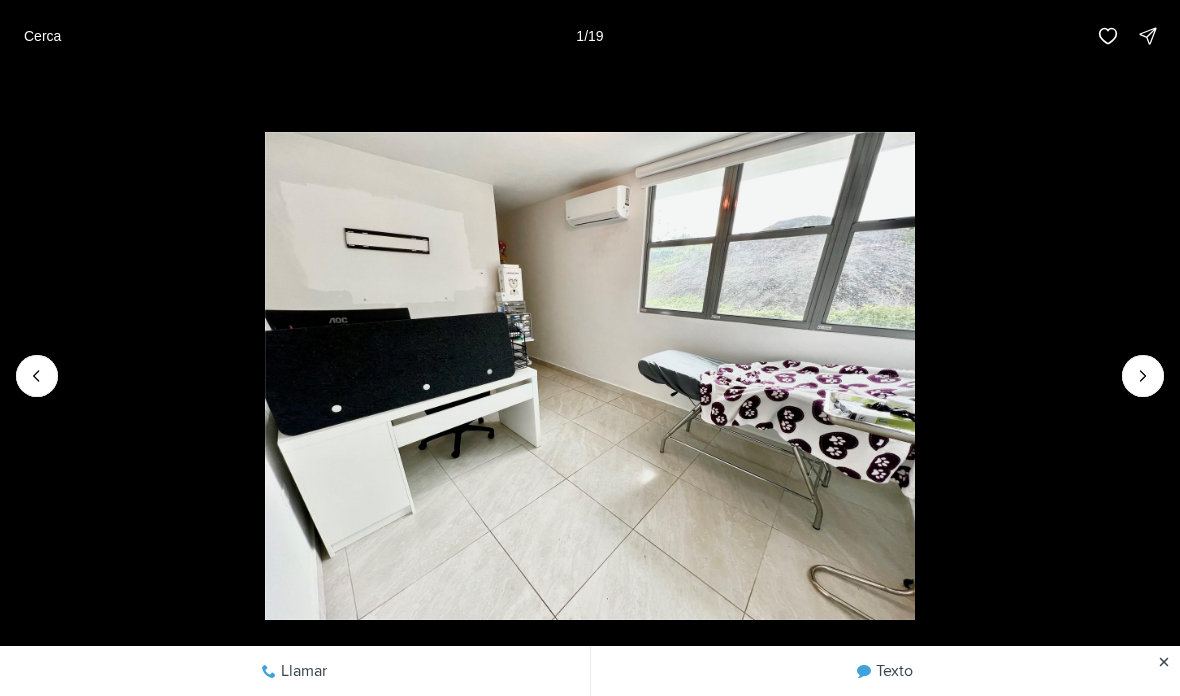 click at bounding box center (590, 375) 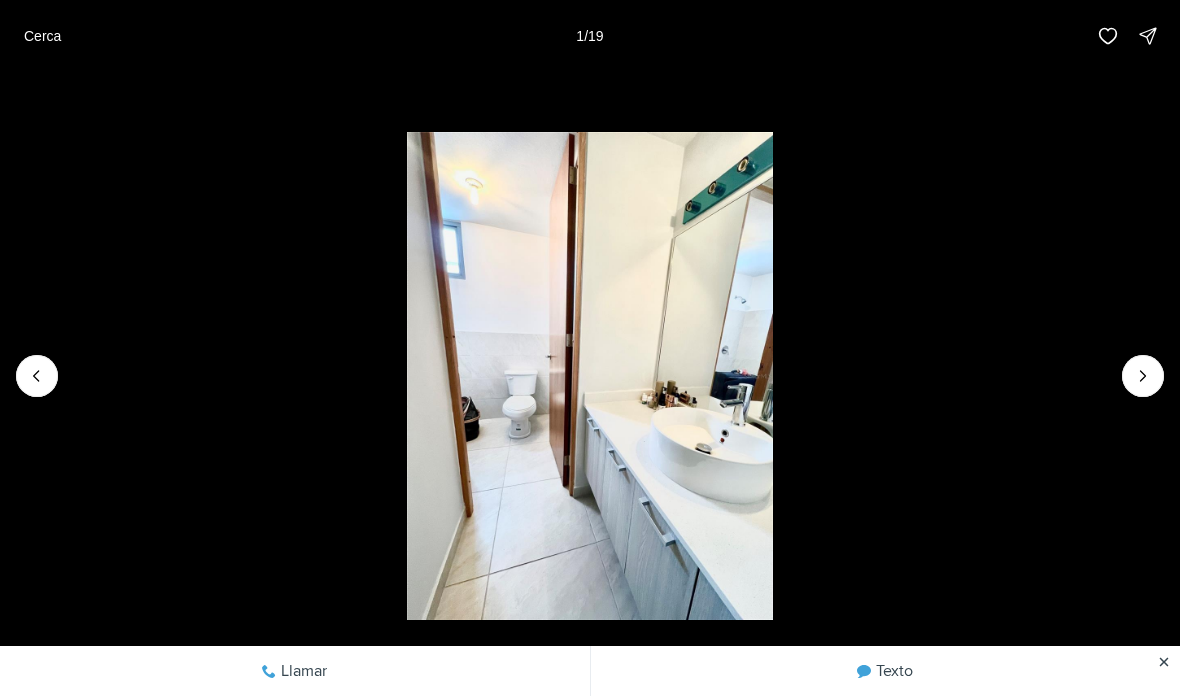 click 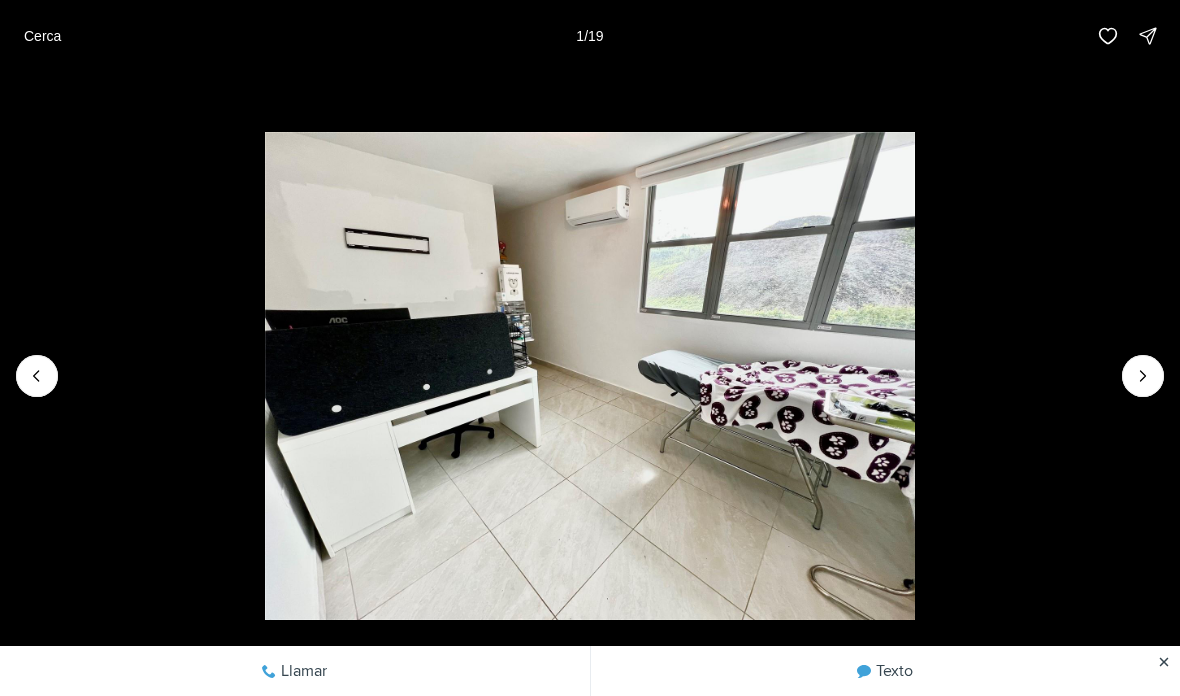 click 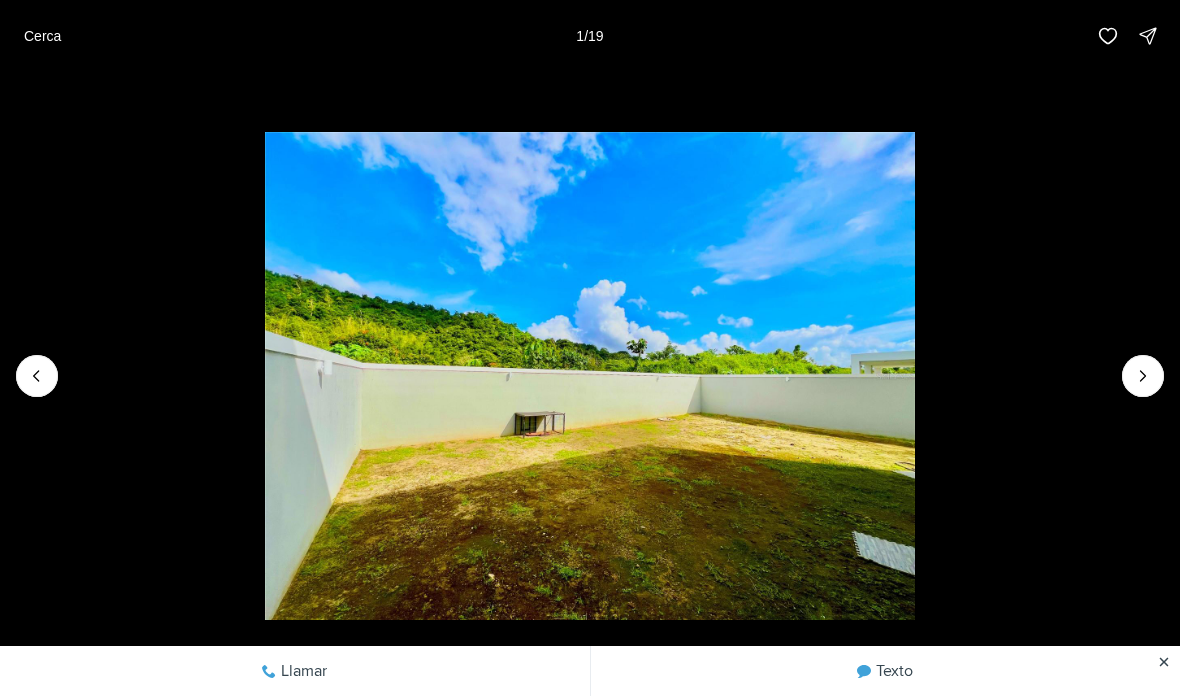 click 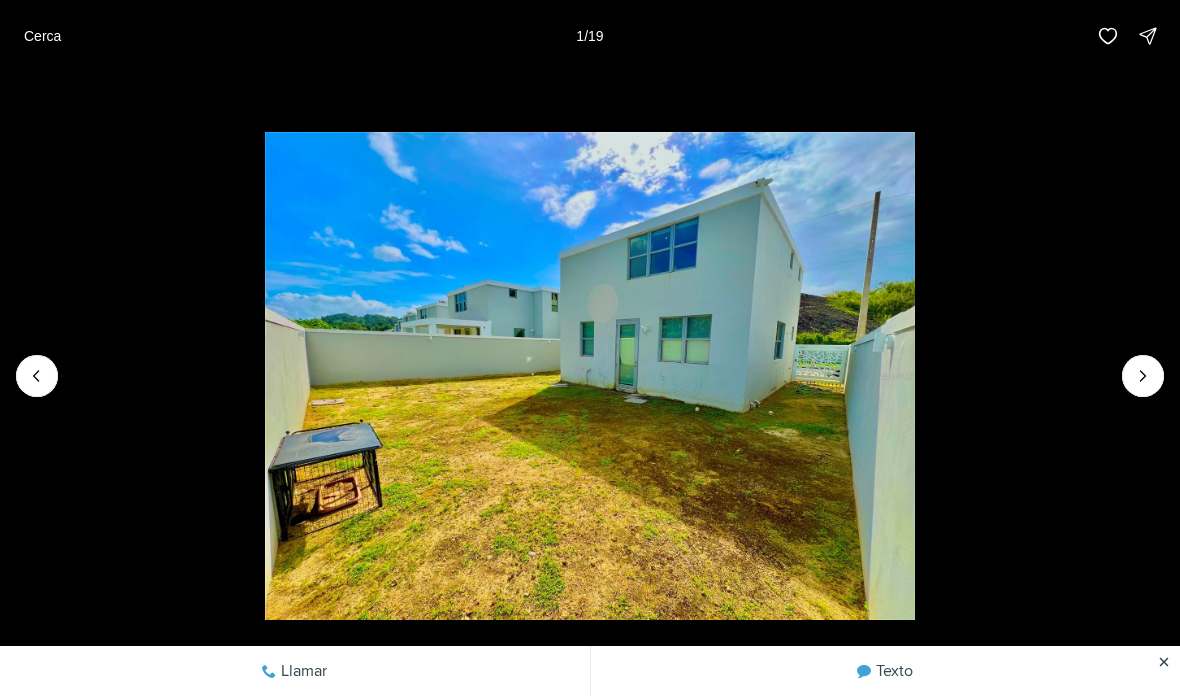 click 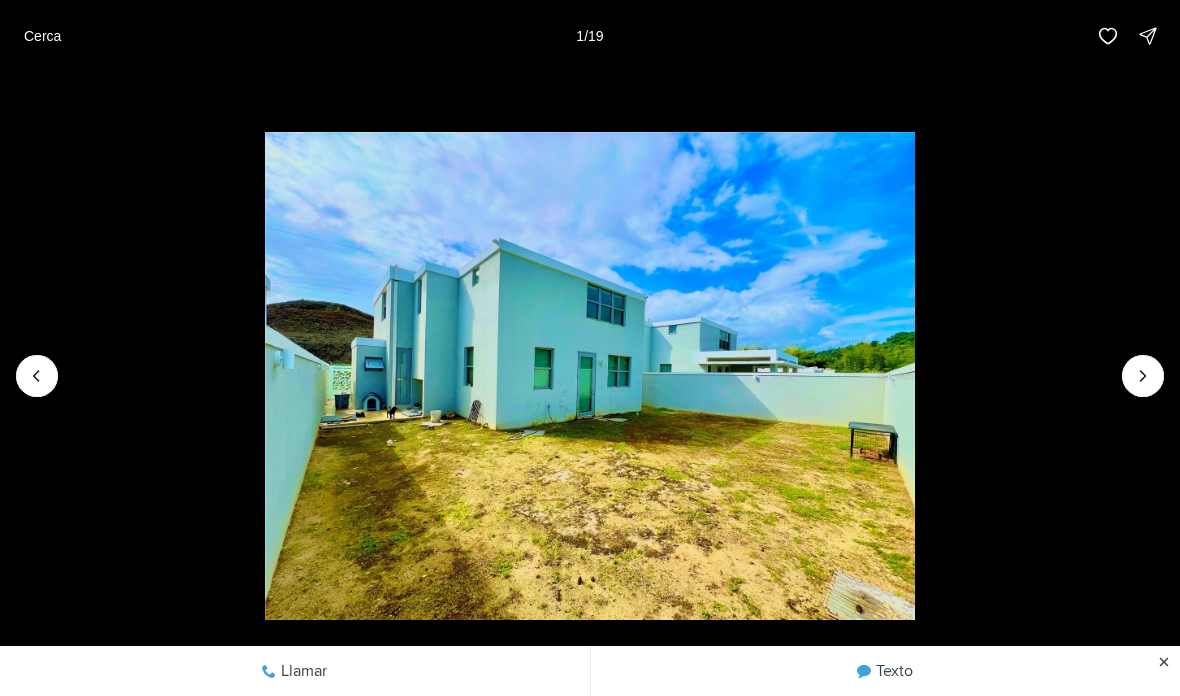 click 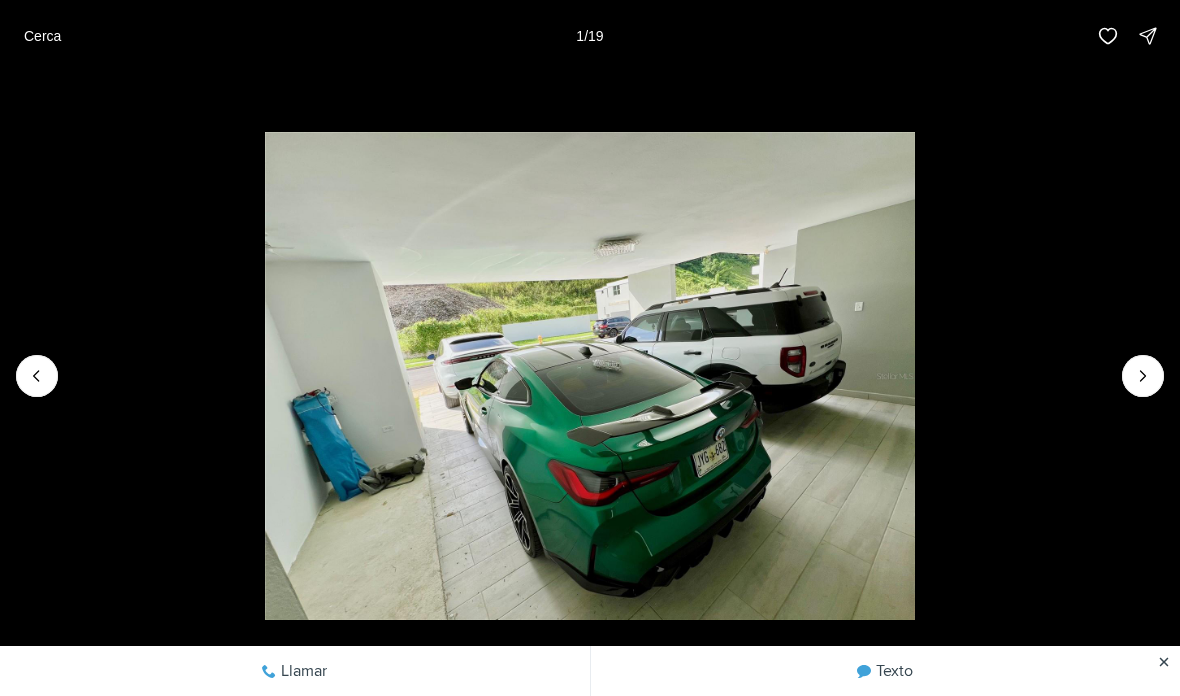 click 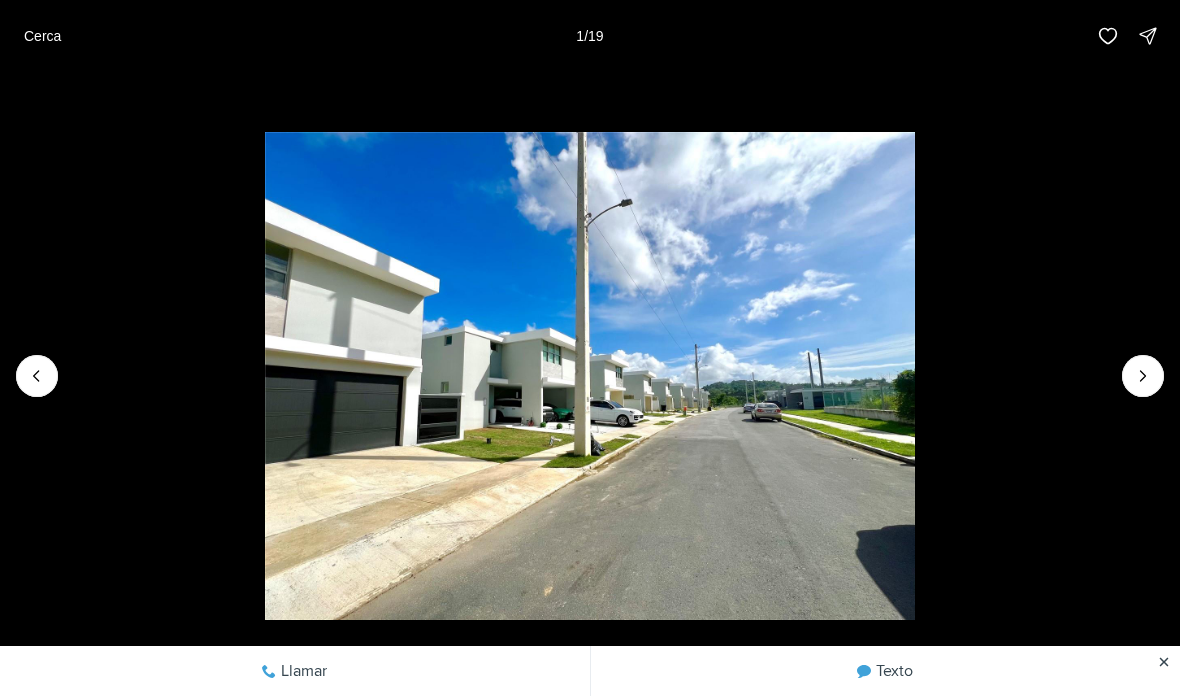 click at bounding box center [590, 375] 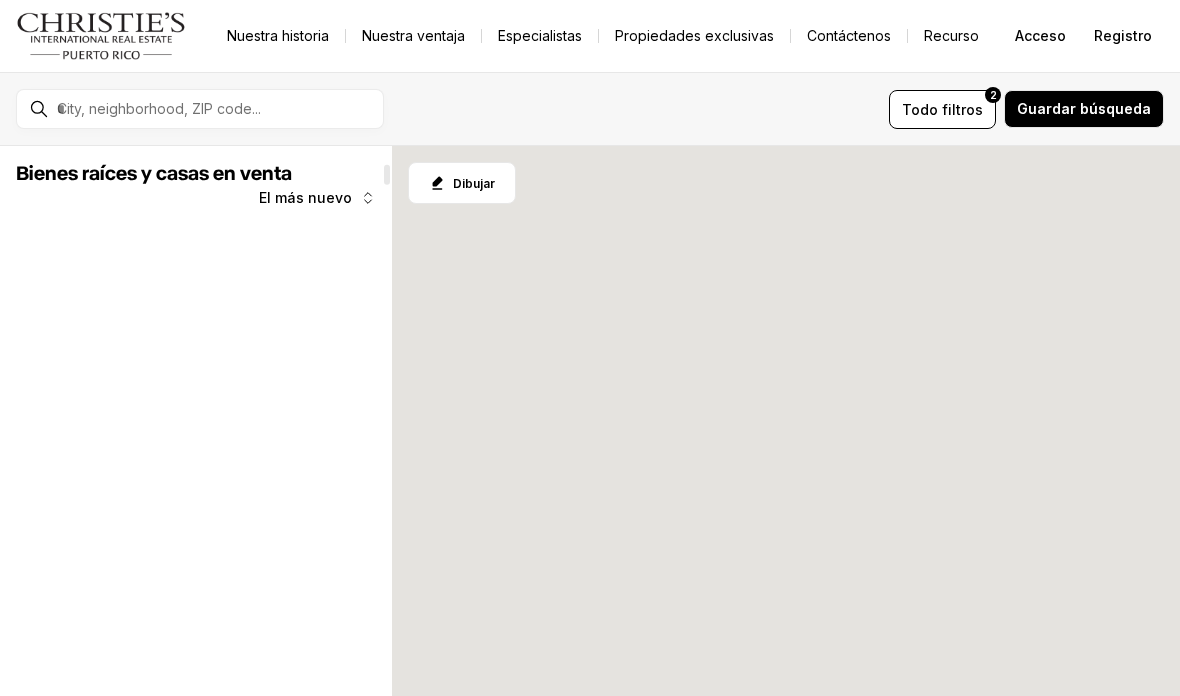 scroll, scrollTop: 0, scrollLeft: 0, axis: both 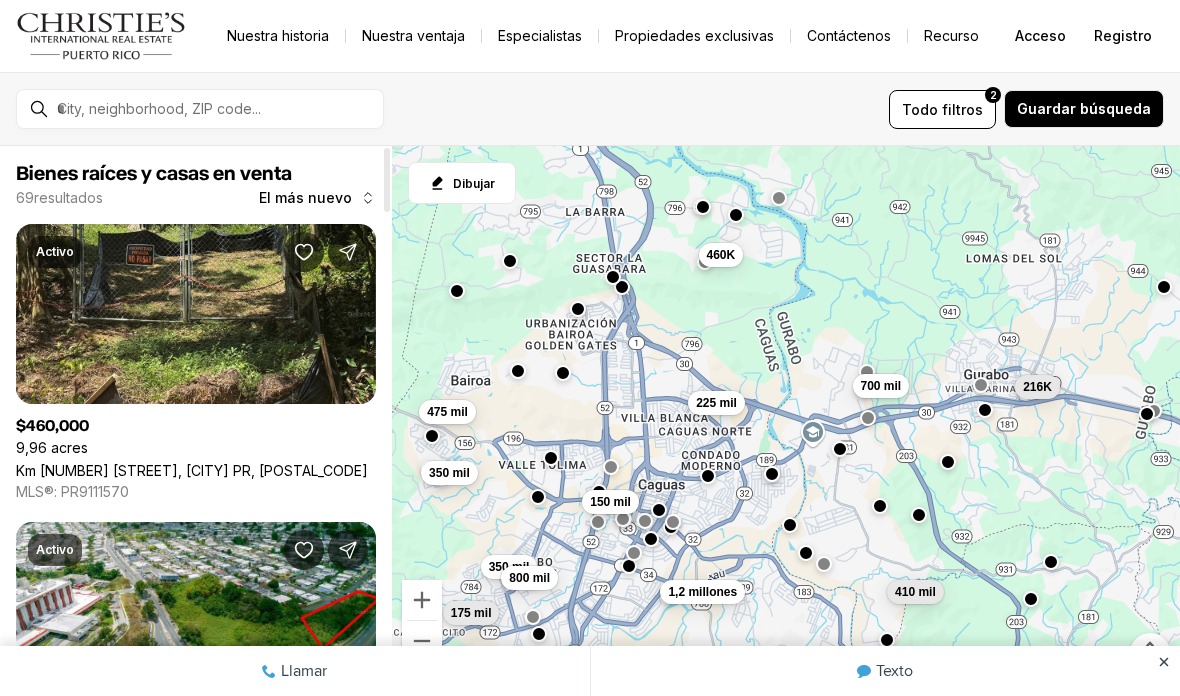click on "filtros" at bounding box center (962, 109) 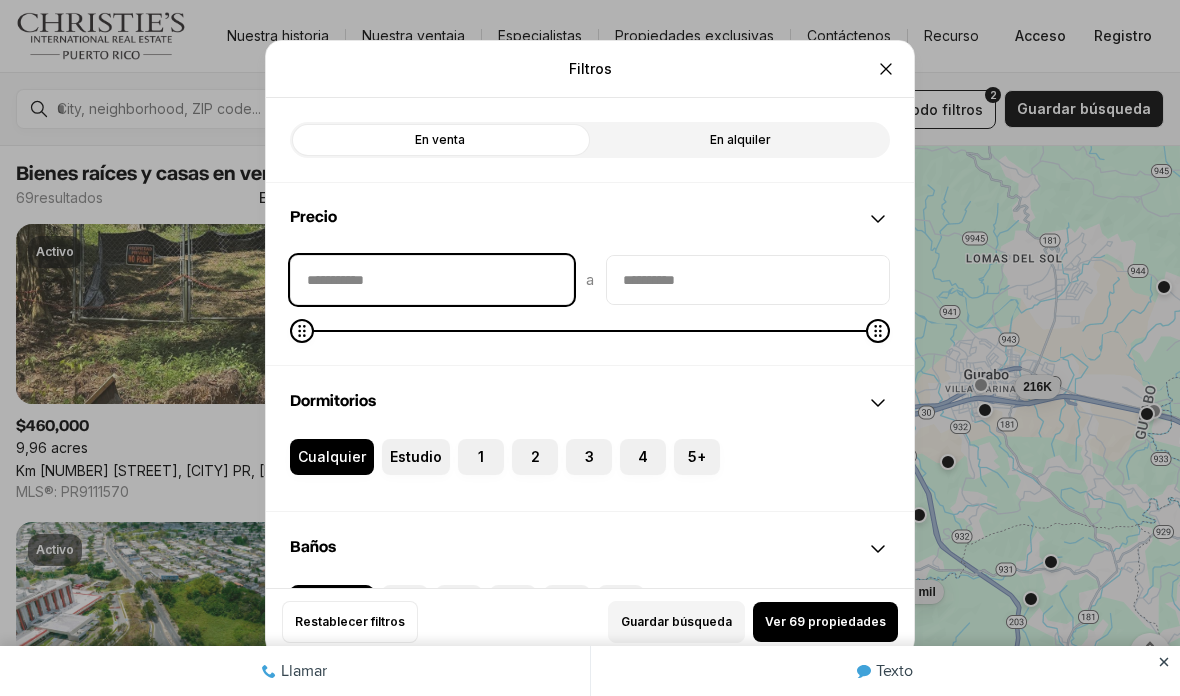 click at bounding box center (432, 280) 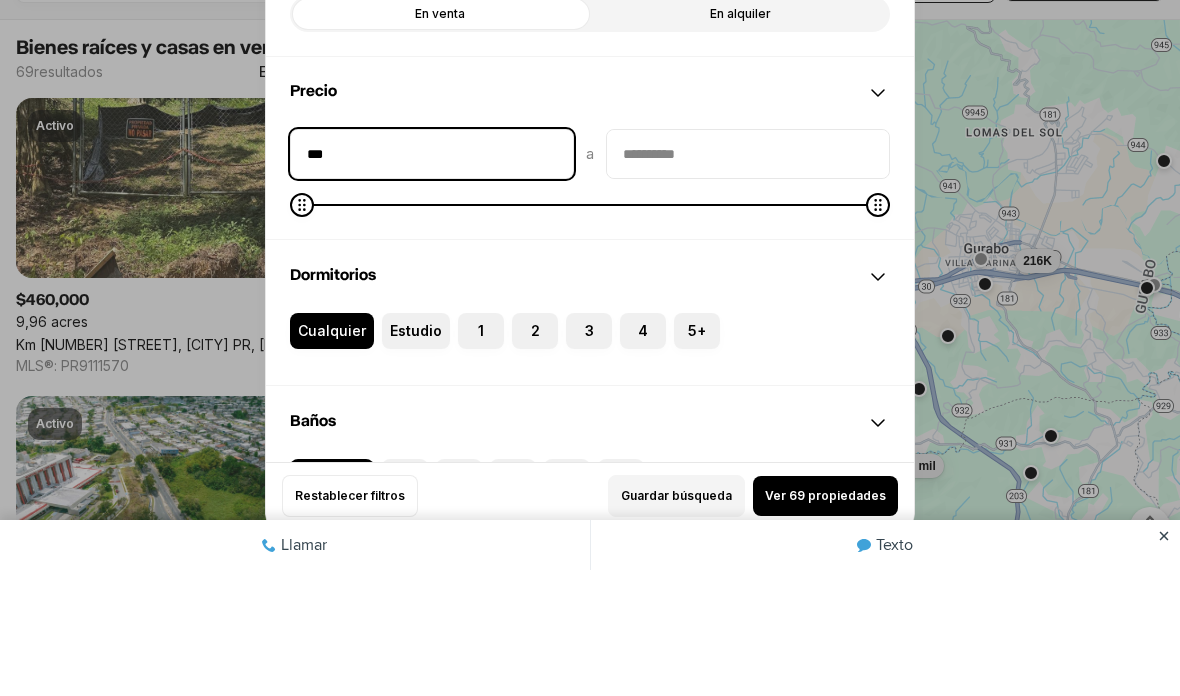 type on "**" 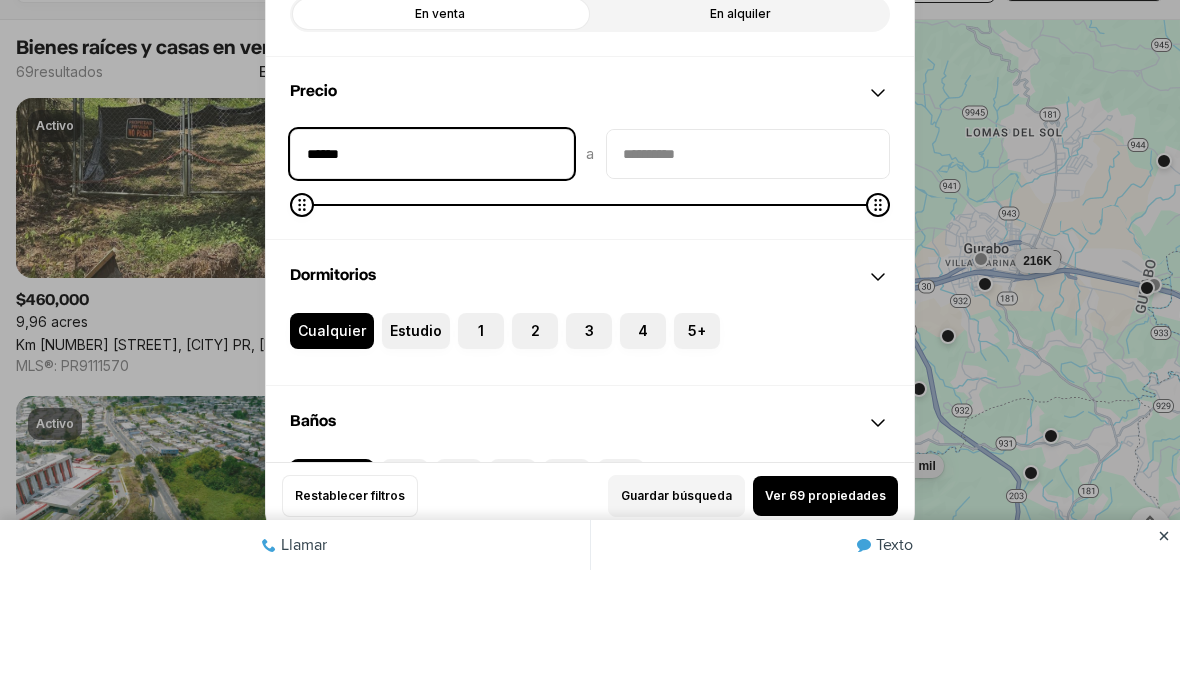 type on "*******" 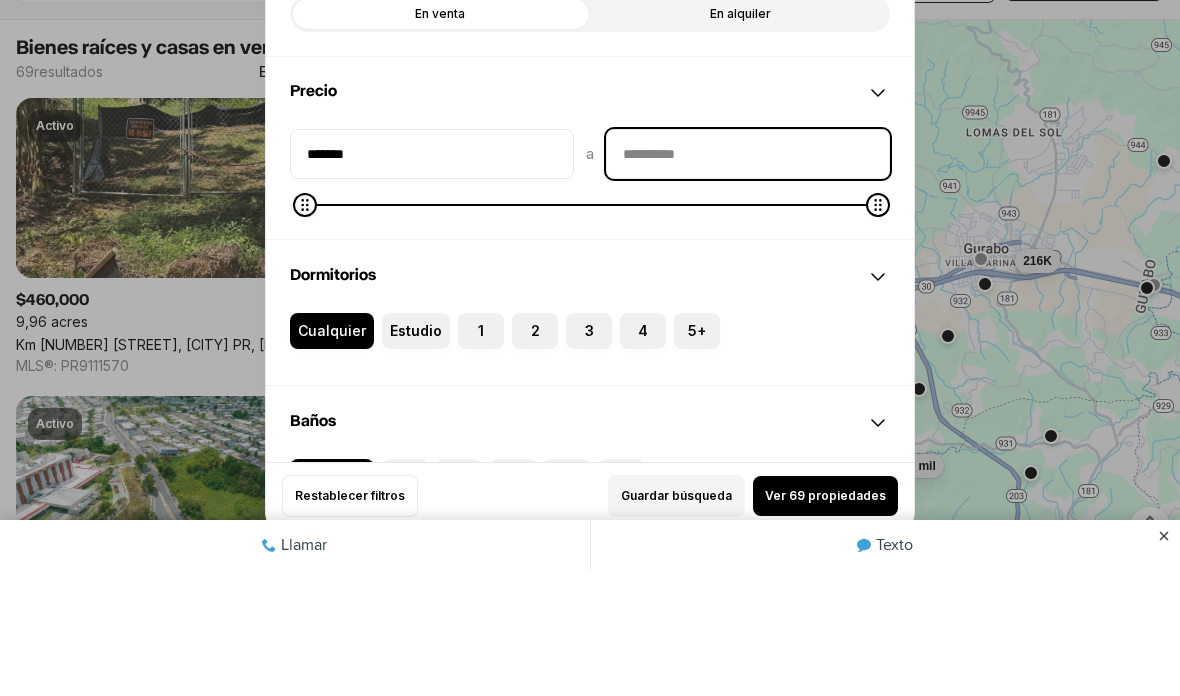 click at bounding box center [748, 280] 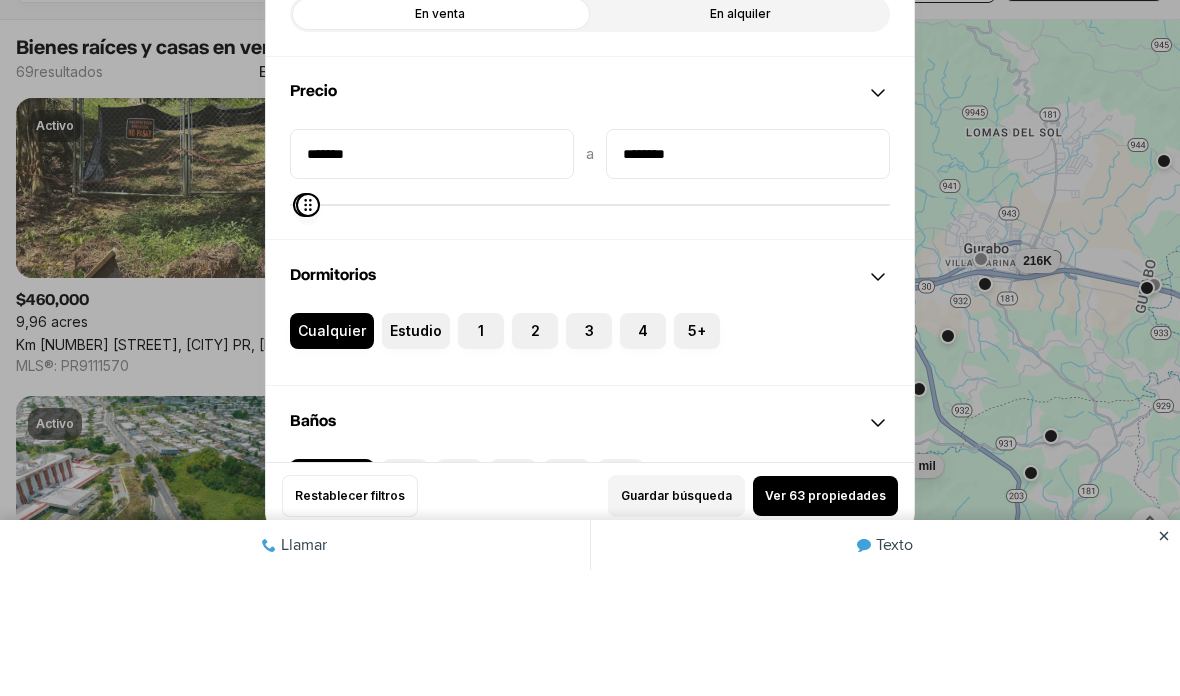 type on "********" 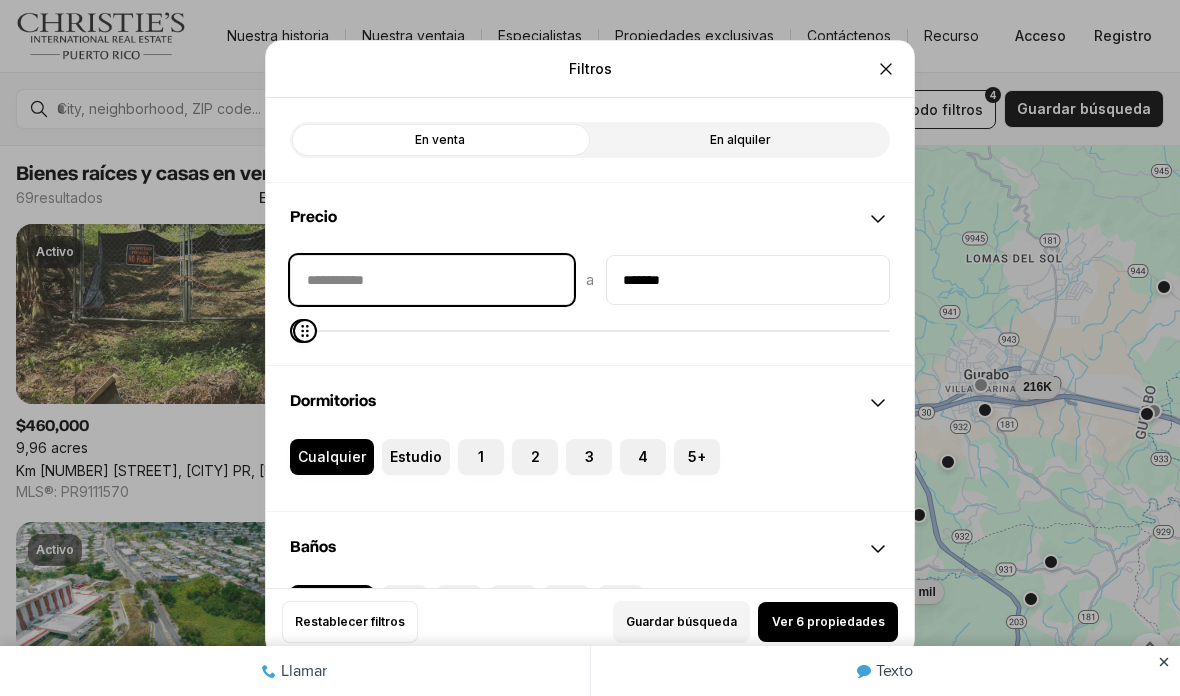 click at bounding box center (432, 280) 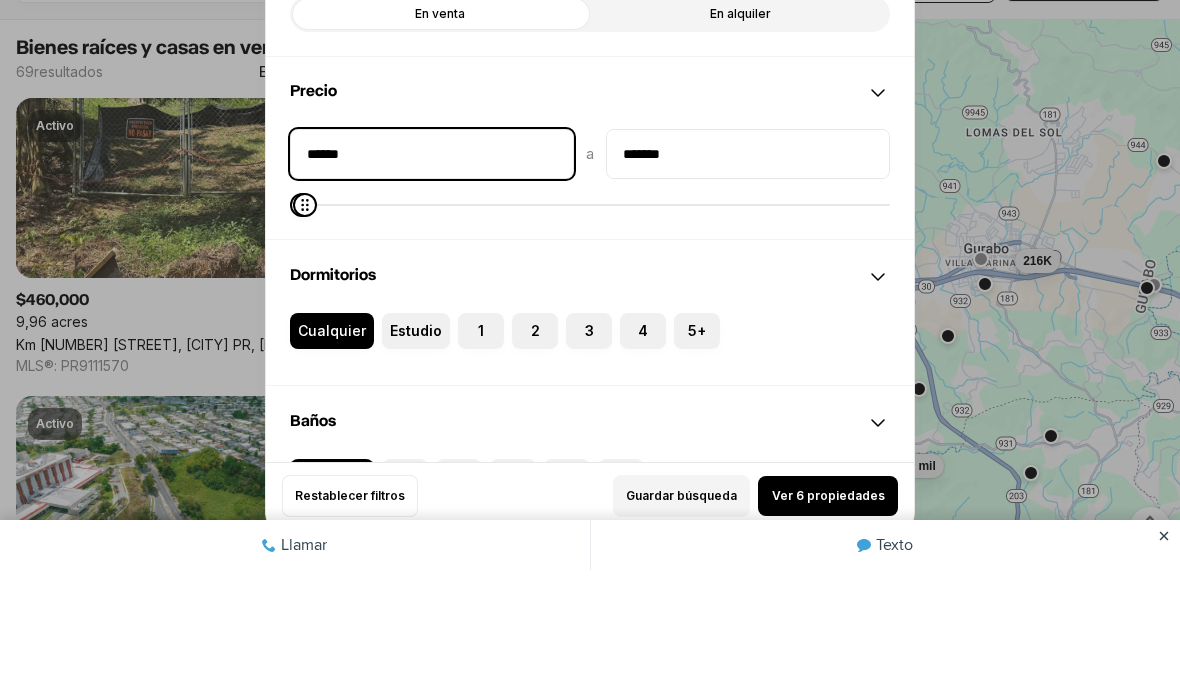 type on "*******" 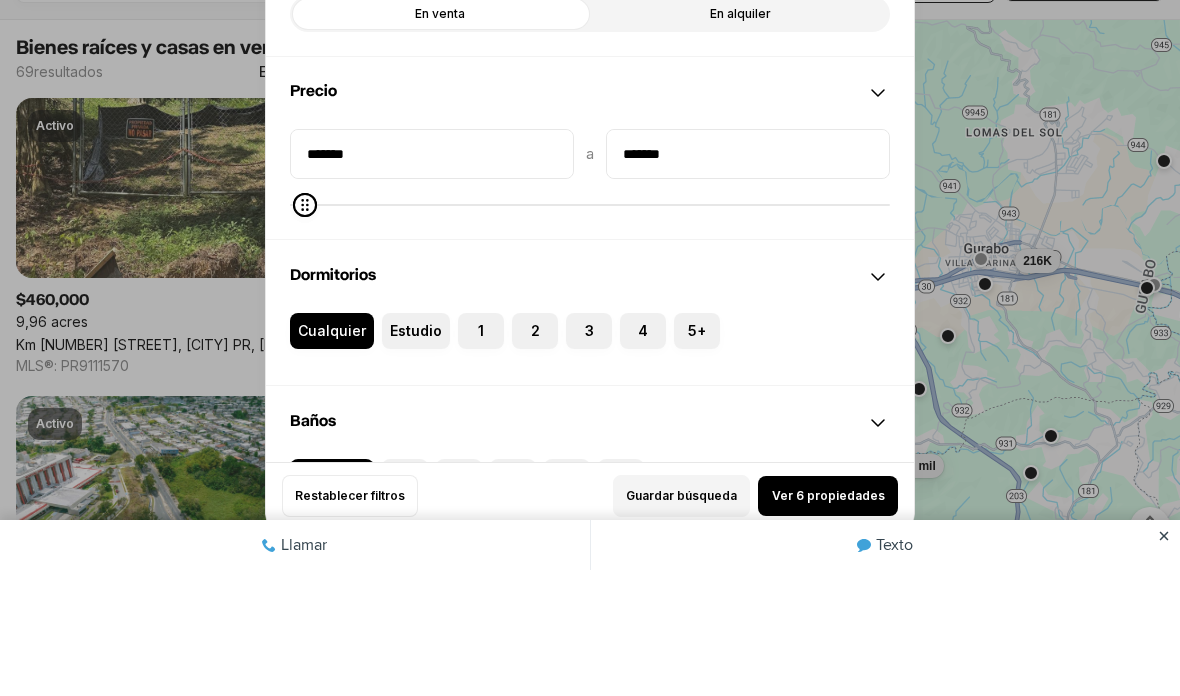click on "*******" at bounding box center [748, 280] 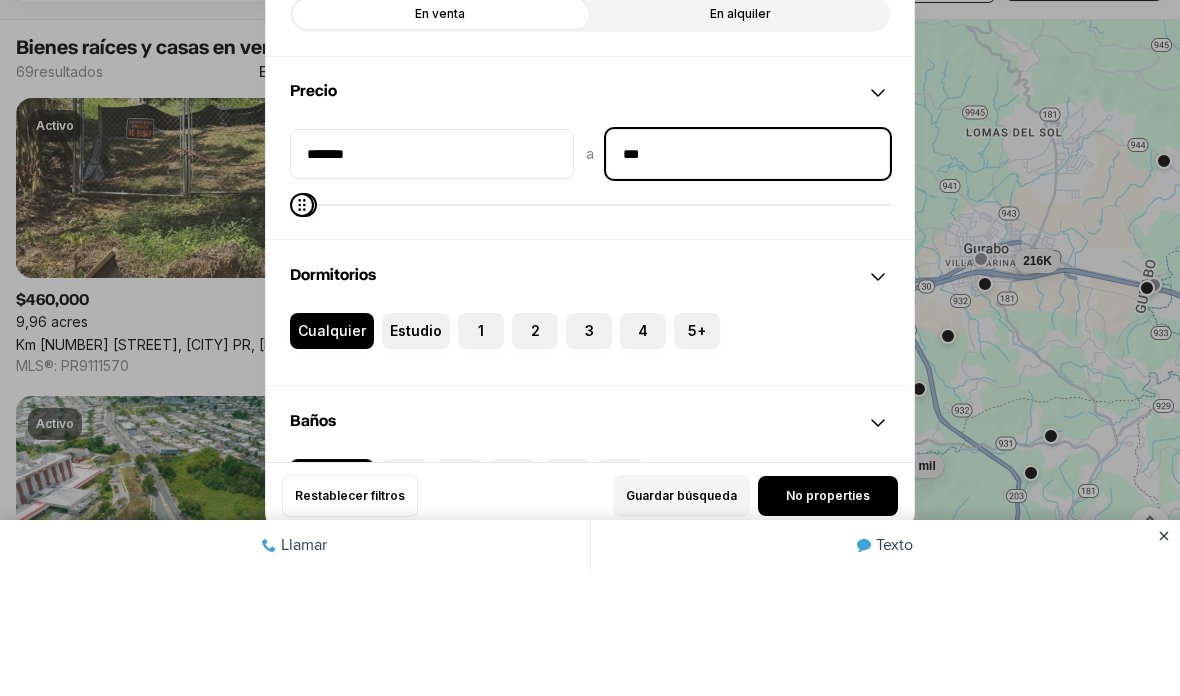 type on "**" 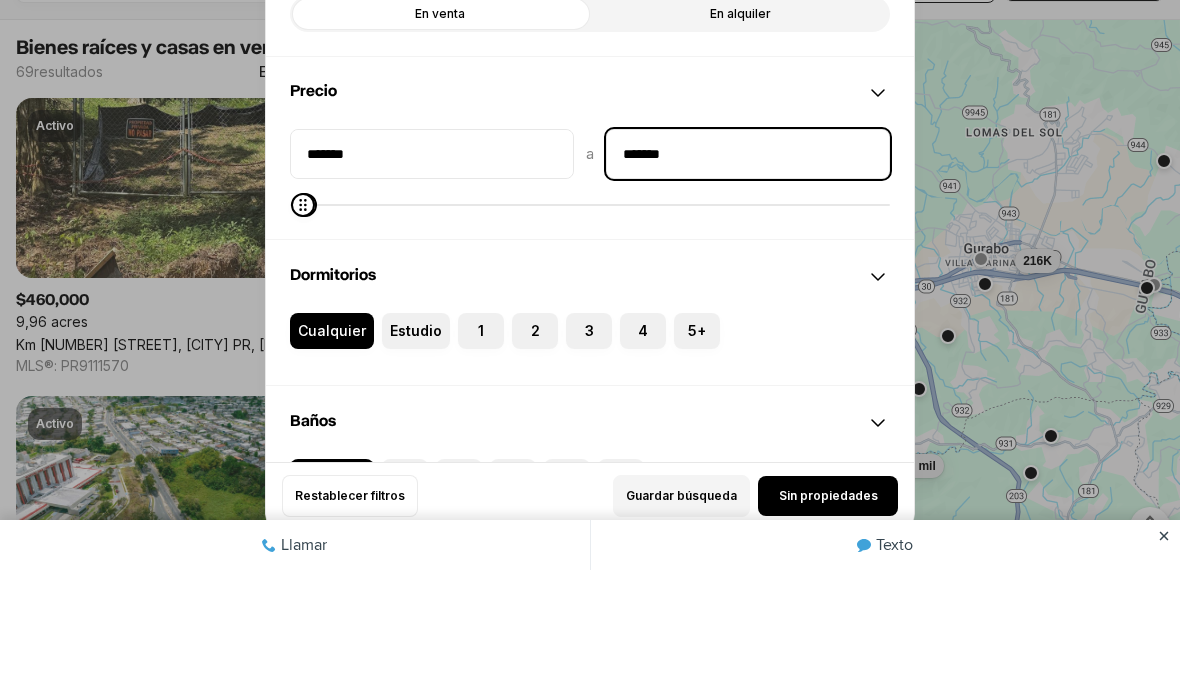 type on "********" 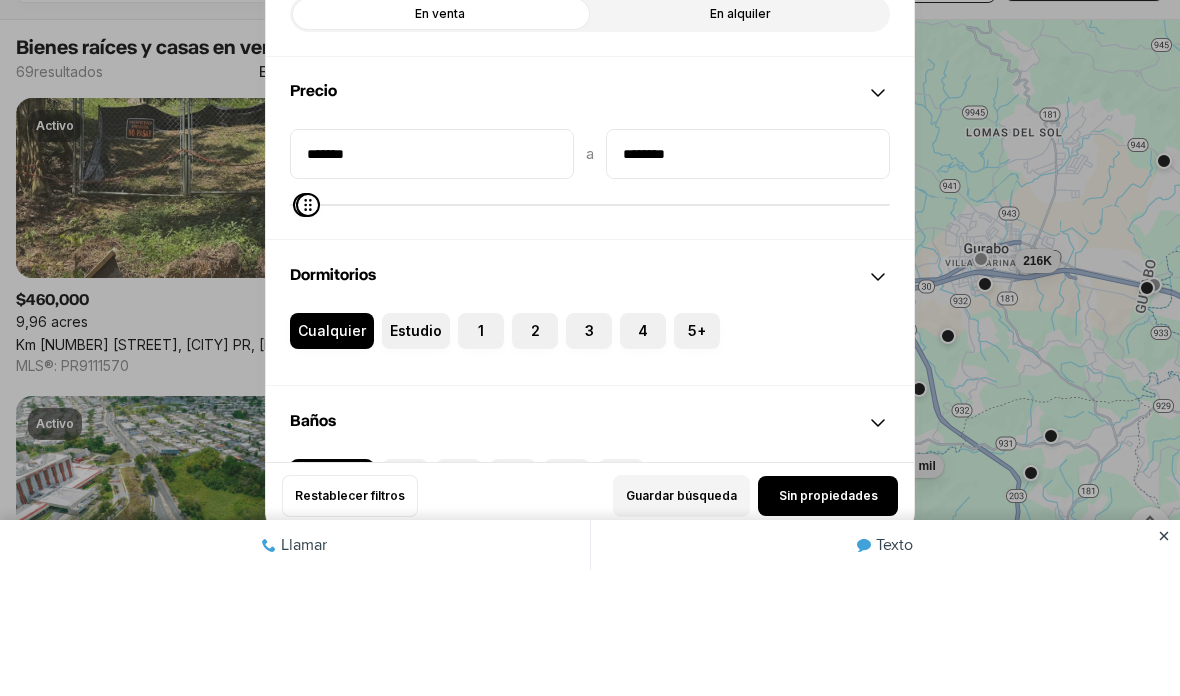 click on "Precio" at bounding box center (590, 219) 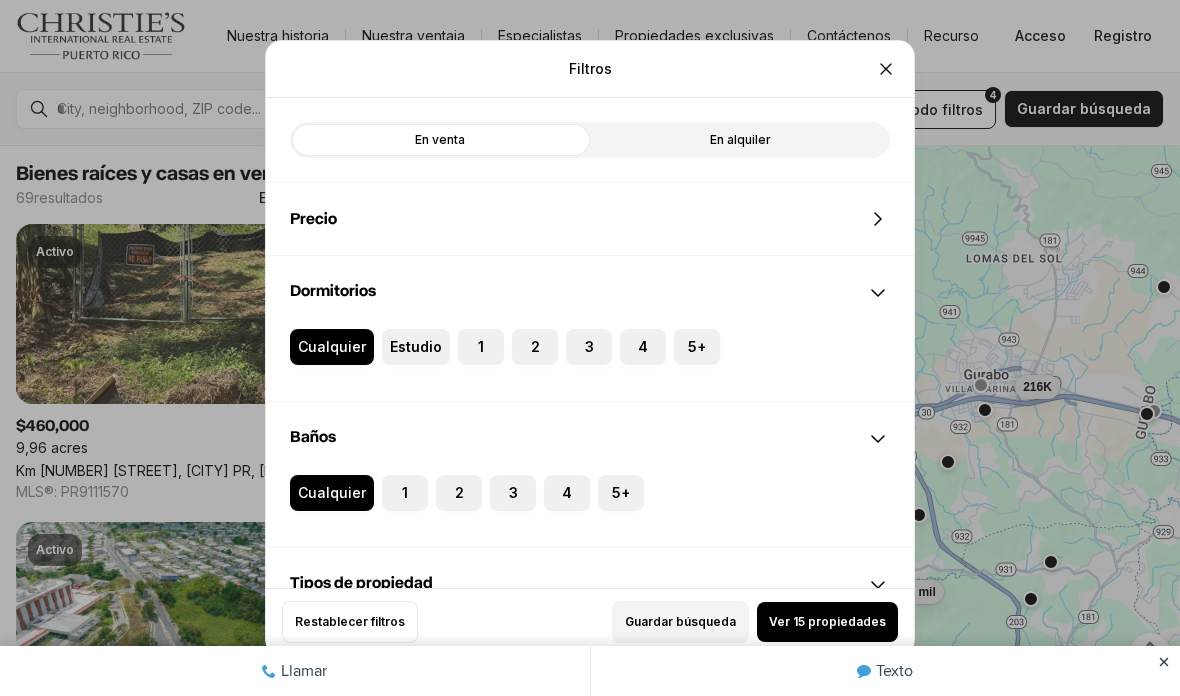 click on "5+" at bounding box center (684, 339) 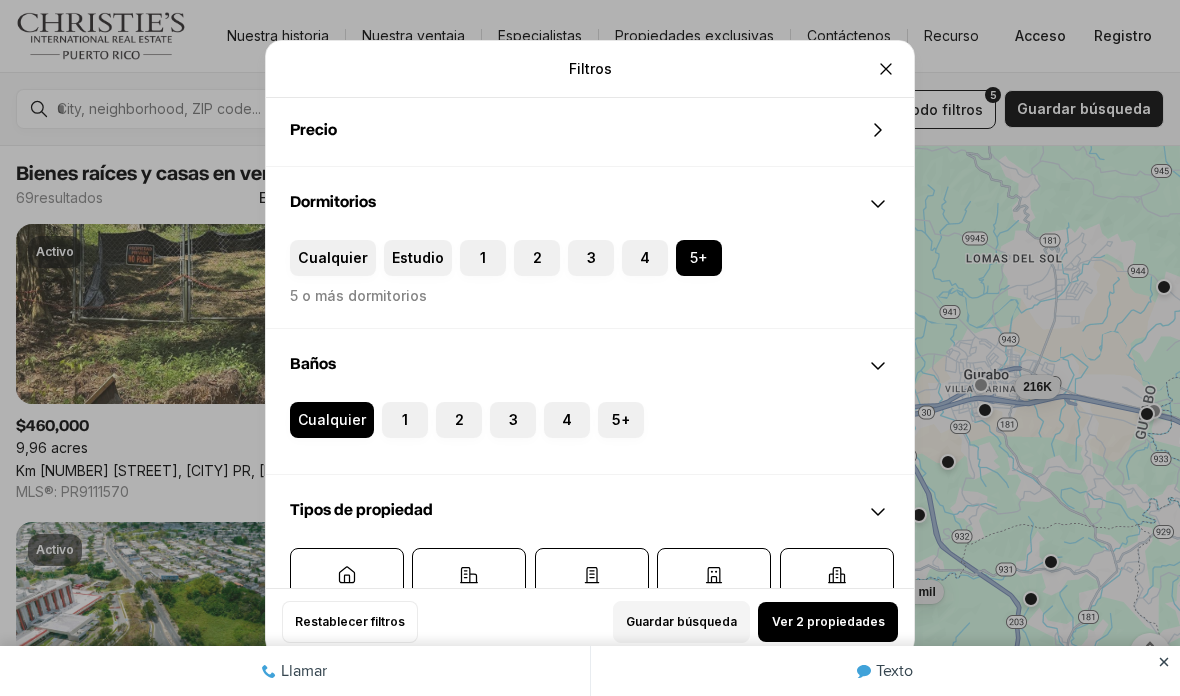 scroll, scrollTop: 90, scrollLeft: 0, axis: vertical 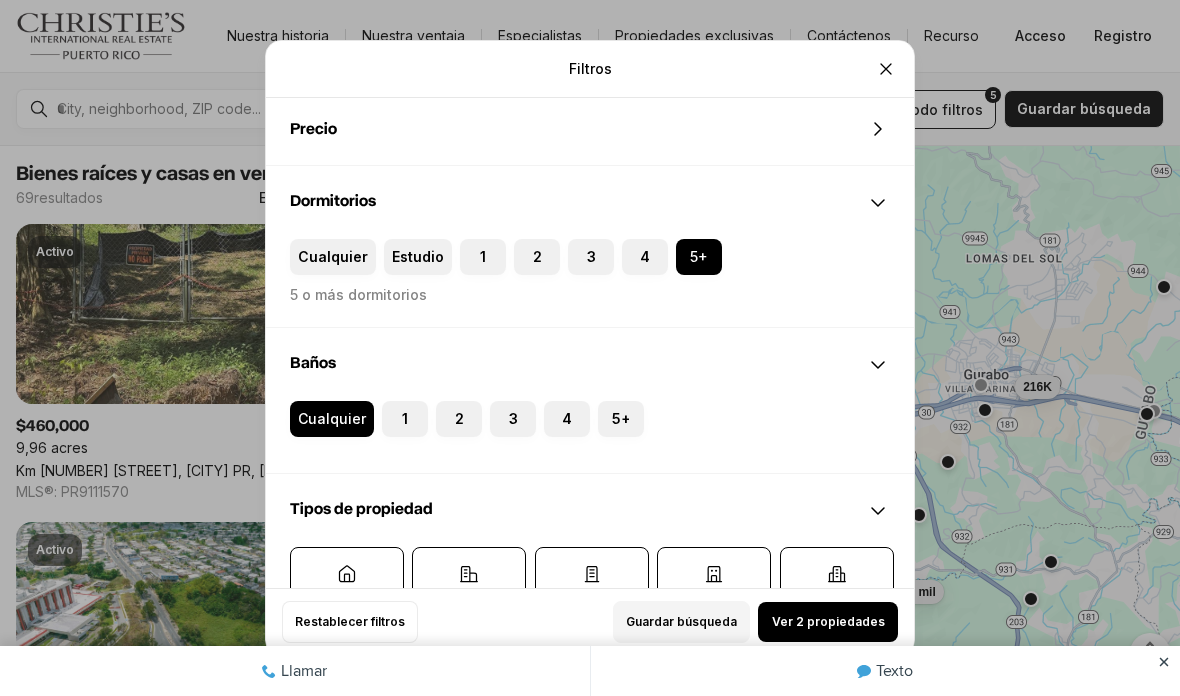 click on "4" at bounding box center (632, 249) 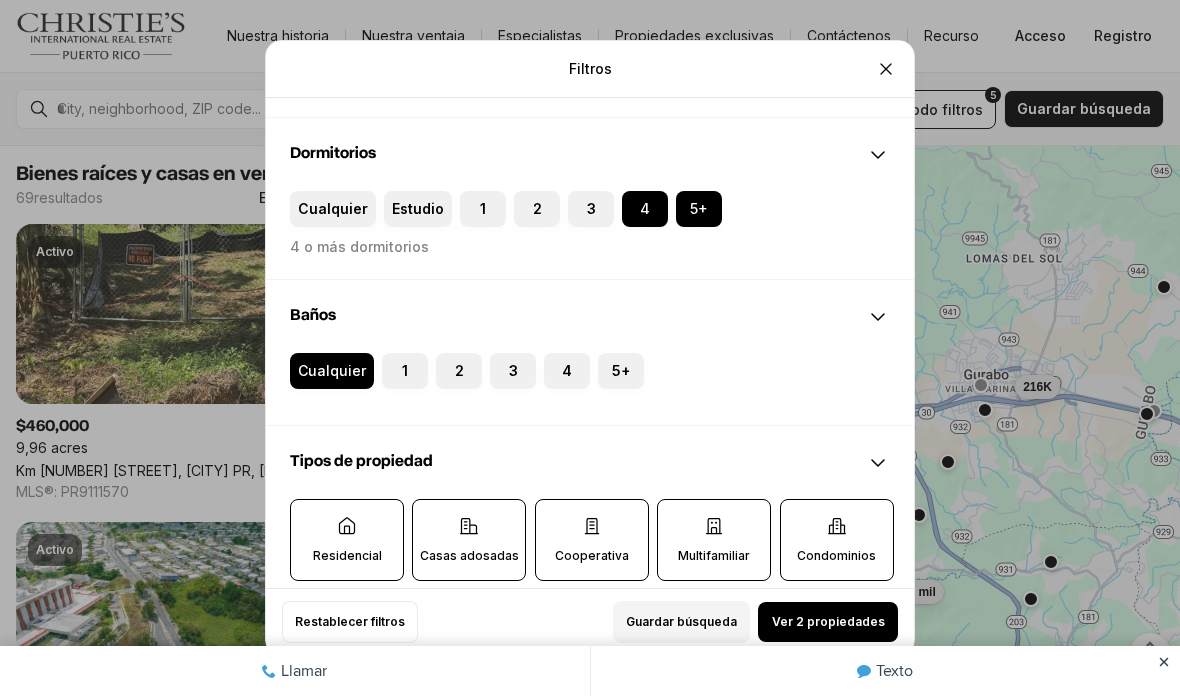 scroll, scrollTop: 139, scrollLeft: 0, axis: vertical 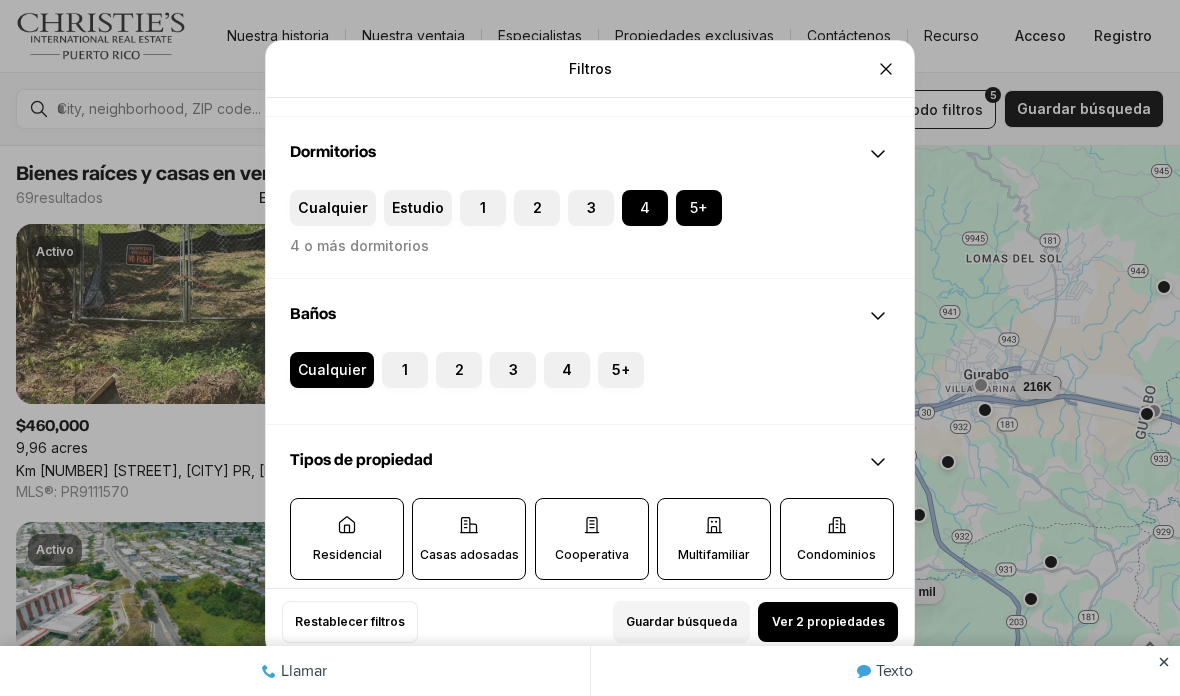 click on "5+" at bounding box center (686, 200) 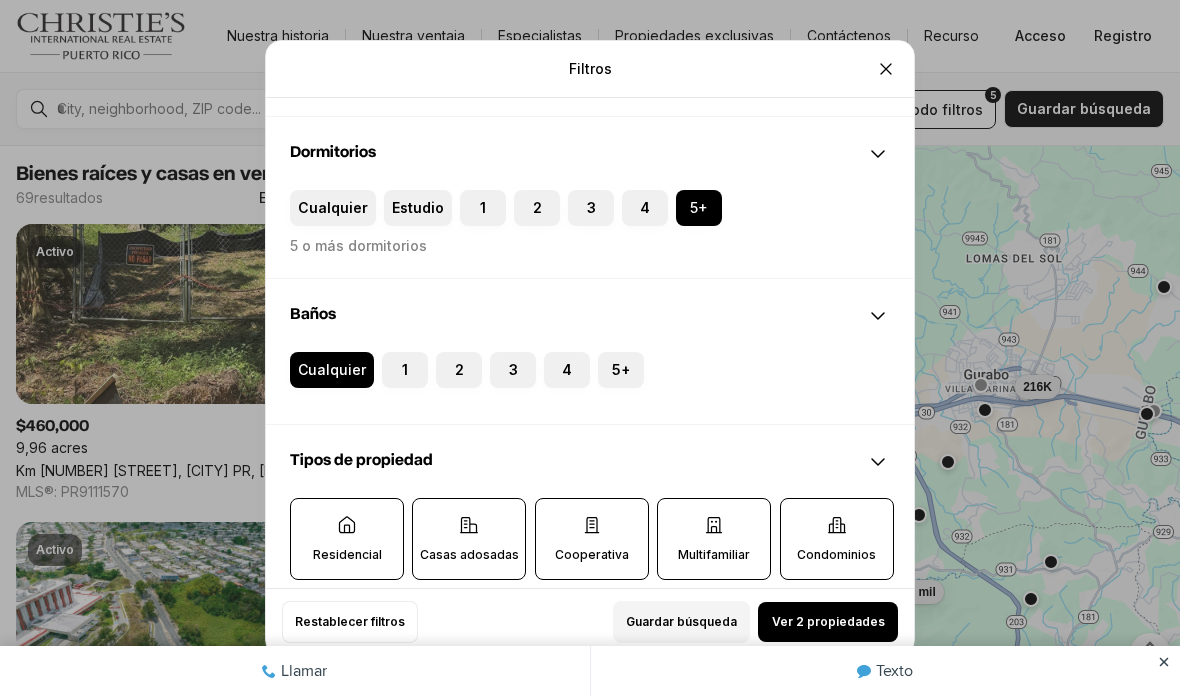 click on "4" at bounding box center (645, 208) 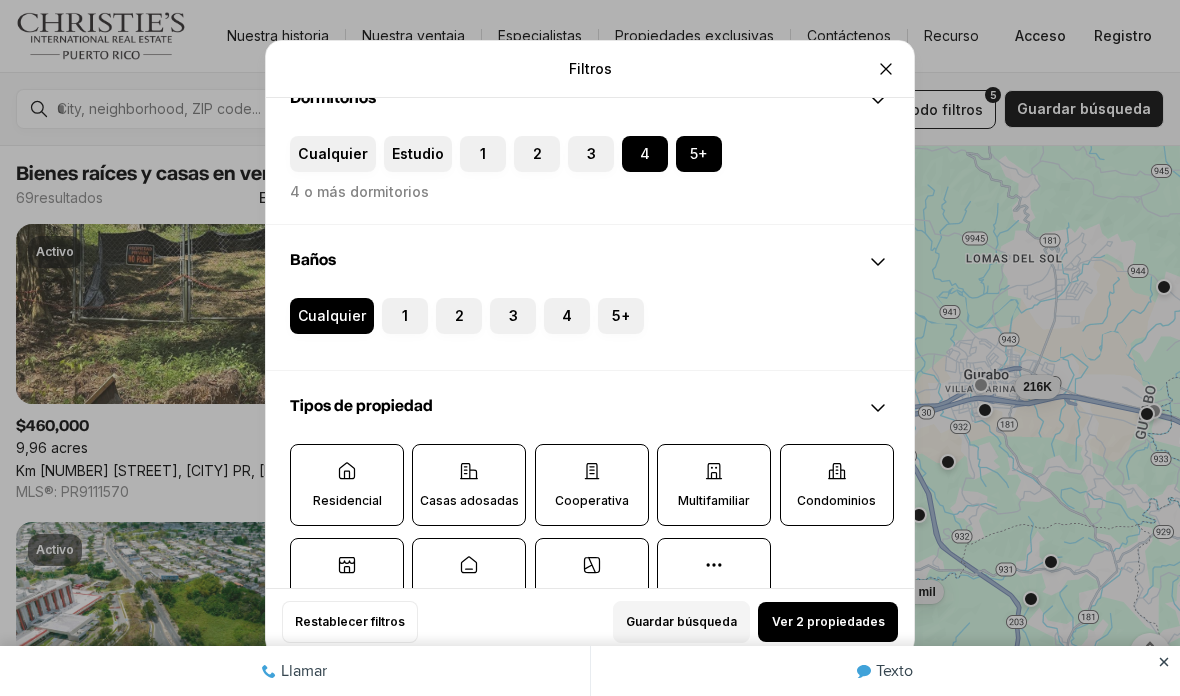 scroll, scrollTop: 194, scrollLeft: 0, axis: vertical 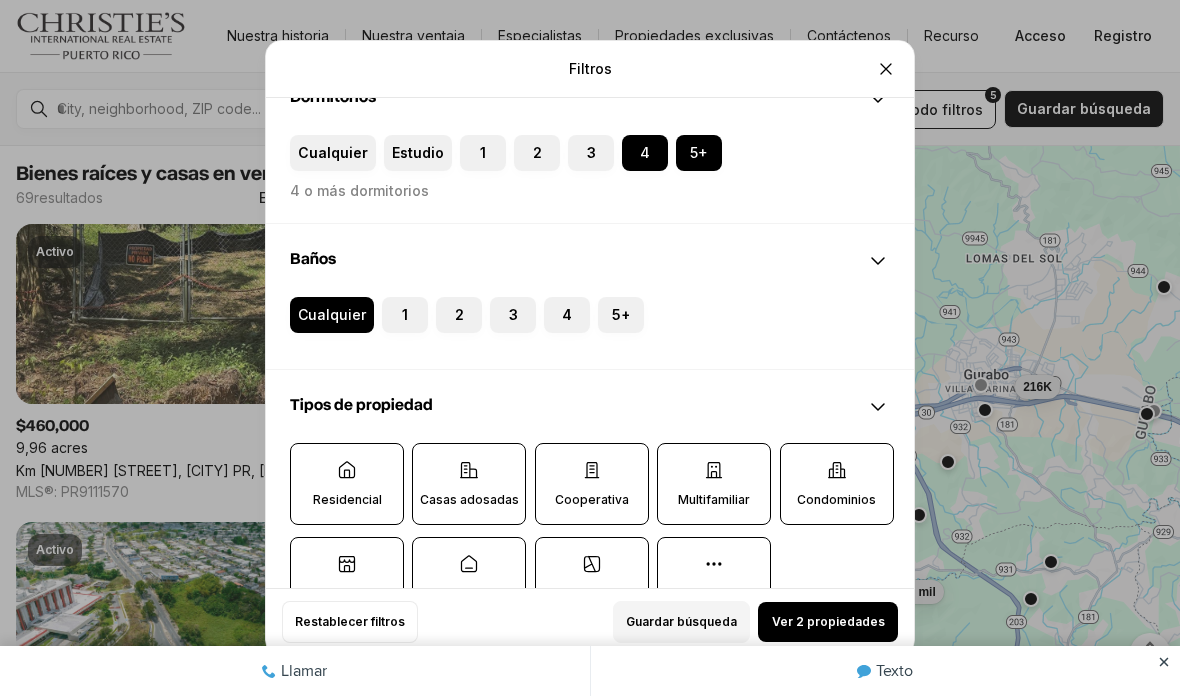 click on "2" at bounding box center [446, 307] 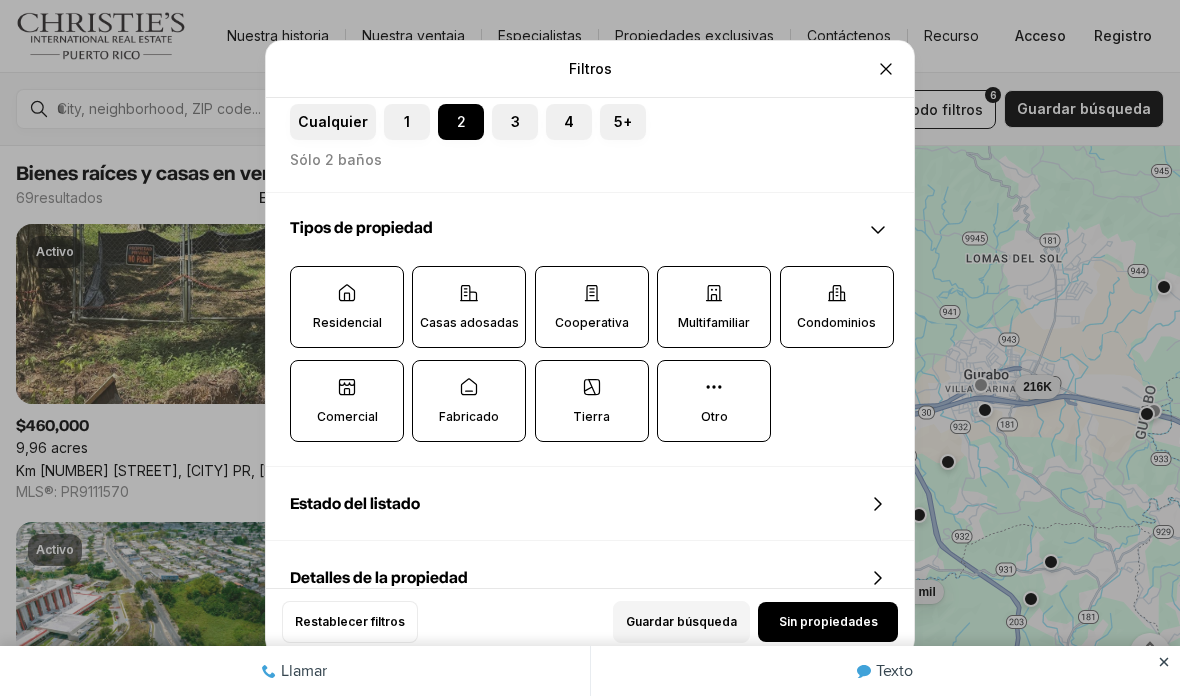 scroll, scrollTop: 386, scrollLeft: 0, axis: vertical 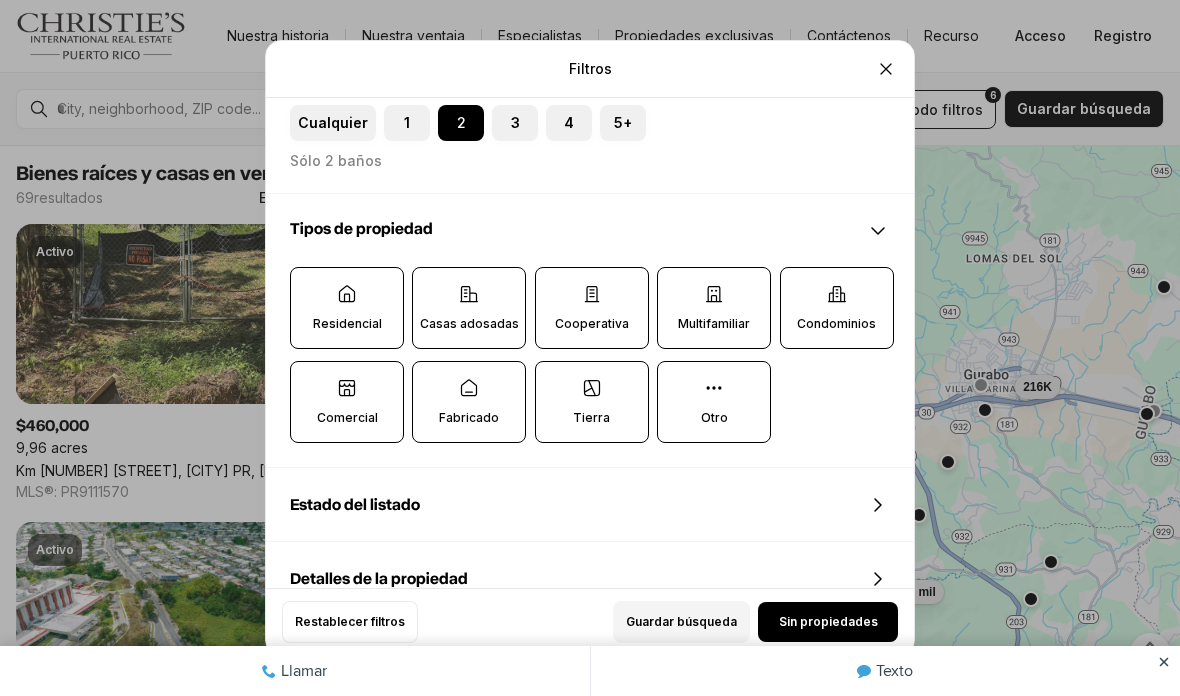 click on "Casas adosadas" at bounding box center [469, 323] 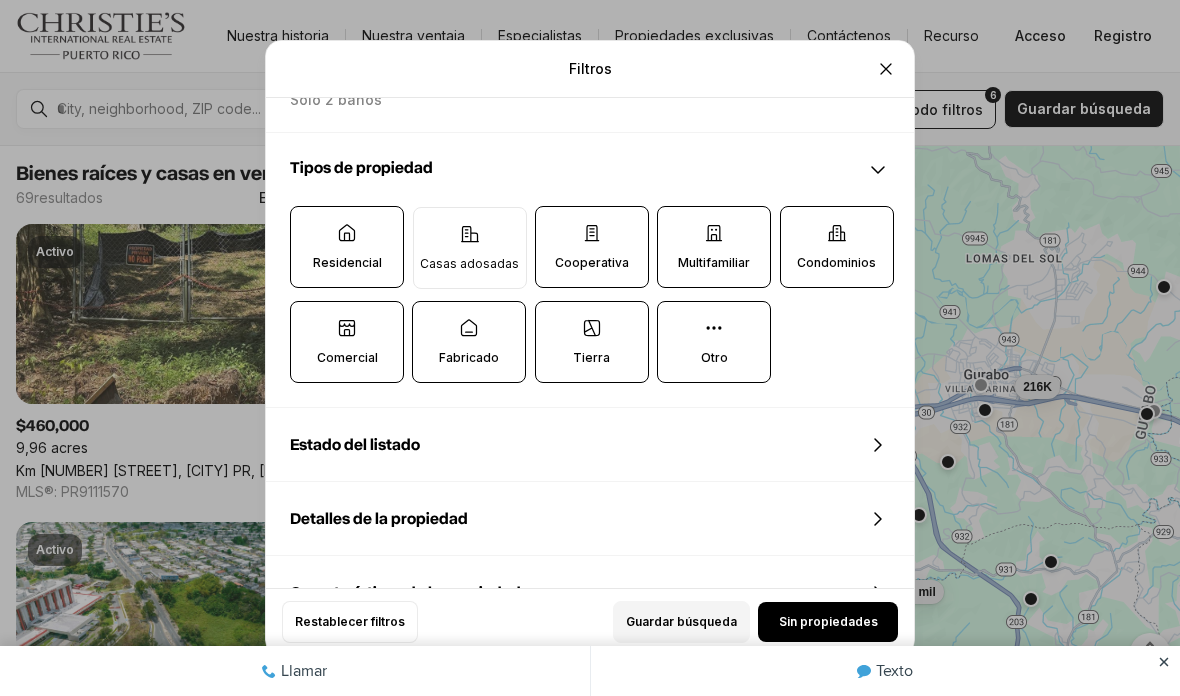 scroll, scrollTop: 449, scrollLeft: 0, axis: vertical 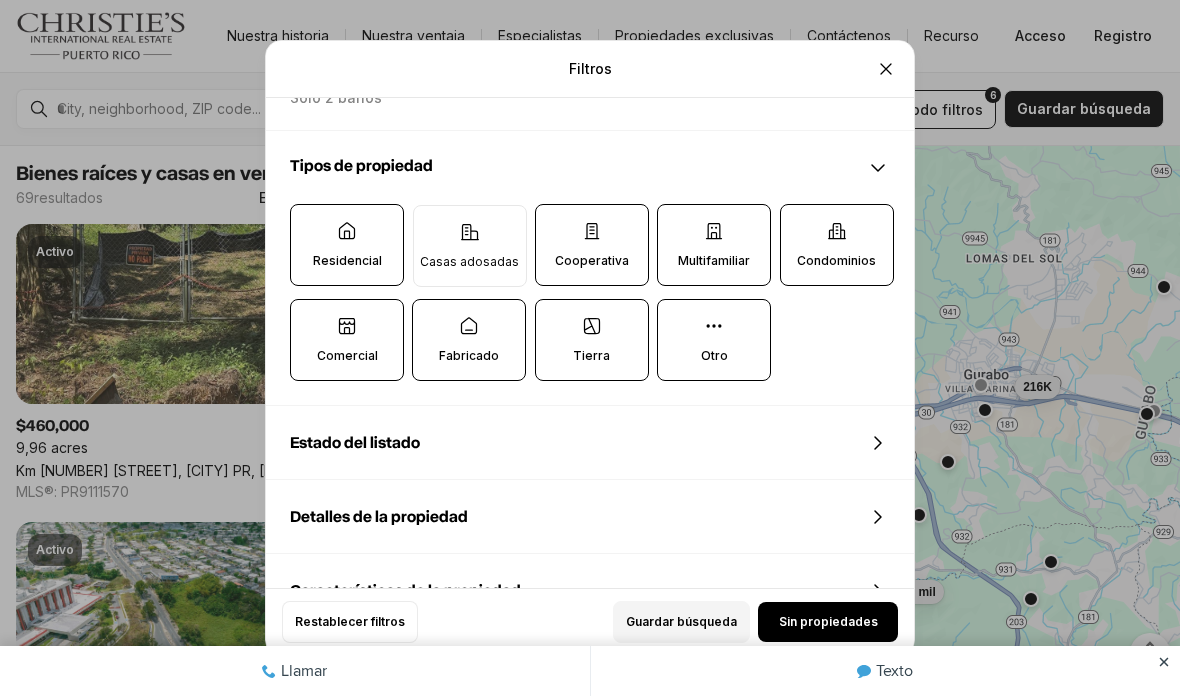 click on "Casas adosadas" at bounding box center [470, 246] 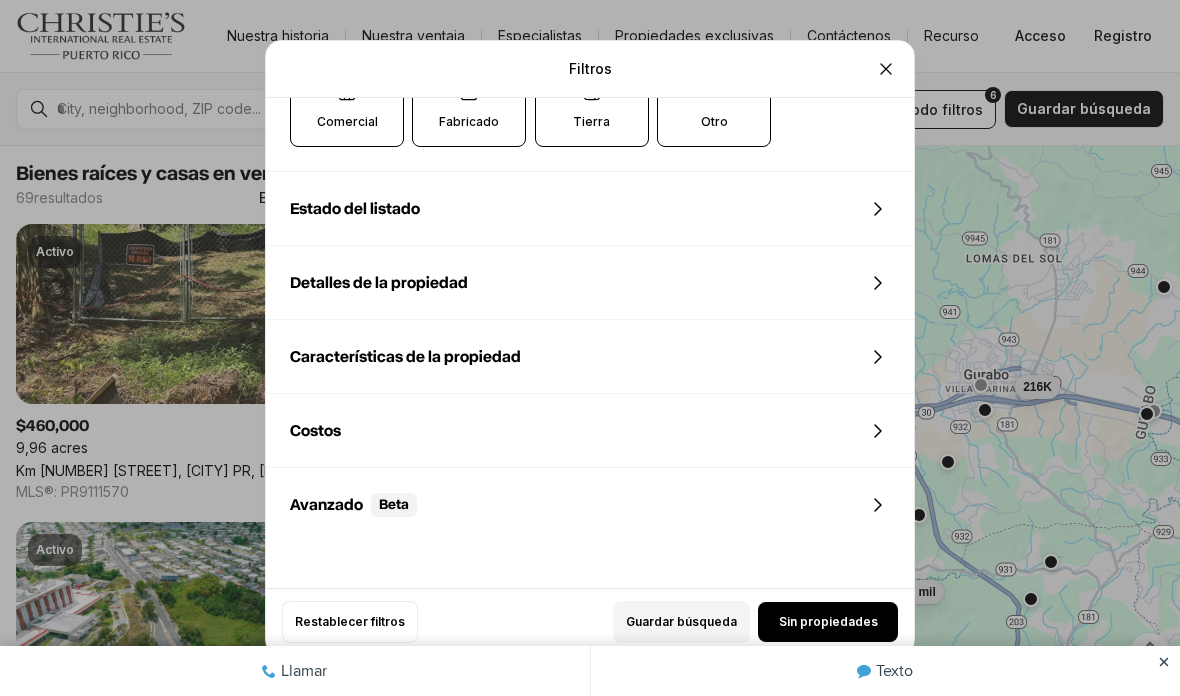 scroll, scrollTop: 681, scrollLeft: 0, axis: vertical 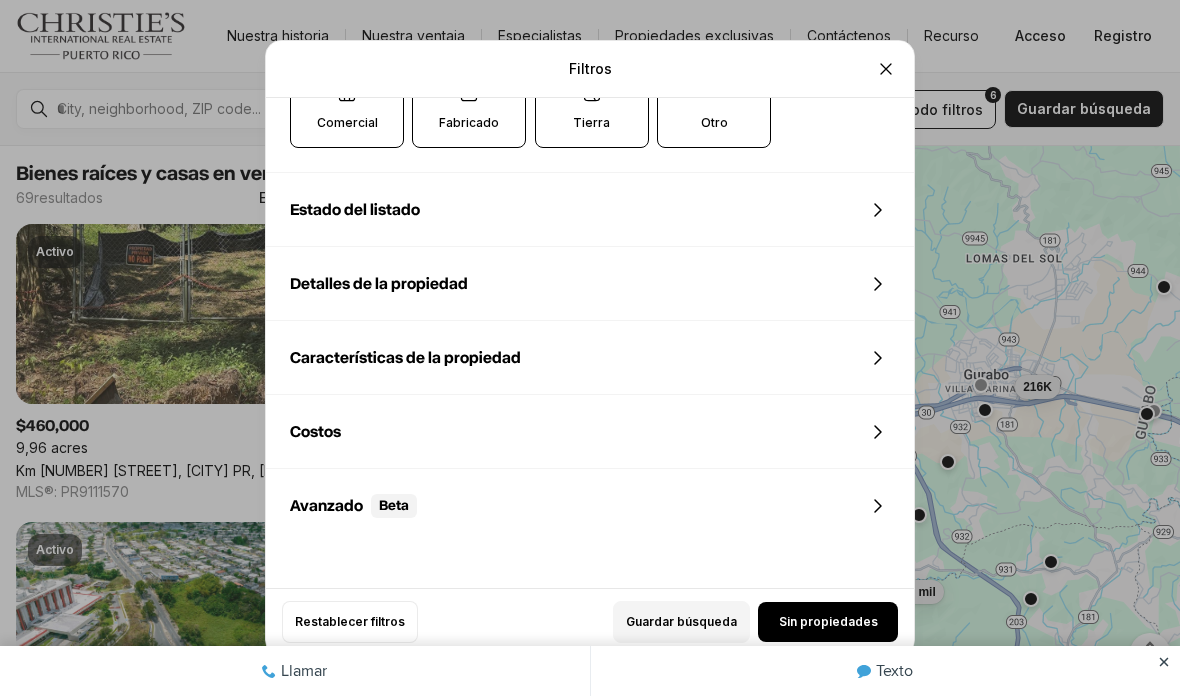 click on "Restablecer filtros Guardar búsqueda Sin propiedades" at bounding box center [590, 621] 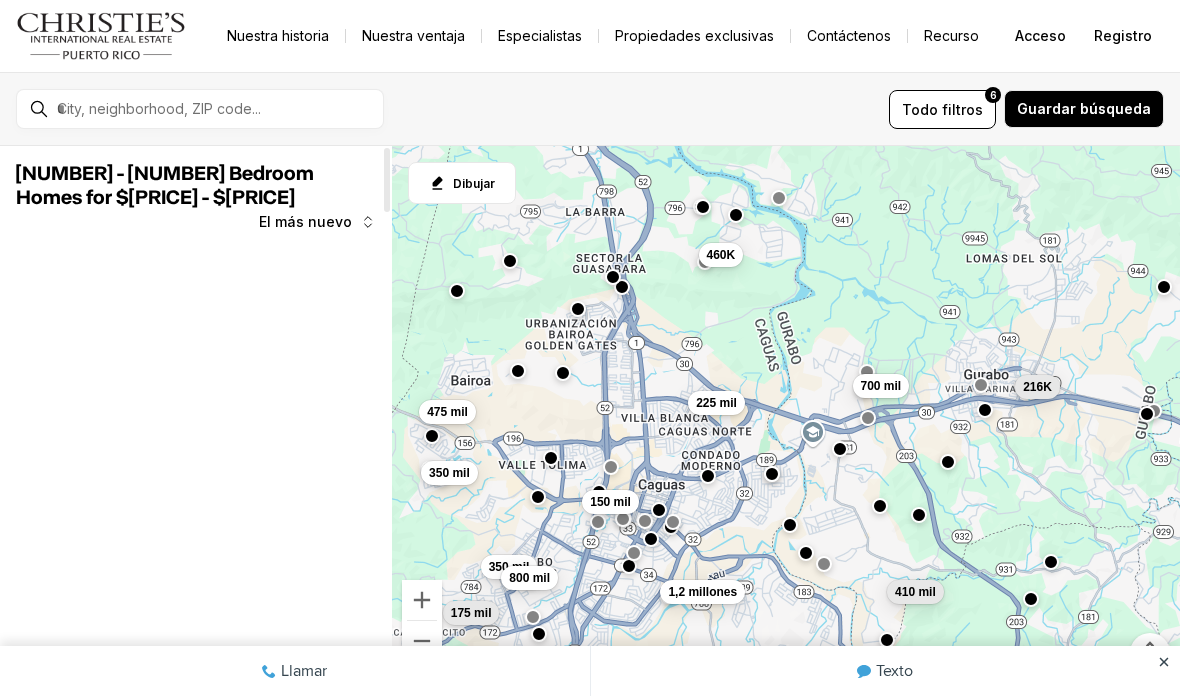 click on "Texto" at bounding box center (886, 671) 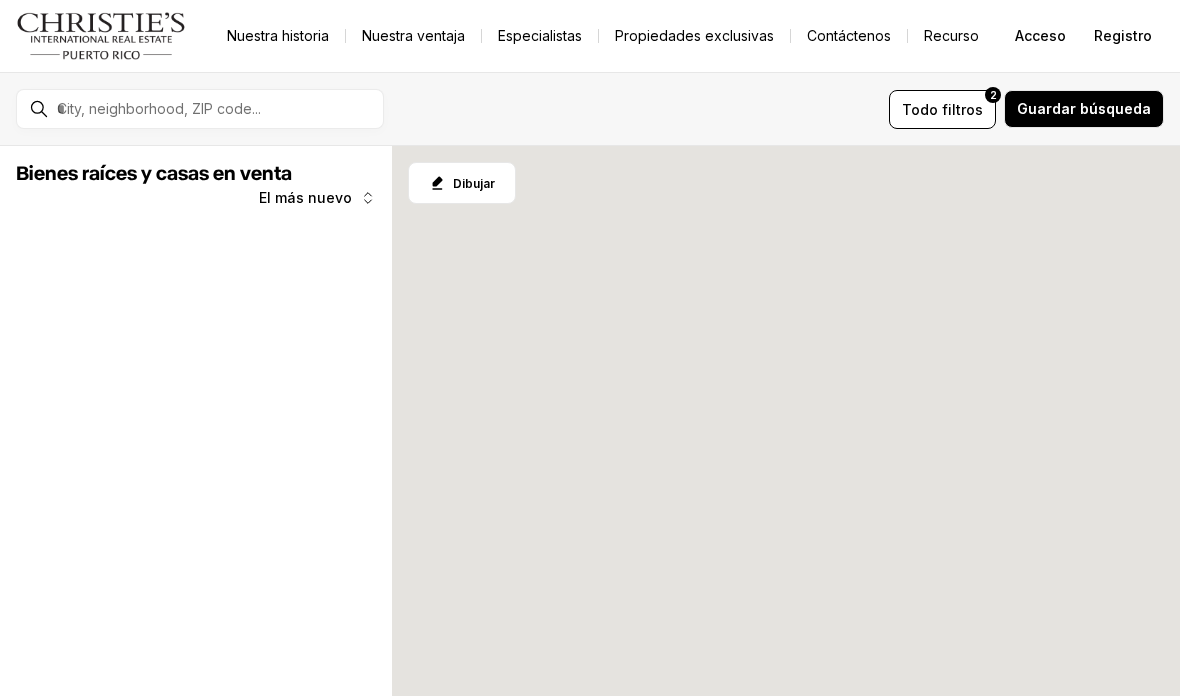 scroll, scrollTop: 0, scrollLeft: 0, axis: both 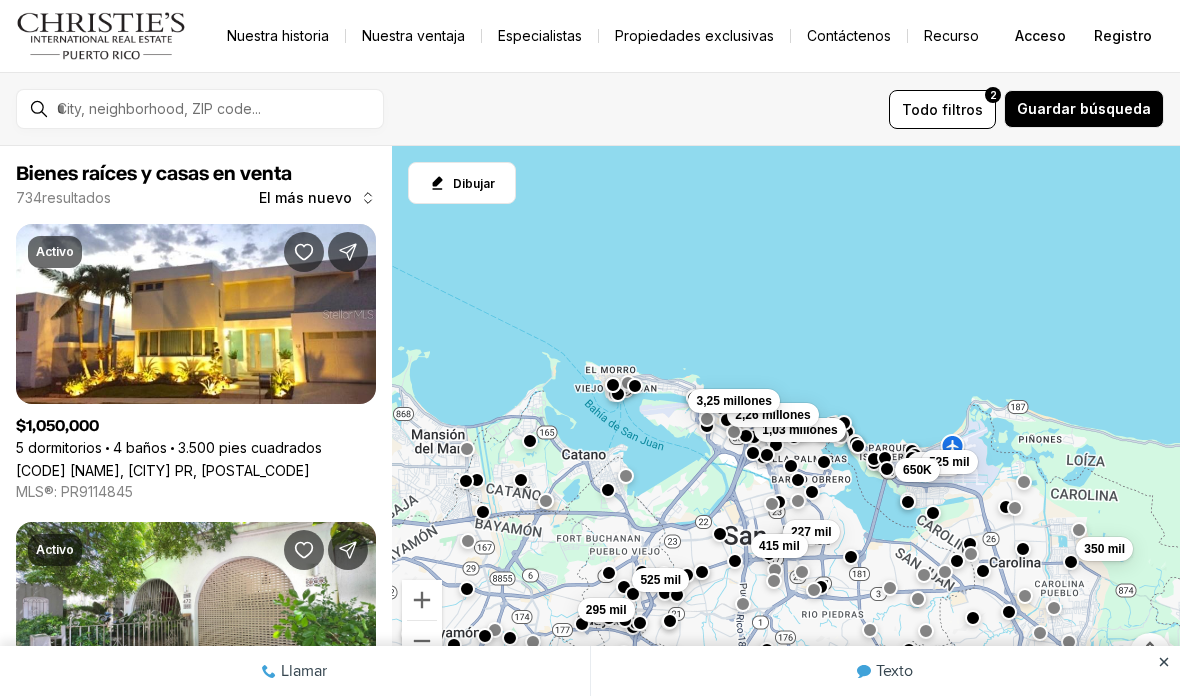 click on "filtros" at bounding box center (962, 109) 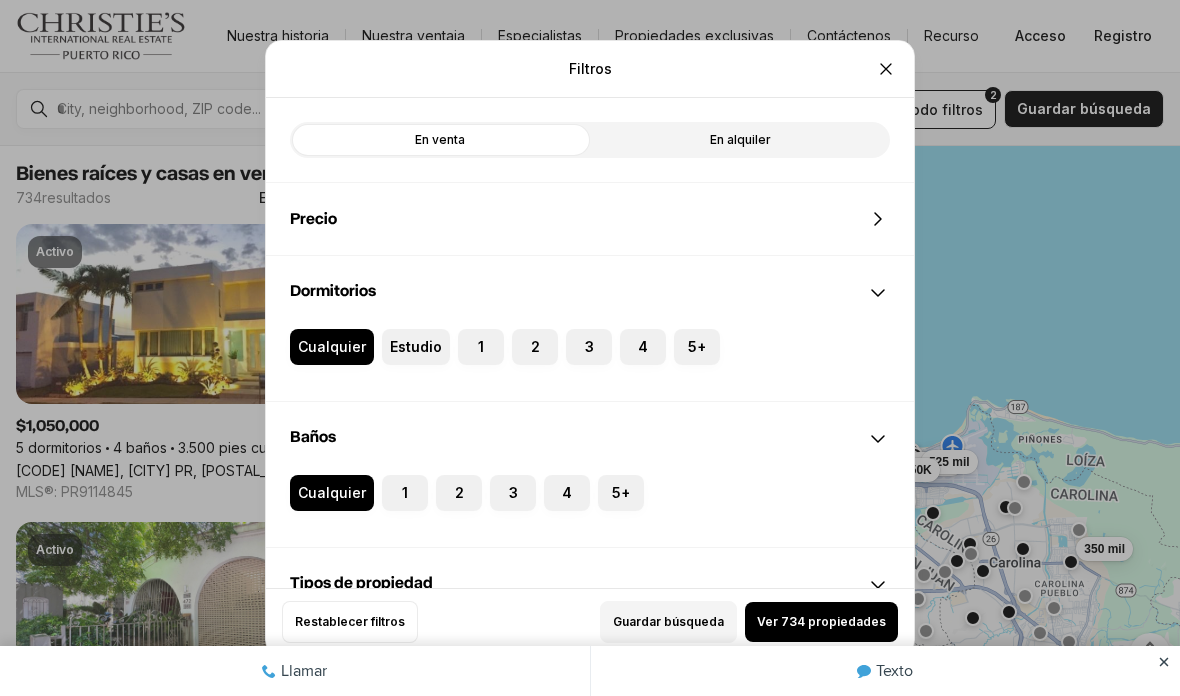 click on "En alquiler" at bounding box center [740, 140] 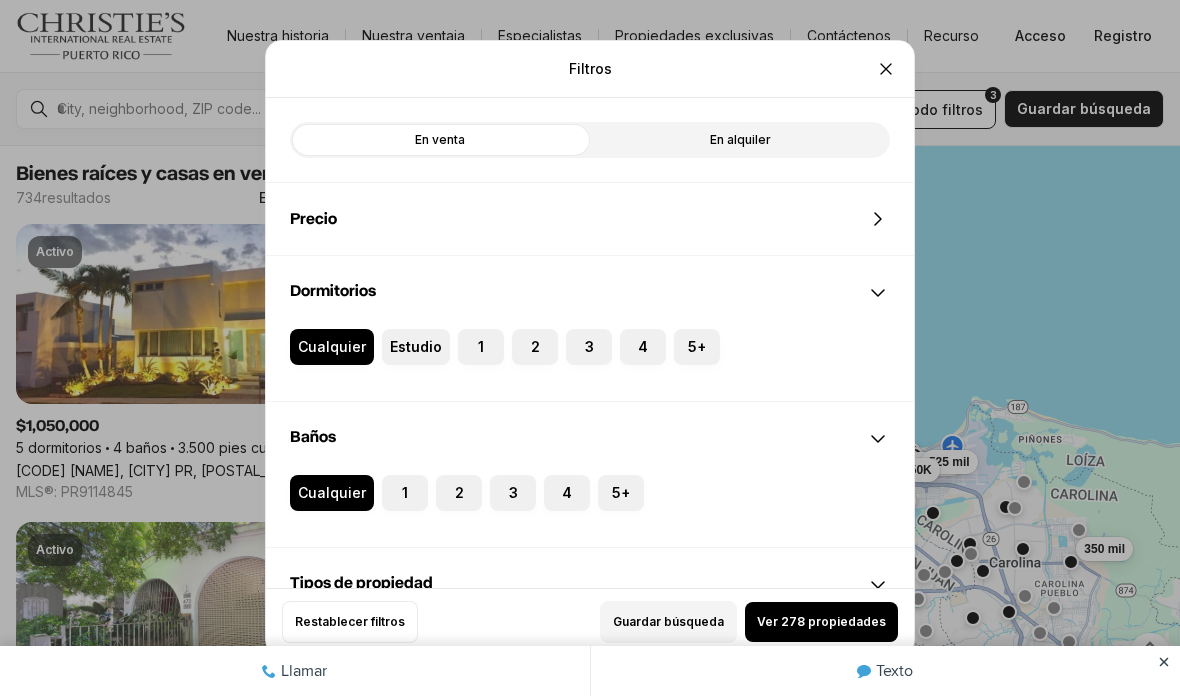 click on "En venta" at bounding box center [440, 140] 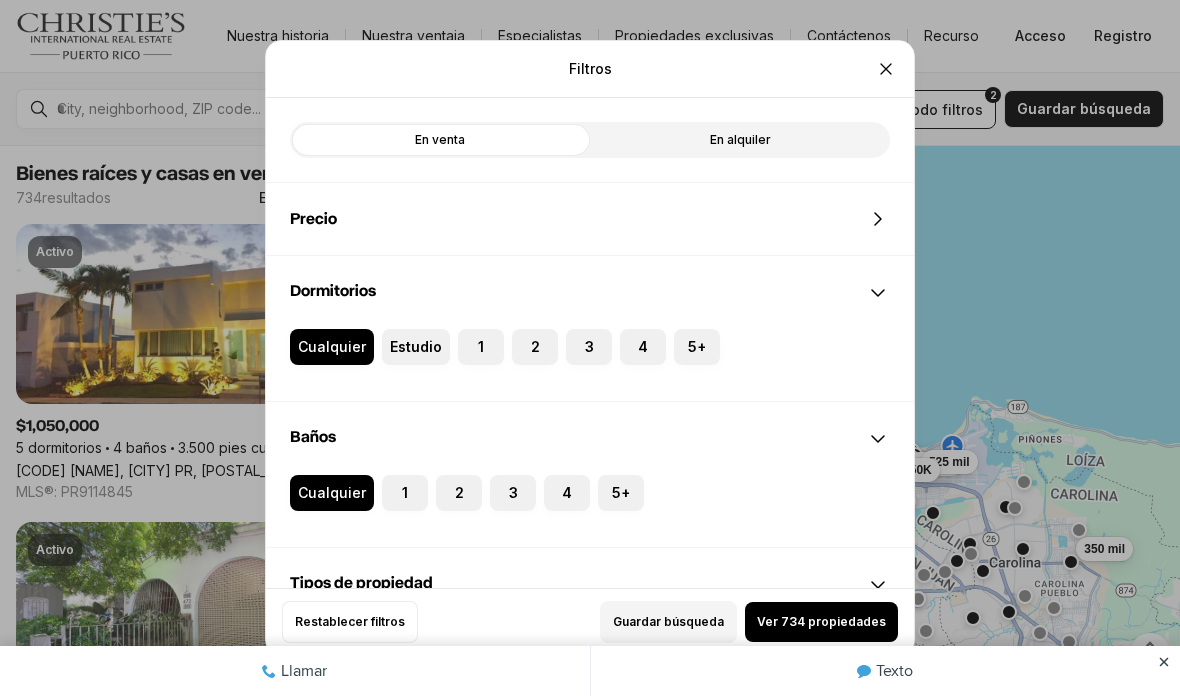 click on "Precio" at bounding box center [590, 219] 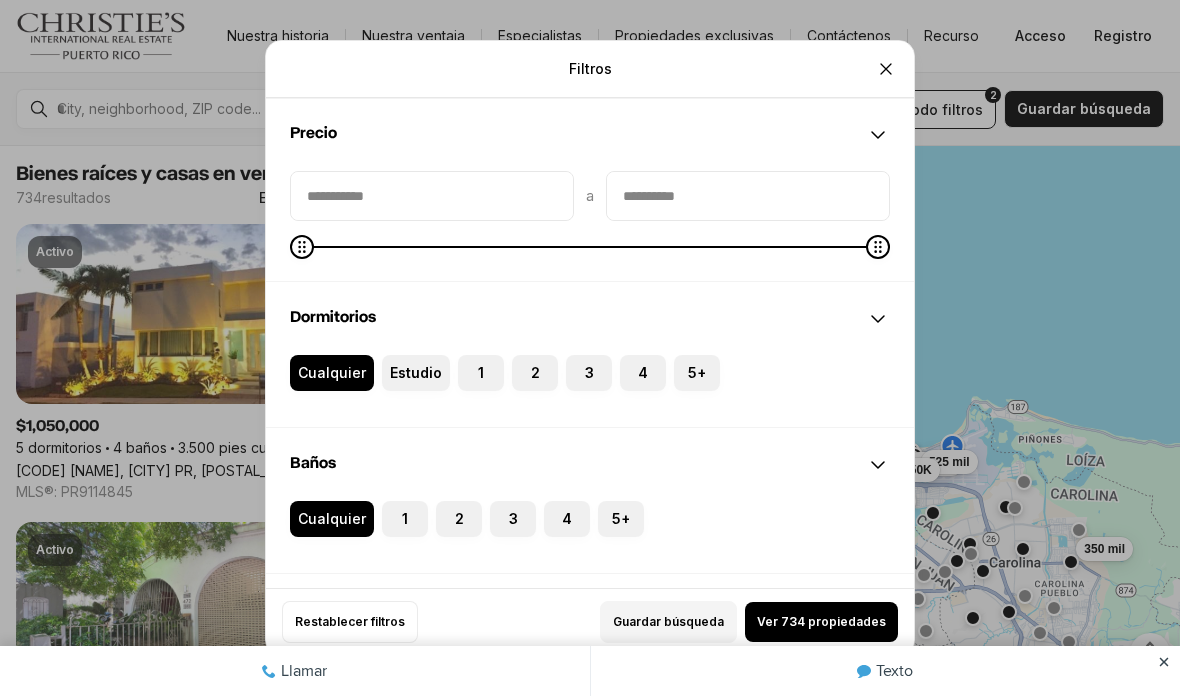scroll, scrollTop: 85, scrollLeft: 0, axis: vertical 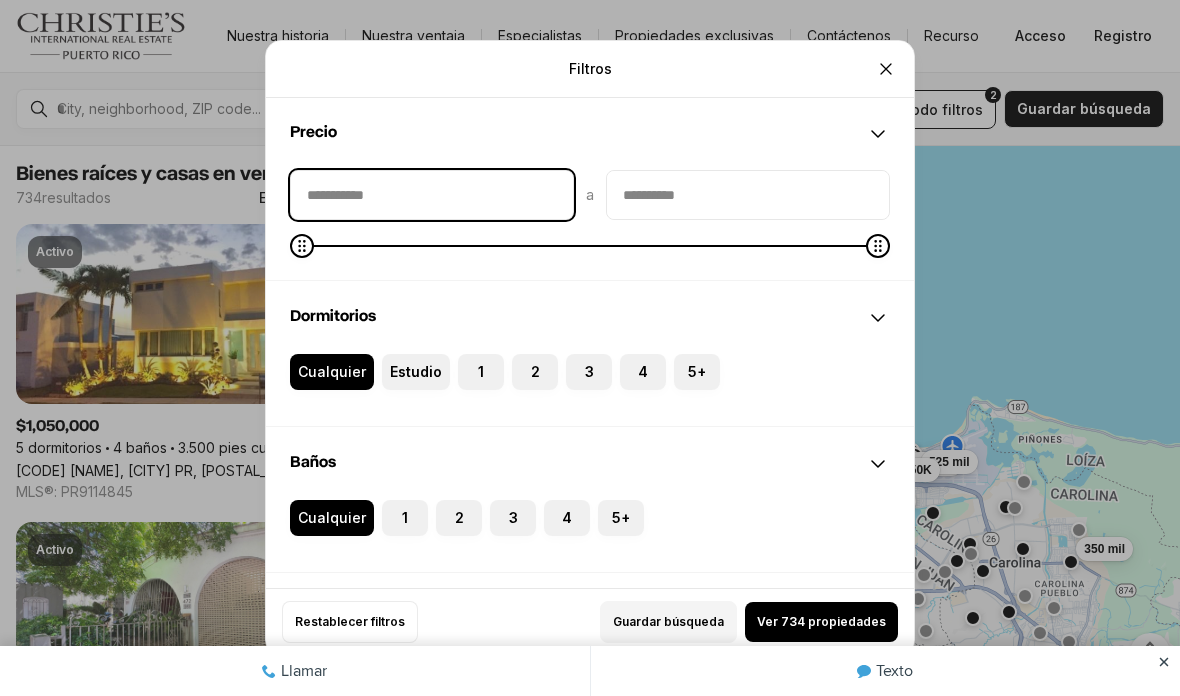 click at bounding box center [432, 195] 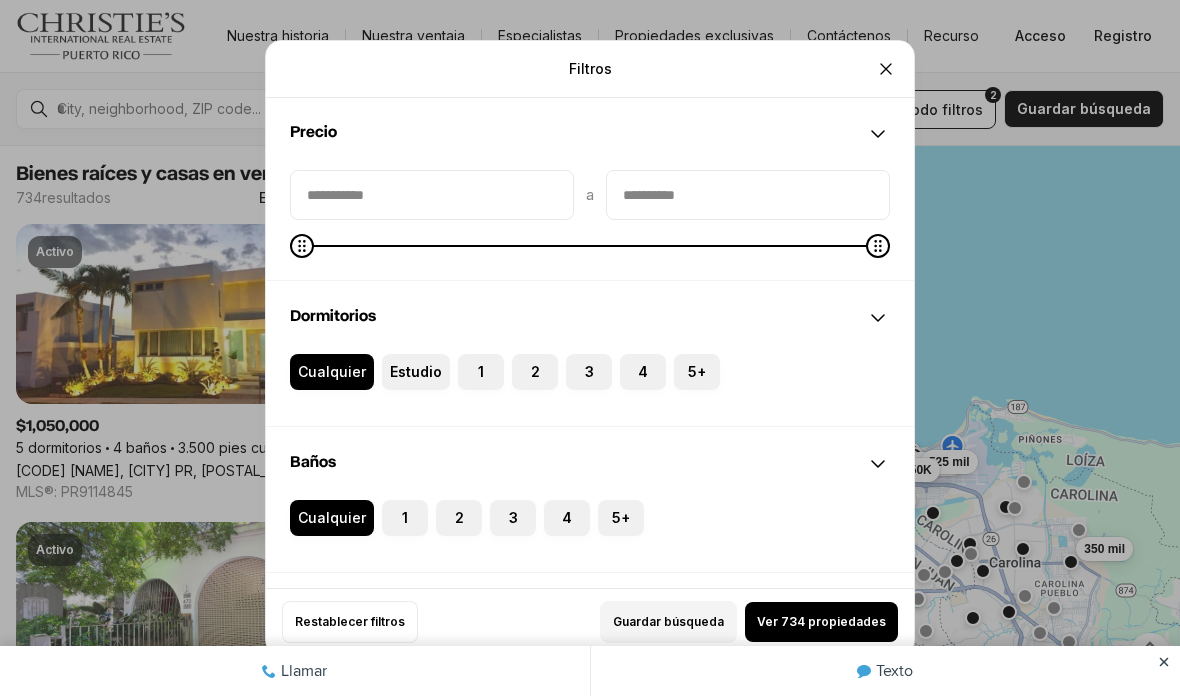 click at bounding box center [748, 195] 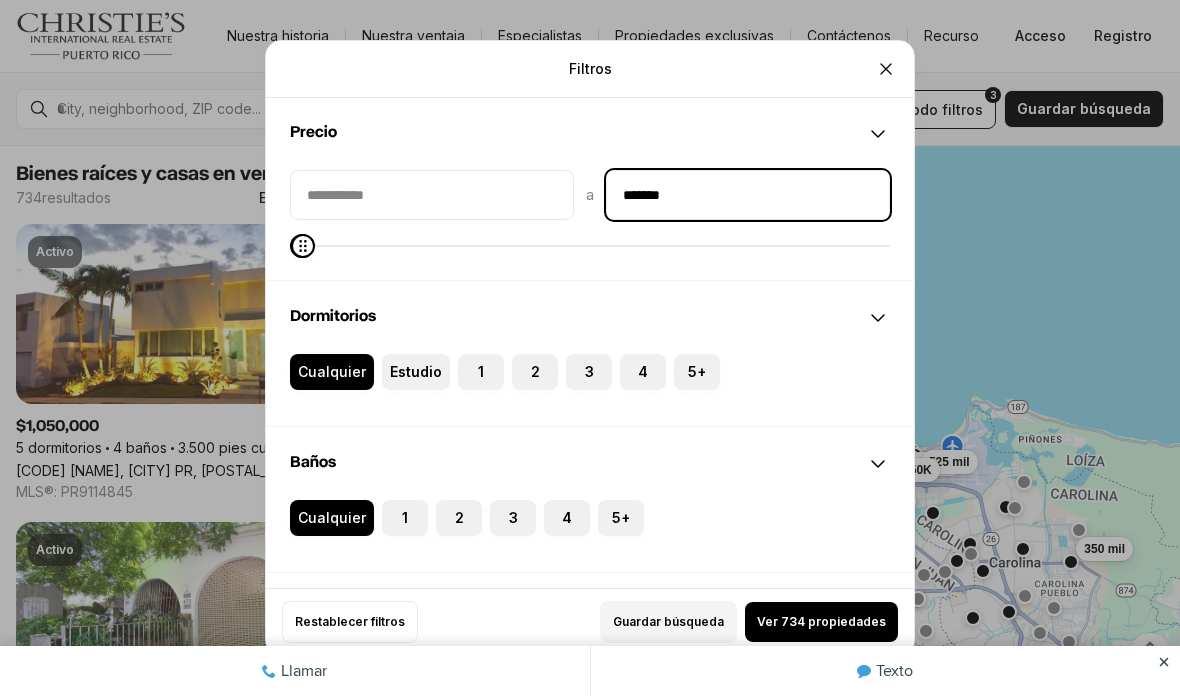 type on "********" 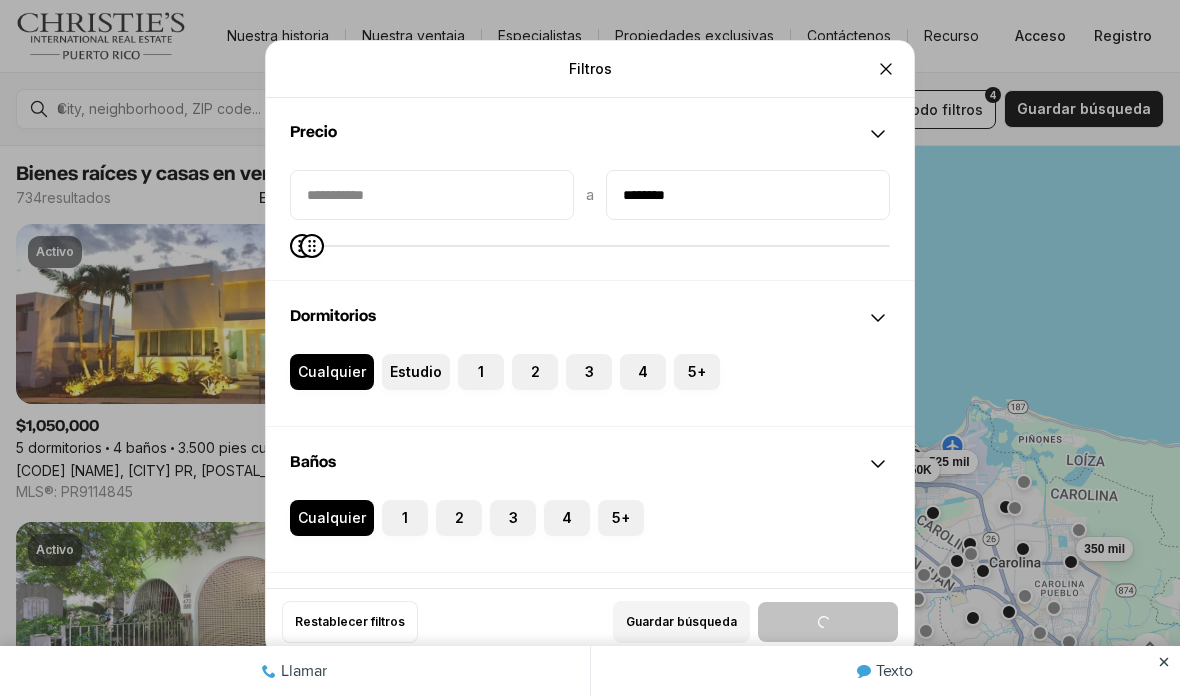click on "Precio" at bounding box center (590, 134) 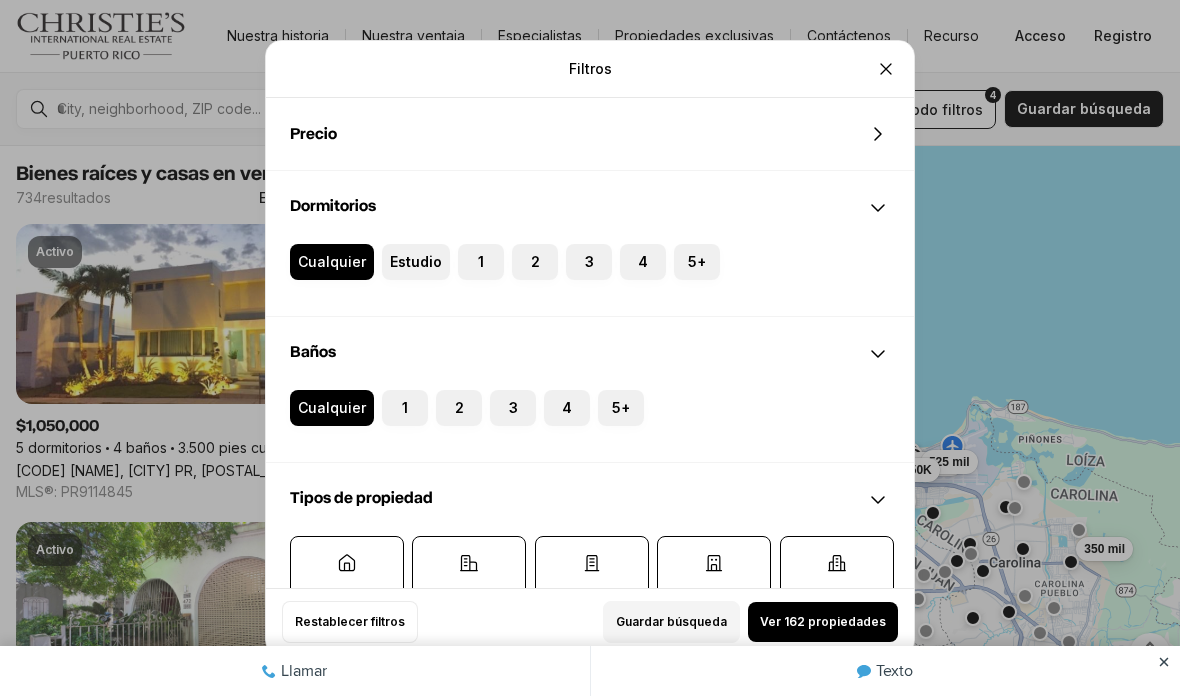 click on "4" at bounding box center (630, 254) 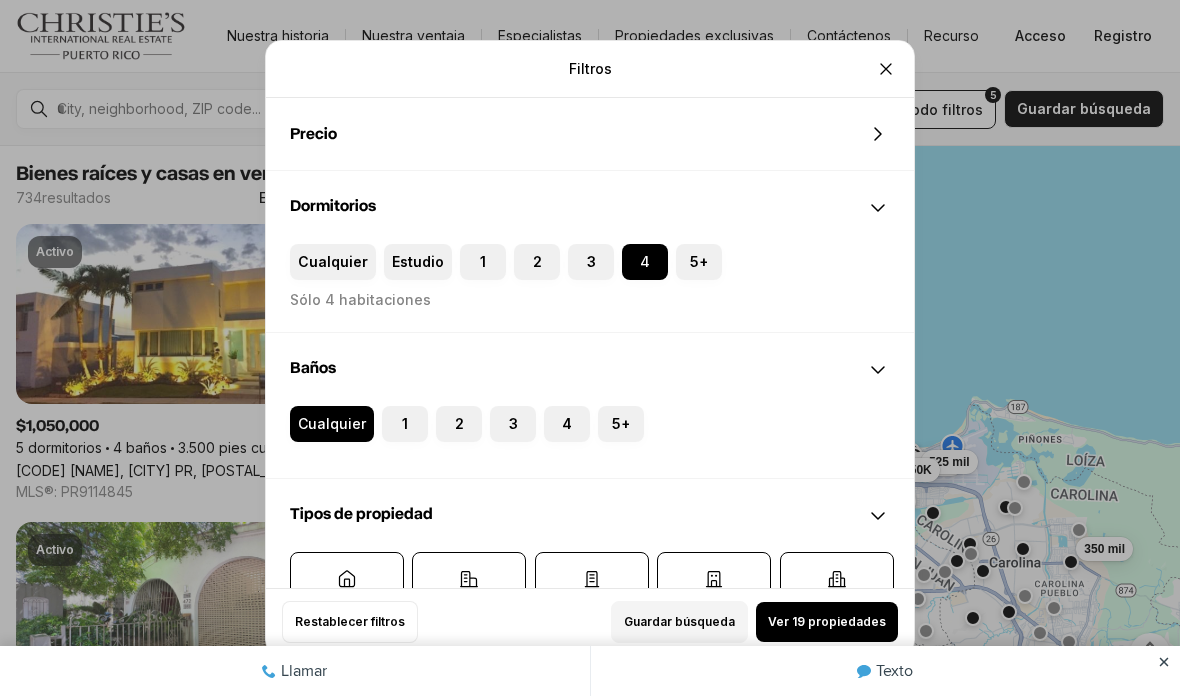 click on "5+" at bounding box center [686, 254] 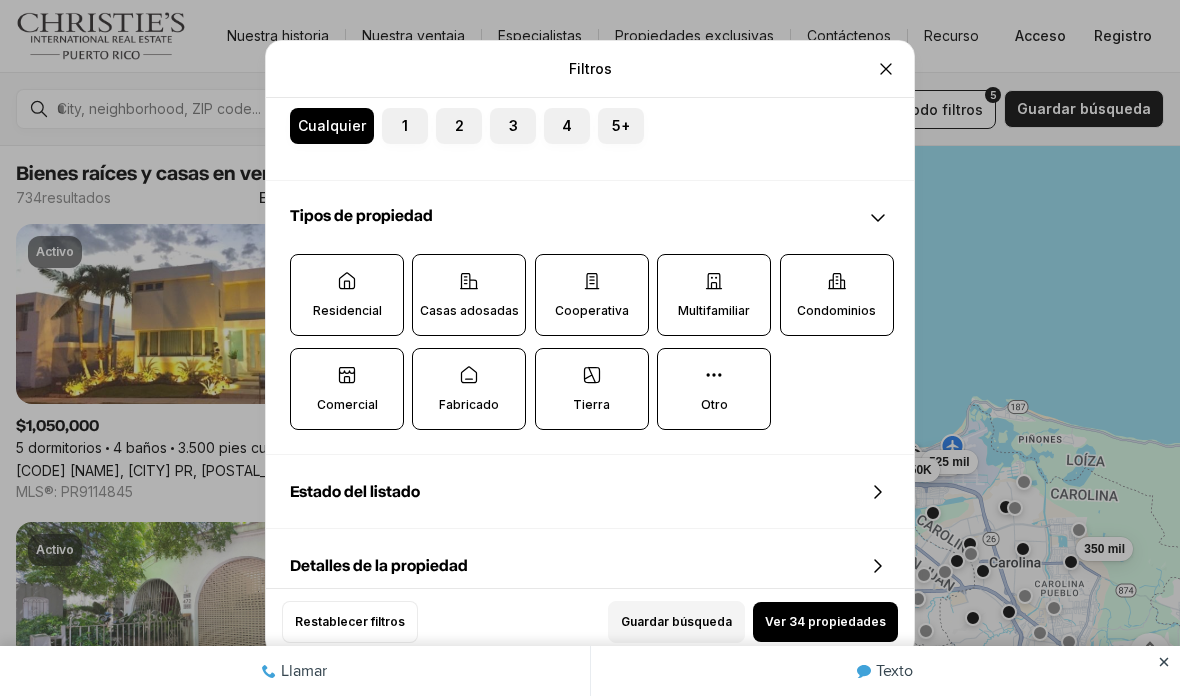 scroll, scrollTop: 383, scrollLeft: 0, axis: vertical 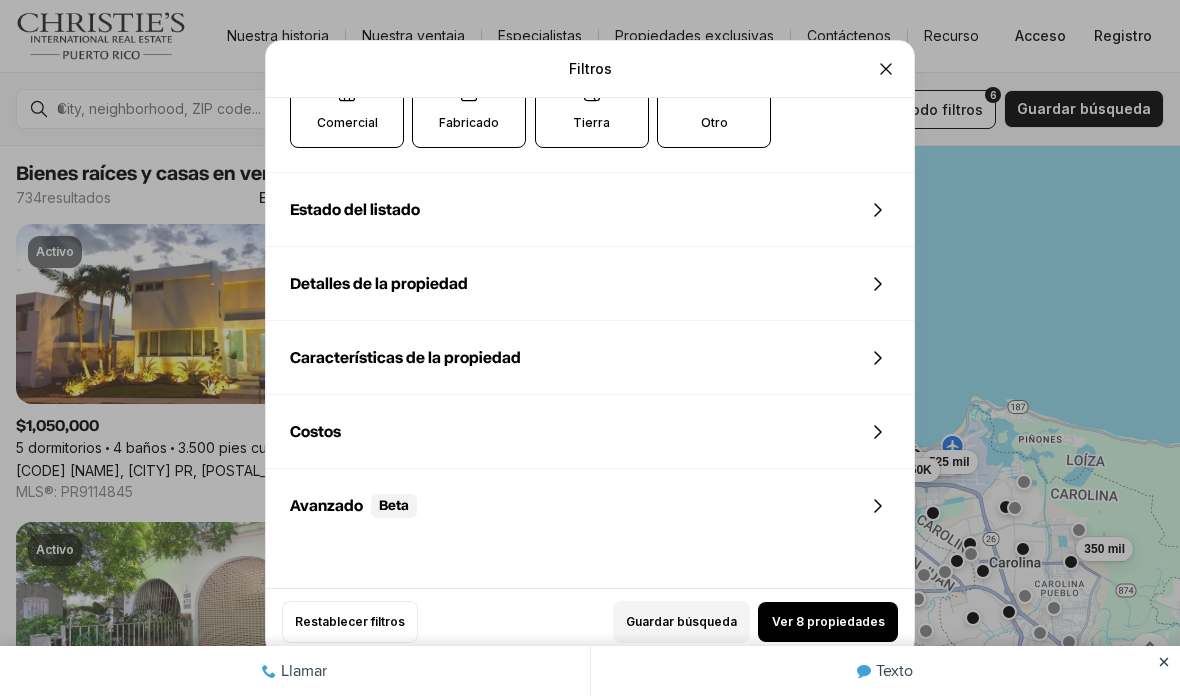 click on "Guardar búsqueda Ver 8 propiedades" at bounding box center (664, 622) 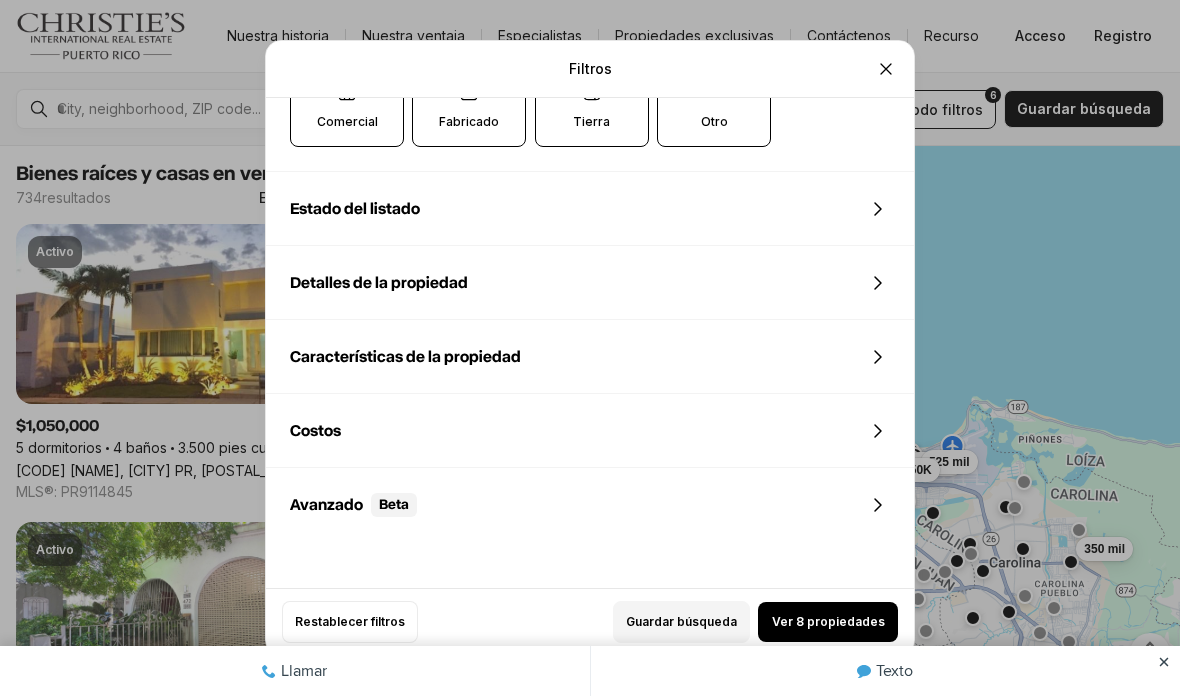 scroll, scrollTop: 681, scrollLeft: 0, axis: vertical 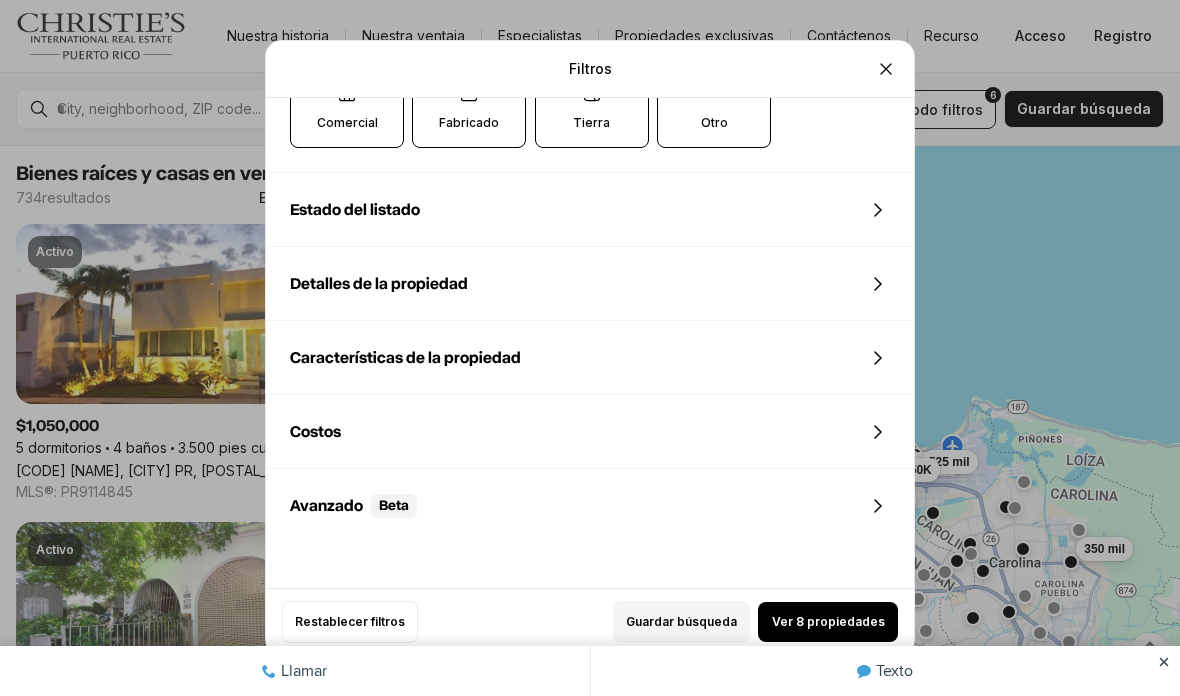 click on "Restablecer filtros Guardar búsqueda Ver 8 propiedades" at bounding box center (590, 621) 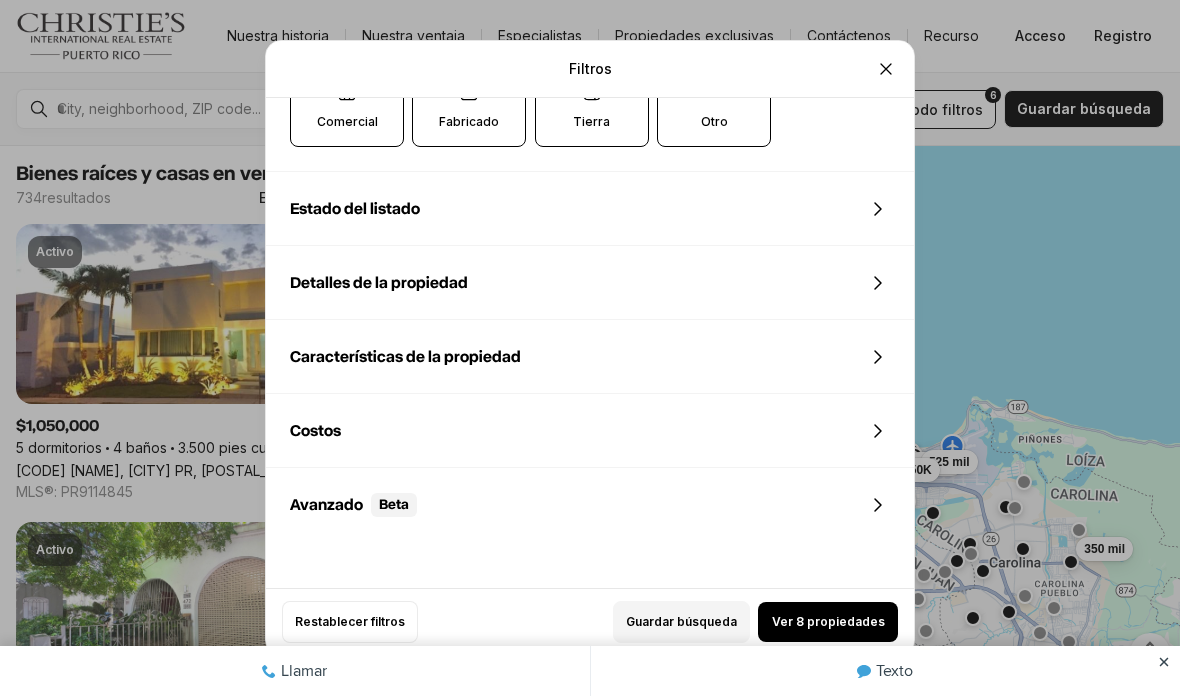 scroll, scrollTop: 681, scrollLeft: 0, axis: vertical 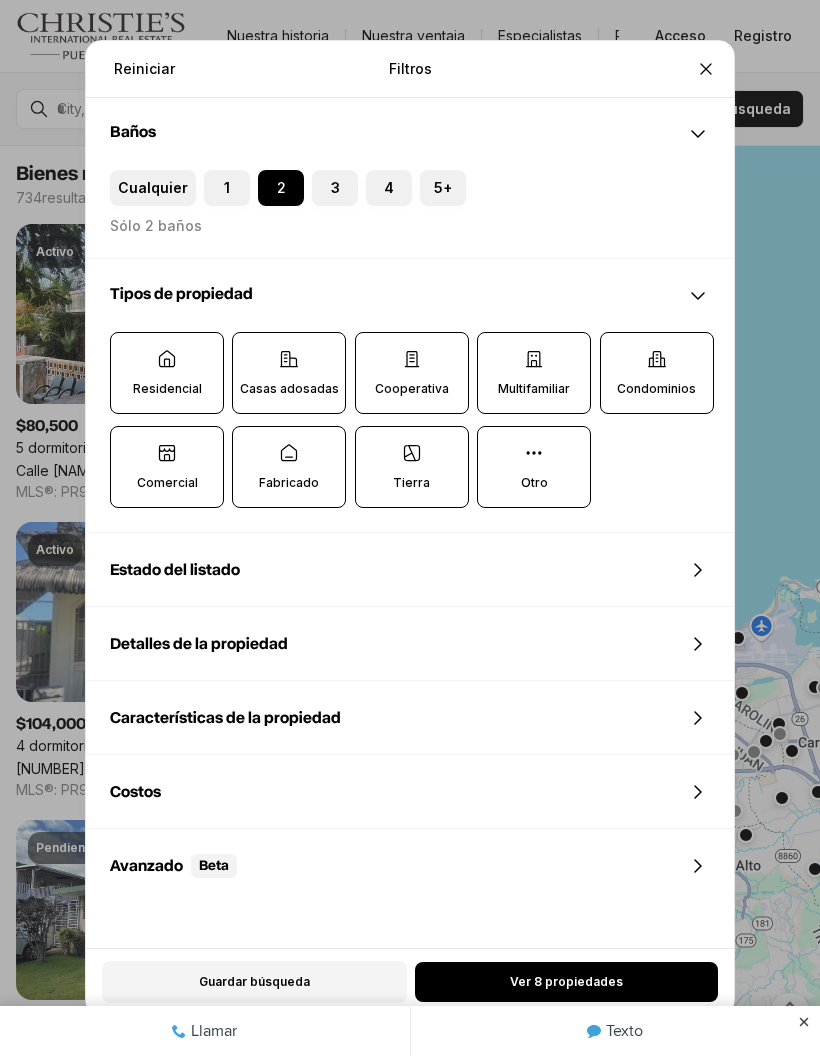 click on "Reiniciar Filtros Refina tu búsqueda con más filtros En venta En alquiler Precio Dormitorios Cualquier Estudio 1 2 3 4 5+ 4 o más dormitorios Baños Cualquier 1 2 3 4 5+ Sólo 2 baños Tipos de propiedad Residencial Casas adosadas Cooperativa Multifamiliar Condominios Comercial Fabricado Tierra Otro Estado del listado Detalles de la propiedad Características de la propiedad Costos Avanzado Beta Guardar búsqueda Ver 8 propiedades" at bounding box center [410, 528] 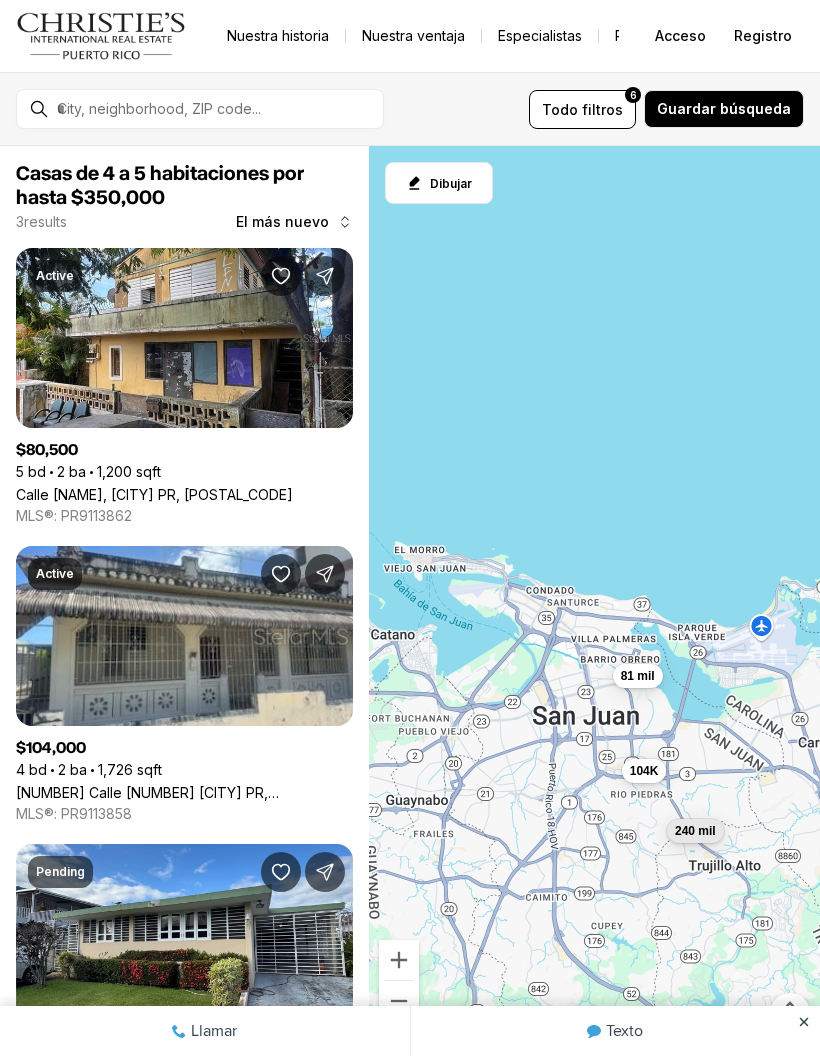 click 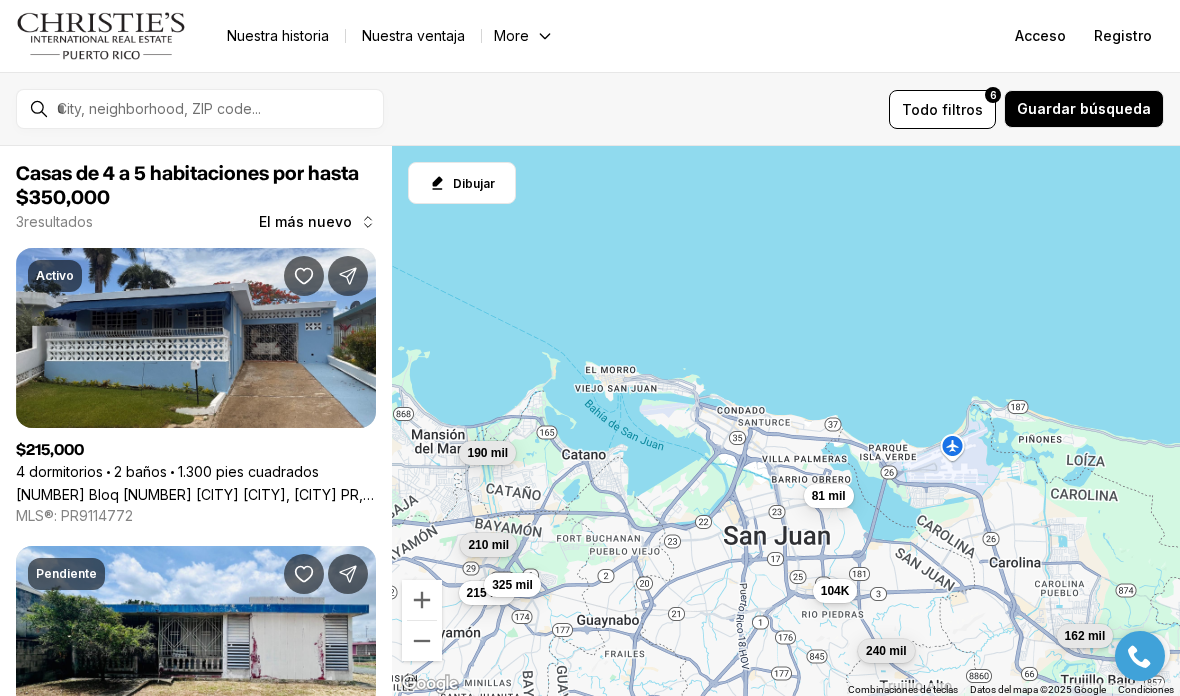 click on "filtros" at bounding box center [962, 109] 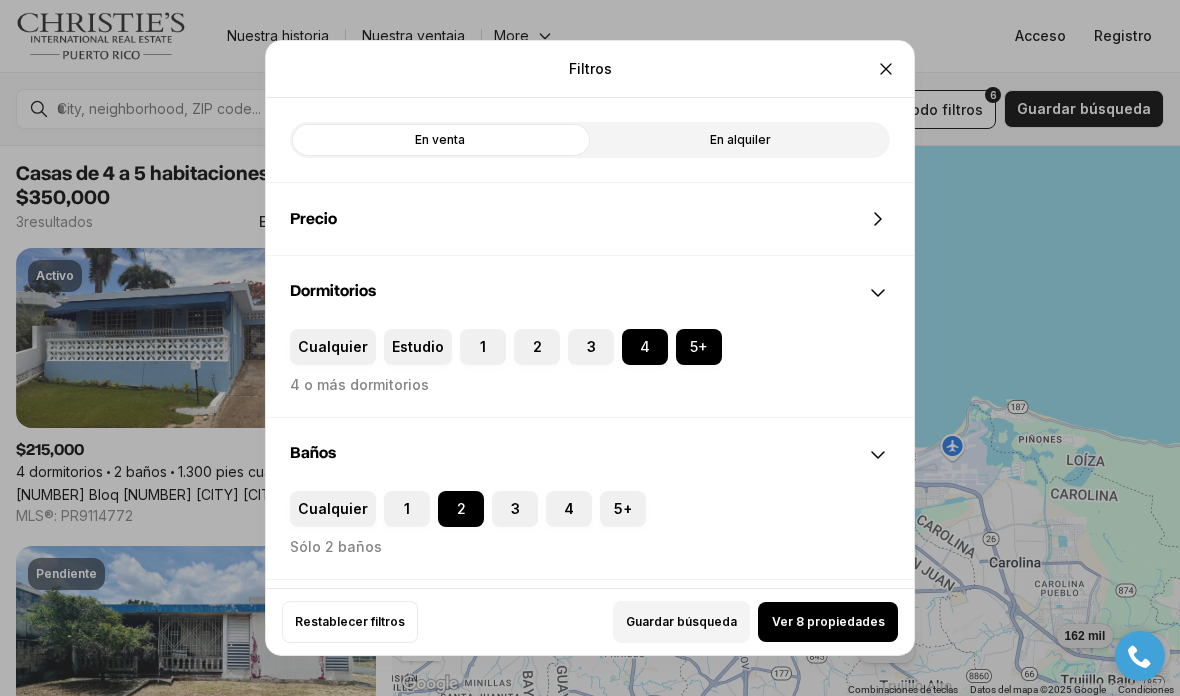 click 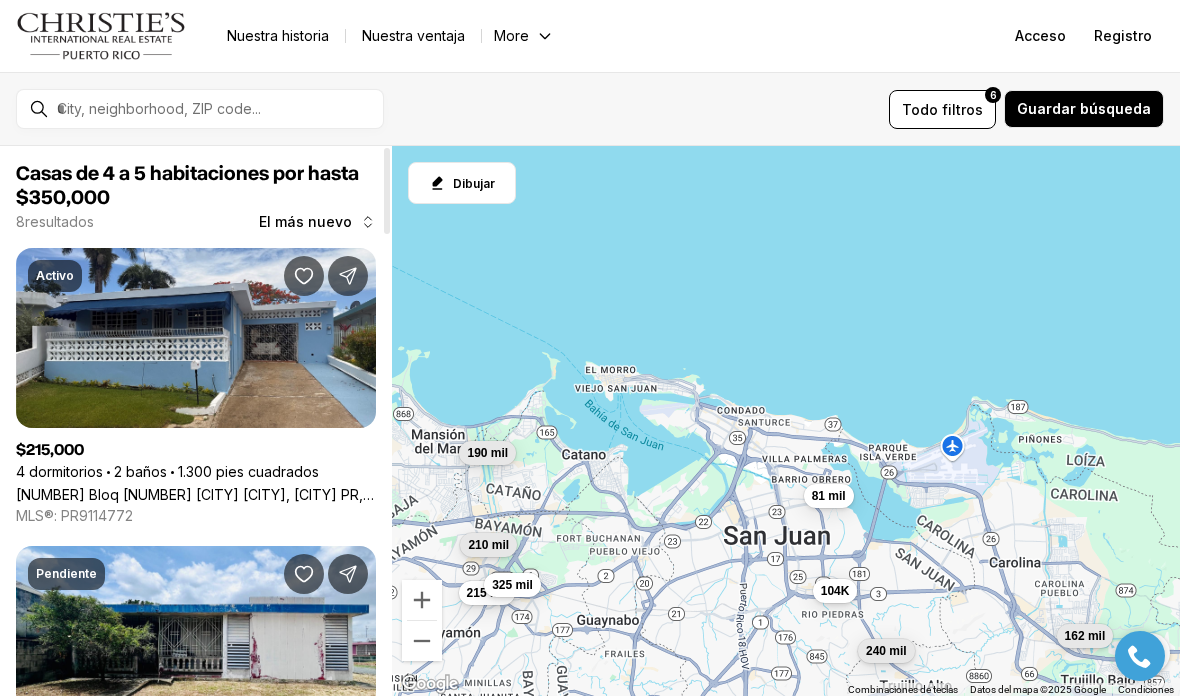 scroll, scrollTop: -26, scrollLeft: 0, axis: vertical 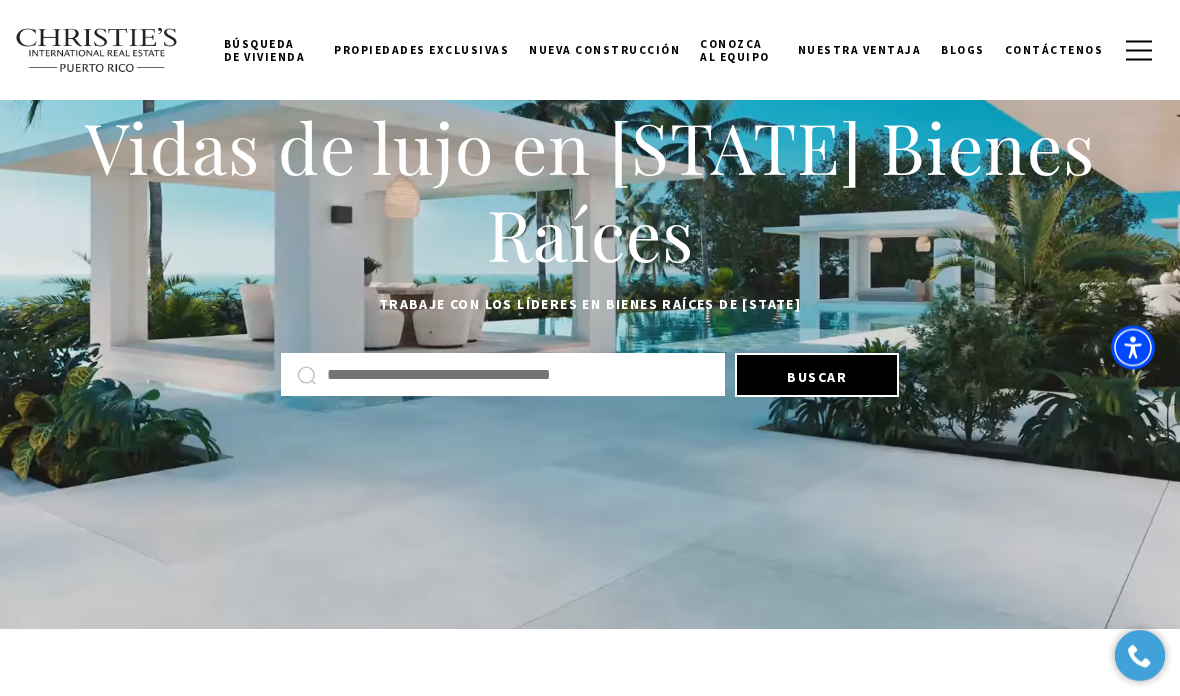 click at bounding box center (518, 376) 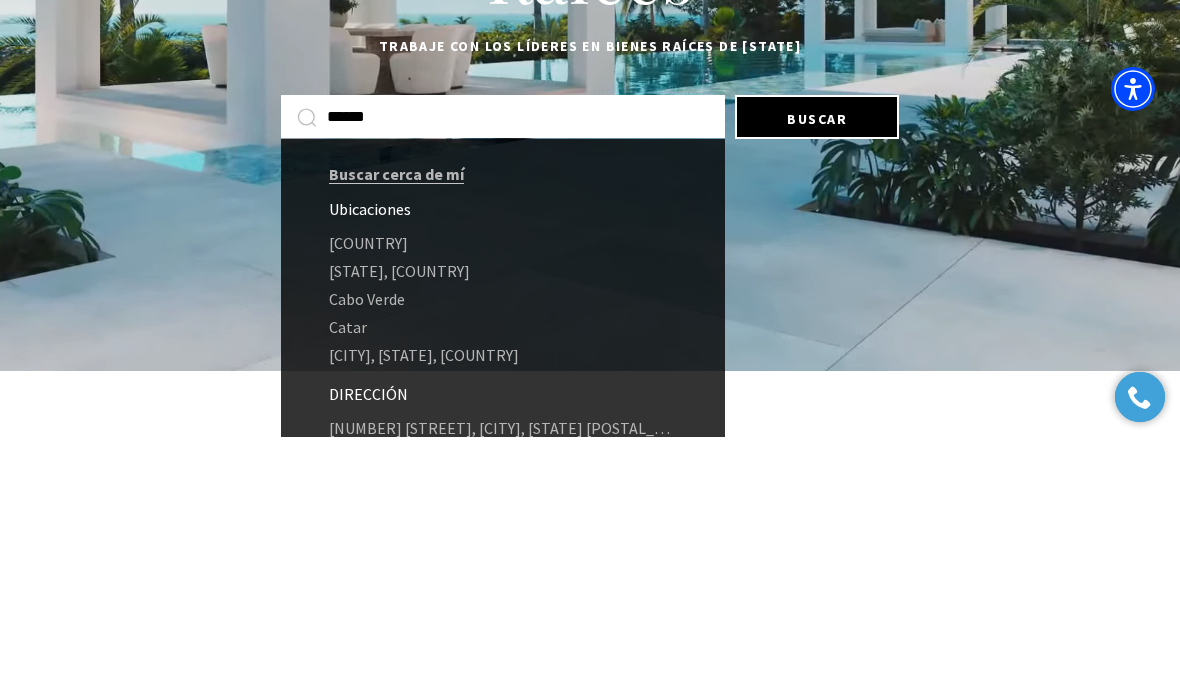 type on "******" 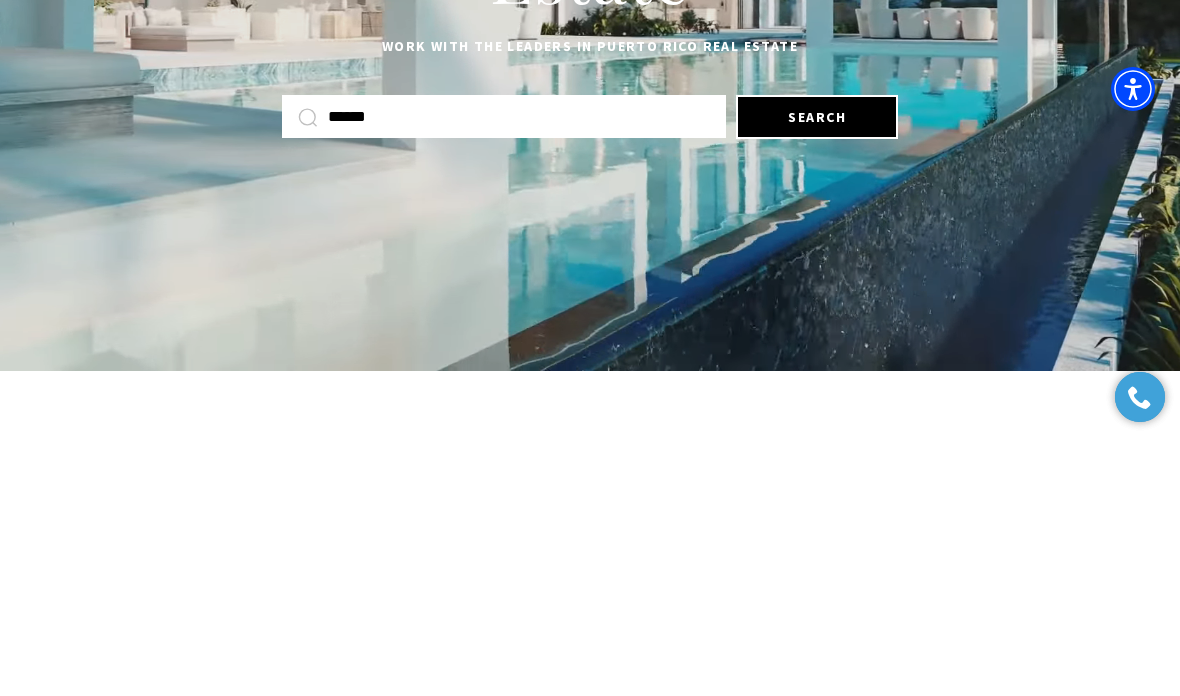 click on "Search" at bounding box center (817, 376) 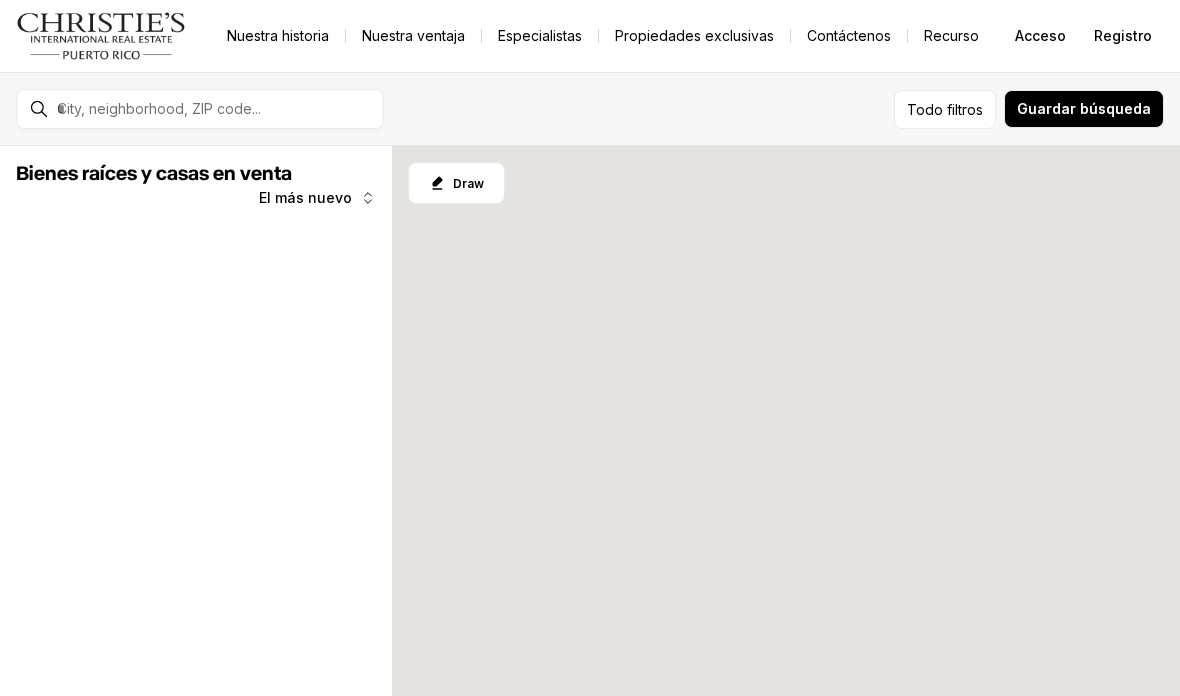 scroll, scrollTop: 0, scrollLeft: 0, axis: both 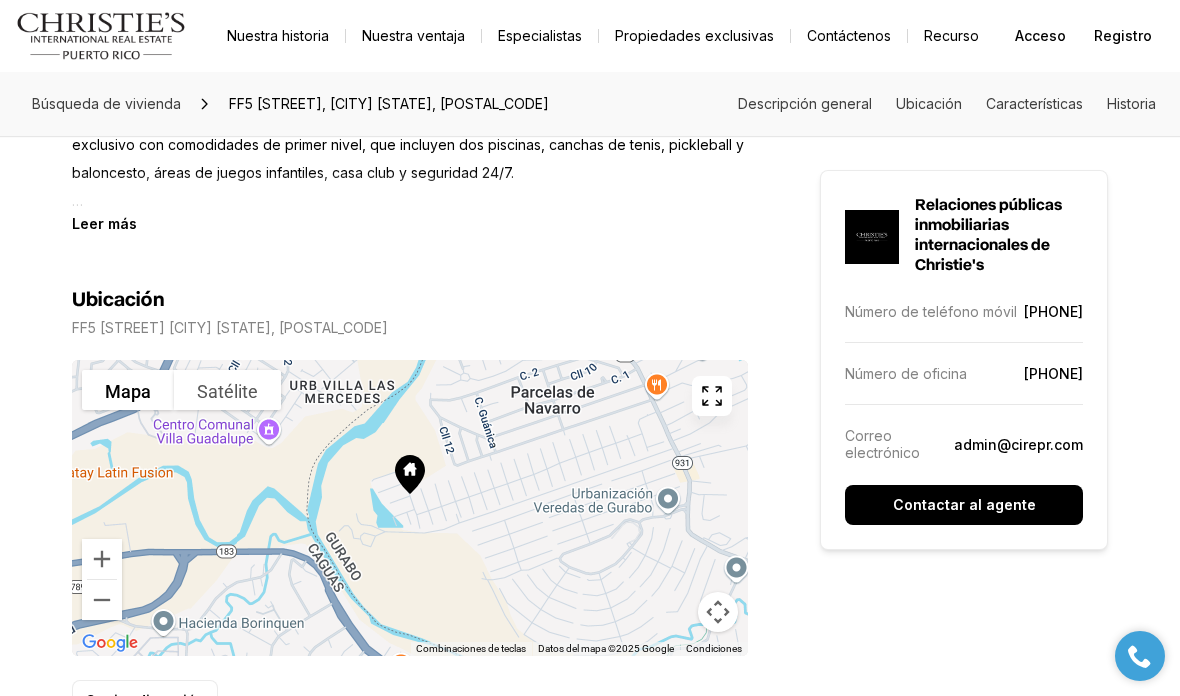 click at bounding box center (410, 508) 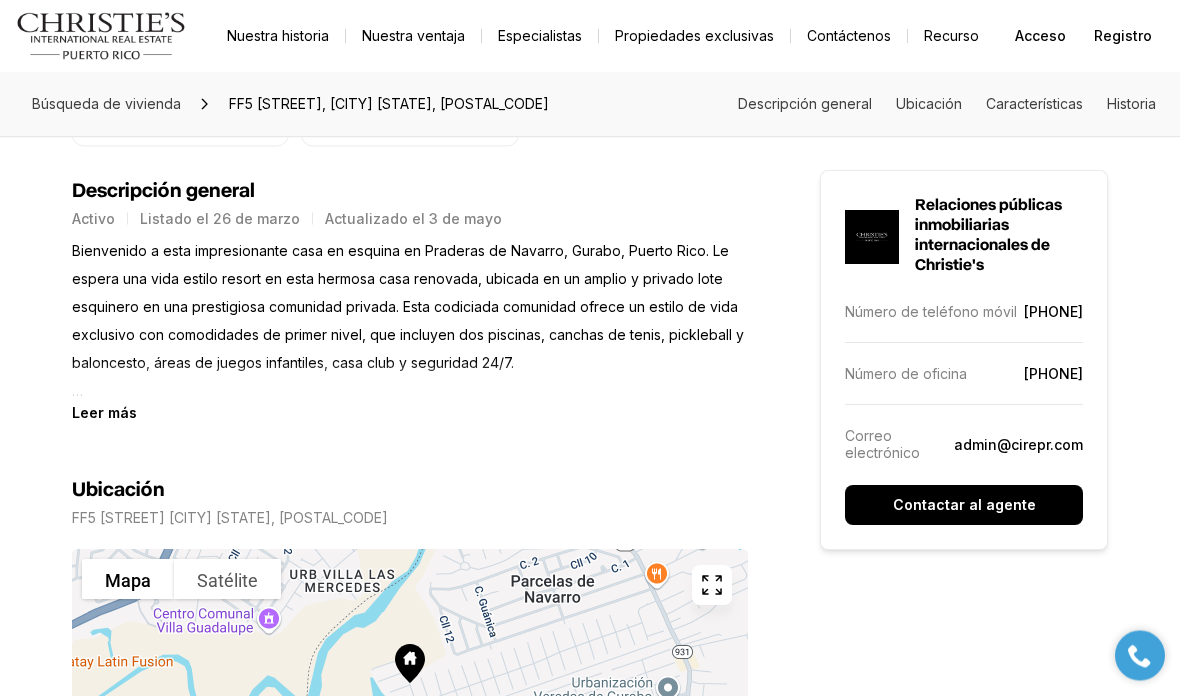 scroll, scrollTop: 810, scrollLeft: 0, axis: vertical 